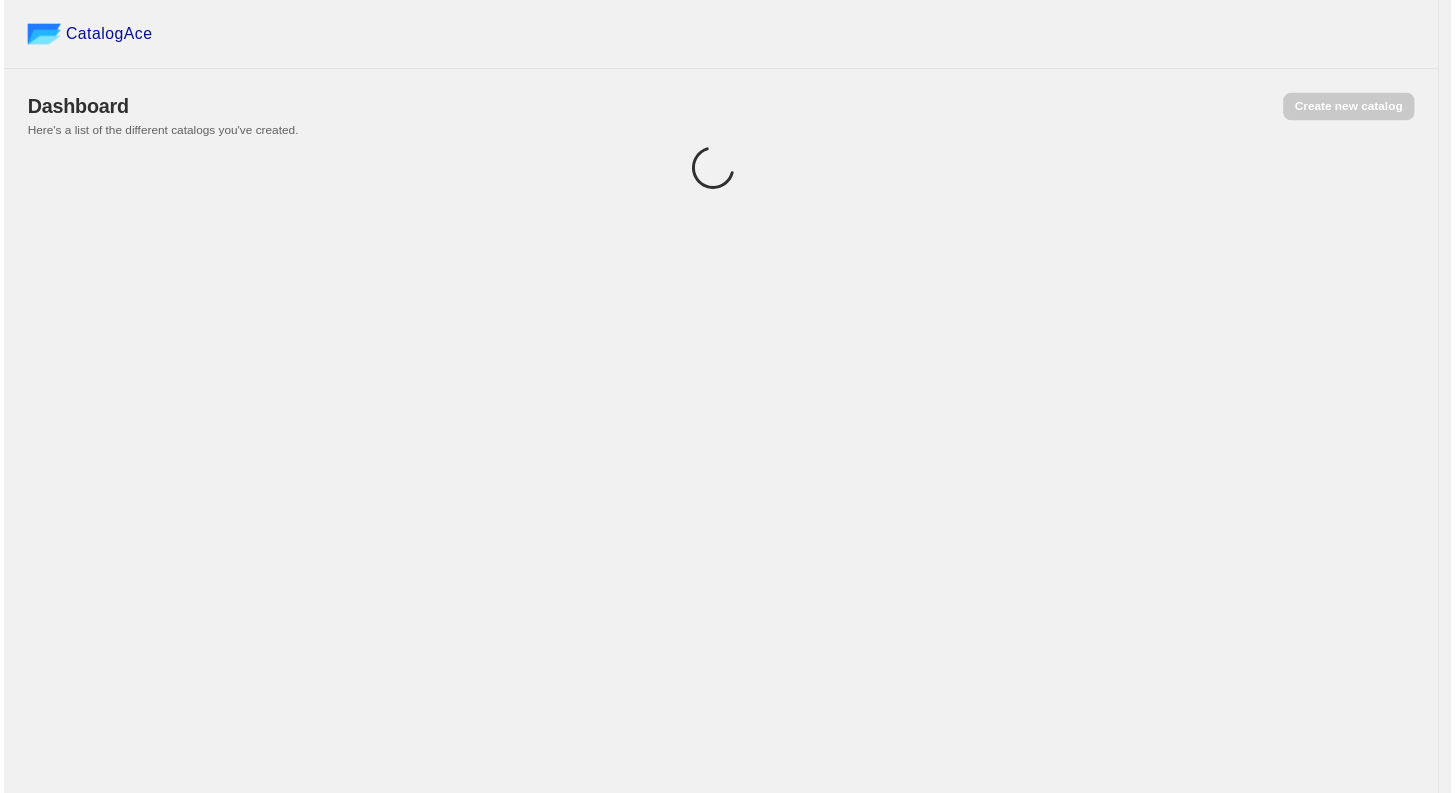 scroll, scrollTop: 0, scrollLeft: 0, axis: both 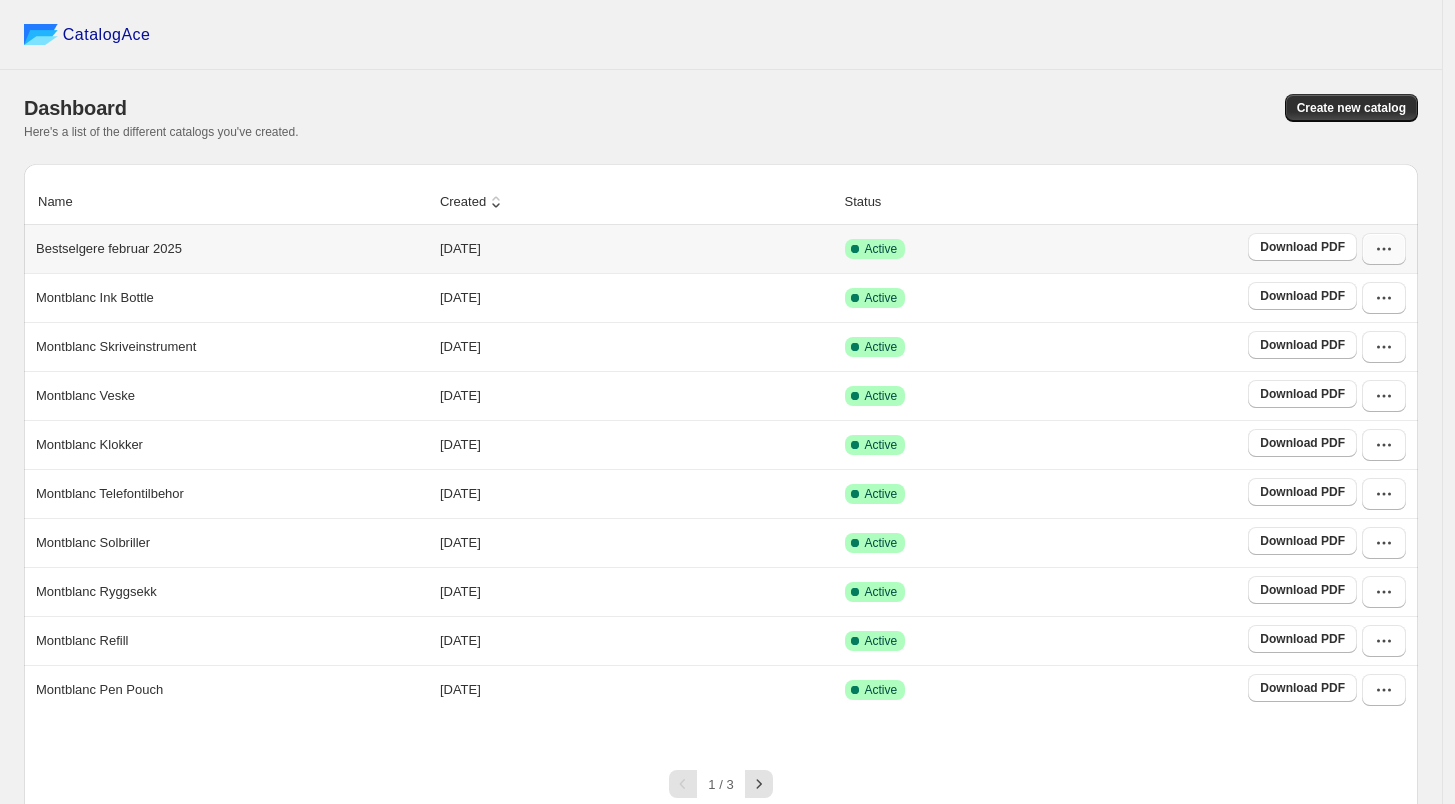 click 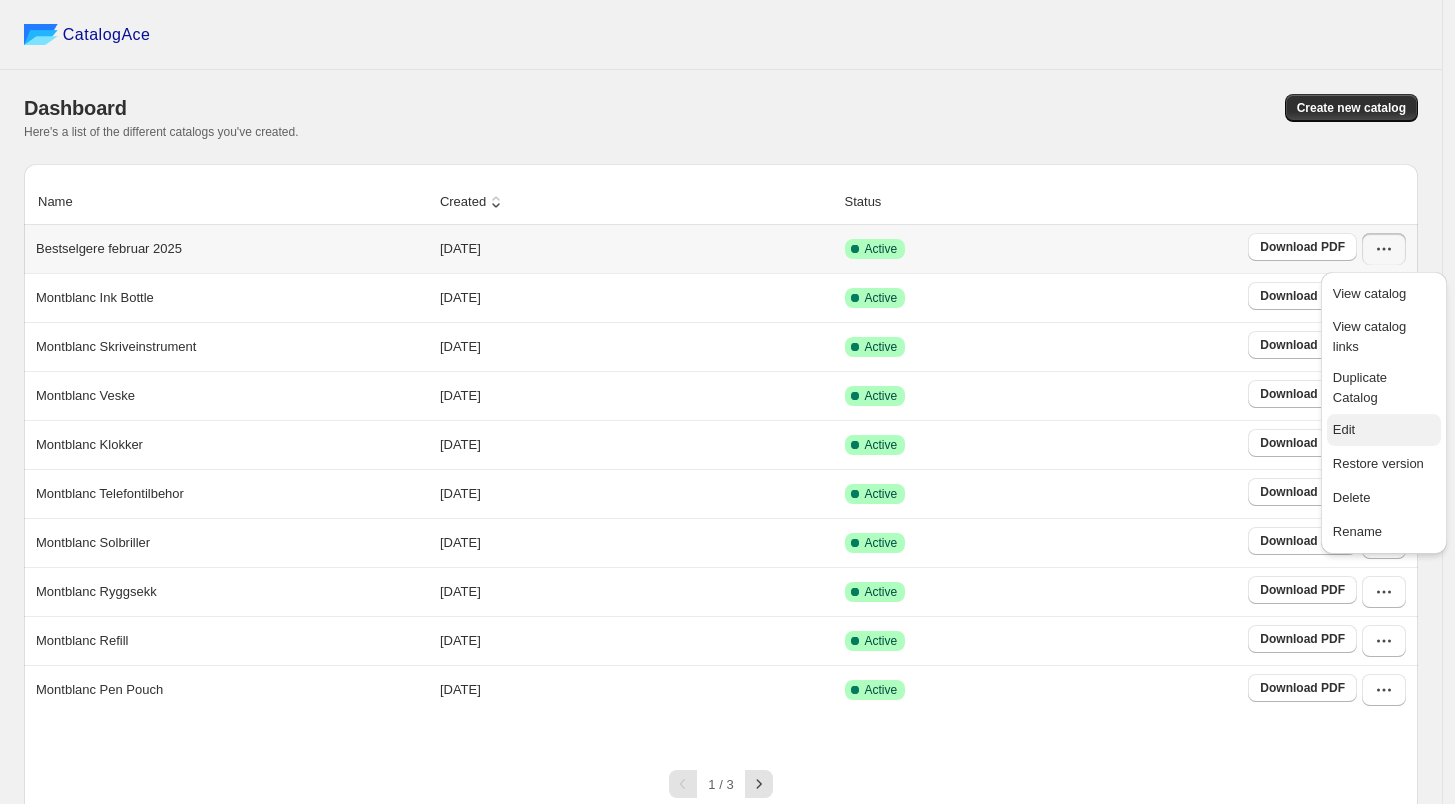 click on "Edit" at bounding box center [1384, 430] 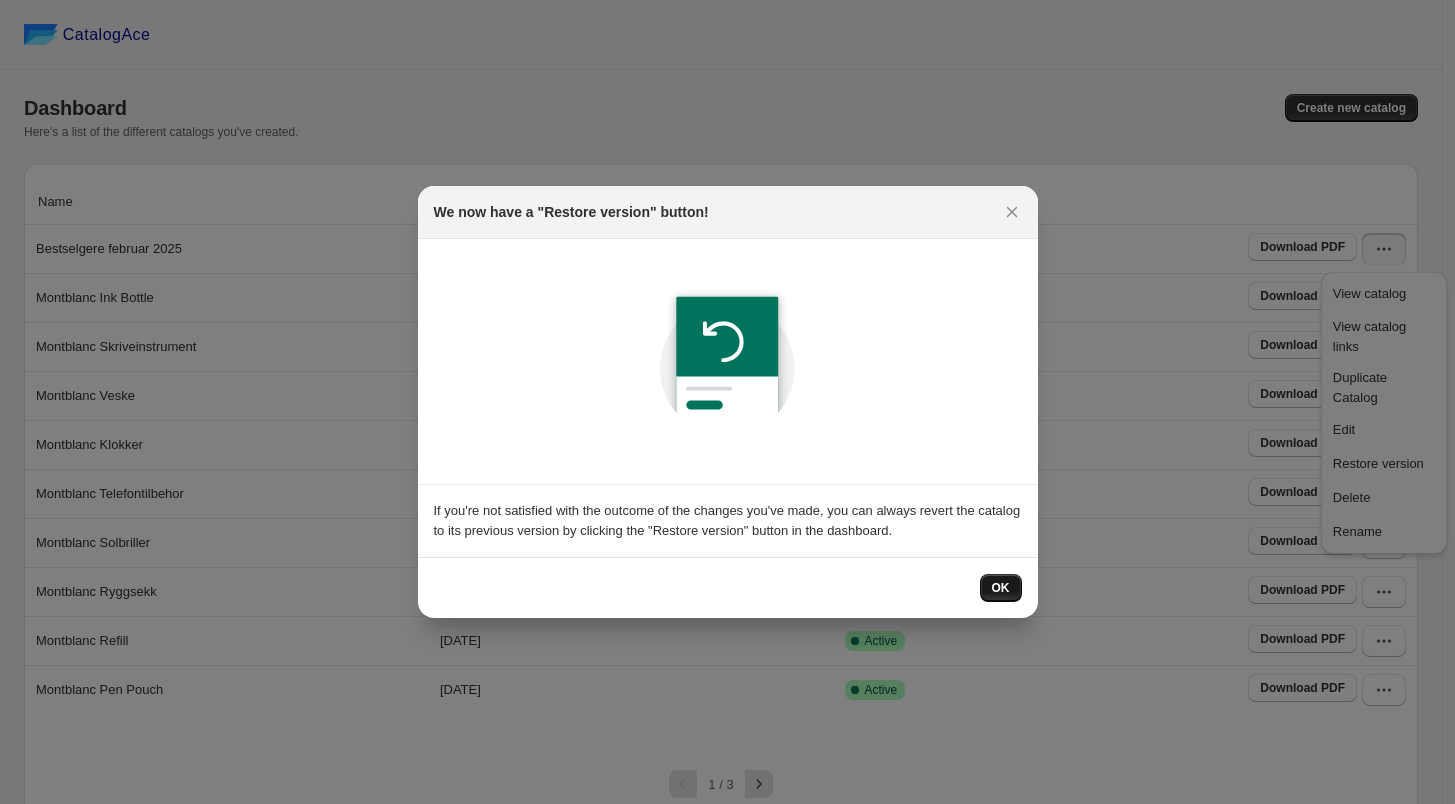 click on "OK" at bounding box center [1001, 588] 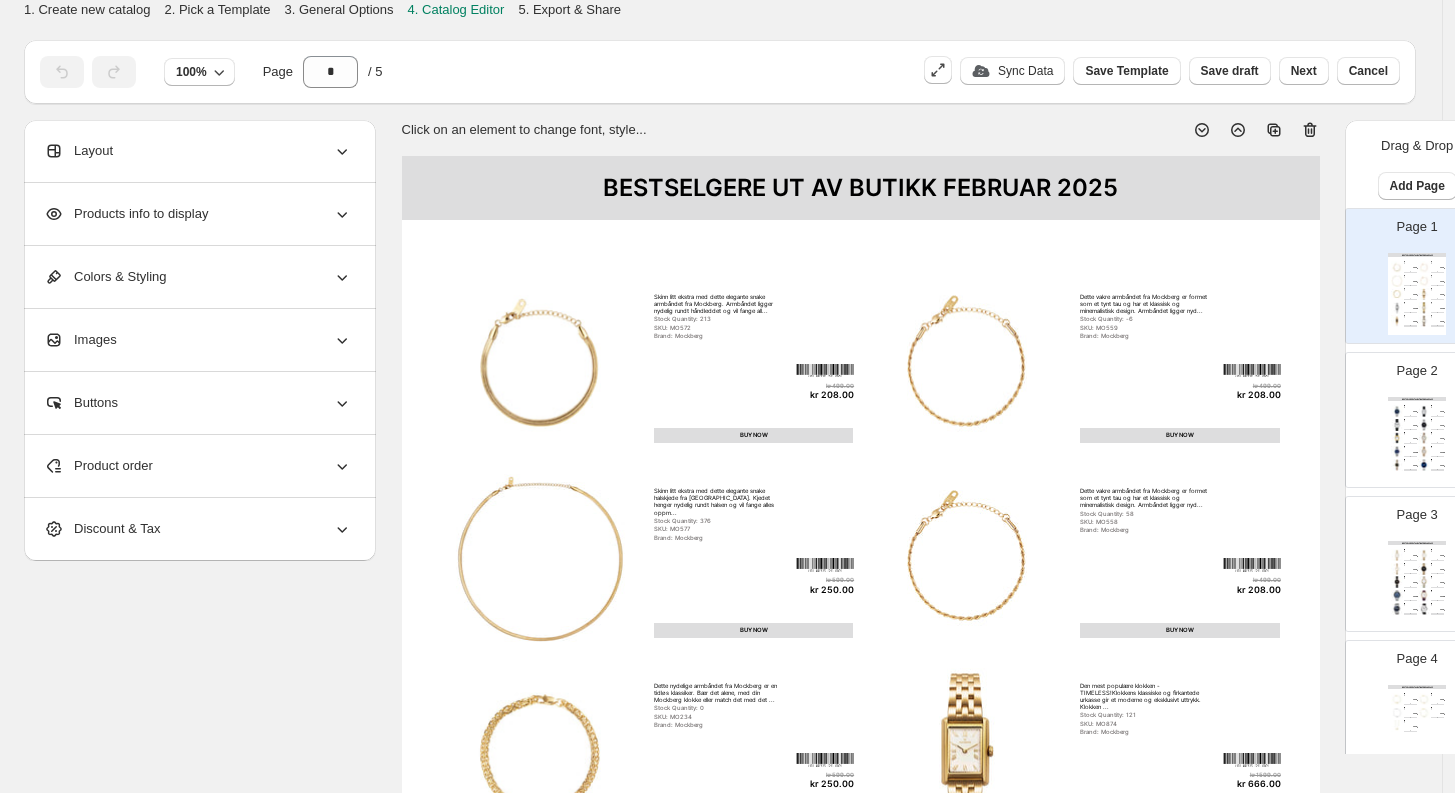 click on "BESTSELGERE UT AV BUTIKK FEBRUAR 2025 Klassisk herreklokke med lenke og urkasse i rustfritt stål. Klokken har en lekker blå urskive med sølvfargede visere og er 10... Stock Quantity:  -2 SKU:  TM76208S-BI Brand:  INEX kr 898.00 kr 359.00 BUY NOW  Klassisk 40 mm herreklokke fra Inex med urkasse i rusefritt stål. Urskiven er hvit med sorte timemarkører og visere. Klokken... Stock Quantity:  31 SKU:  PF12135S-HA Brand:  INEX kr 498.00 kr 199.00 BUY NOW Klassisk dameklokke fra Inex med sort skinnrem, sølvfarget urkasse og hvit urskive. Klokken har sorte tydelige visere og time... Stock Quantity:  0 SKU:  SH56534P-HA Brand:  INEX kr 498.00 kr 199.00 BUY NOW Klassisk herreklokke med lenke og urkasse i rustfritt stål. Klokken har en lekker sort urskive med sølvfargede visere og er 1... Stock Quantity:  -2 SKU:  TM76208S-ZI Brand:  INEX kr 898.00 kr 359.00 BUY NOW  En elegant 35mm dameklokke fra Inex med en gullbelagt urkasse i rustfritt stål. Urskiven er hvit med sorte timemarkører. Klo... Brand:  INEX" at bounding box center (1417, 438) 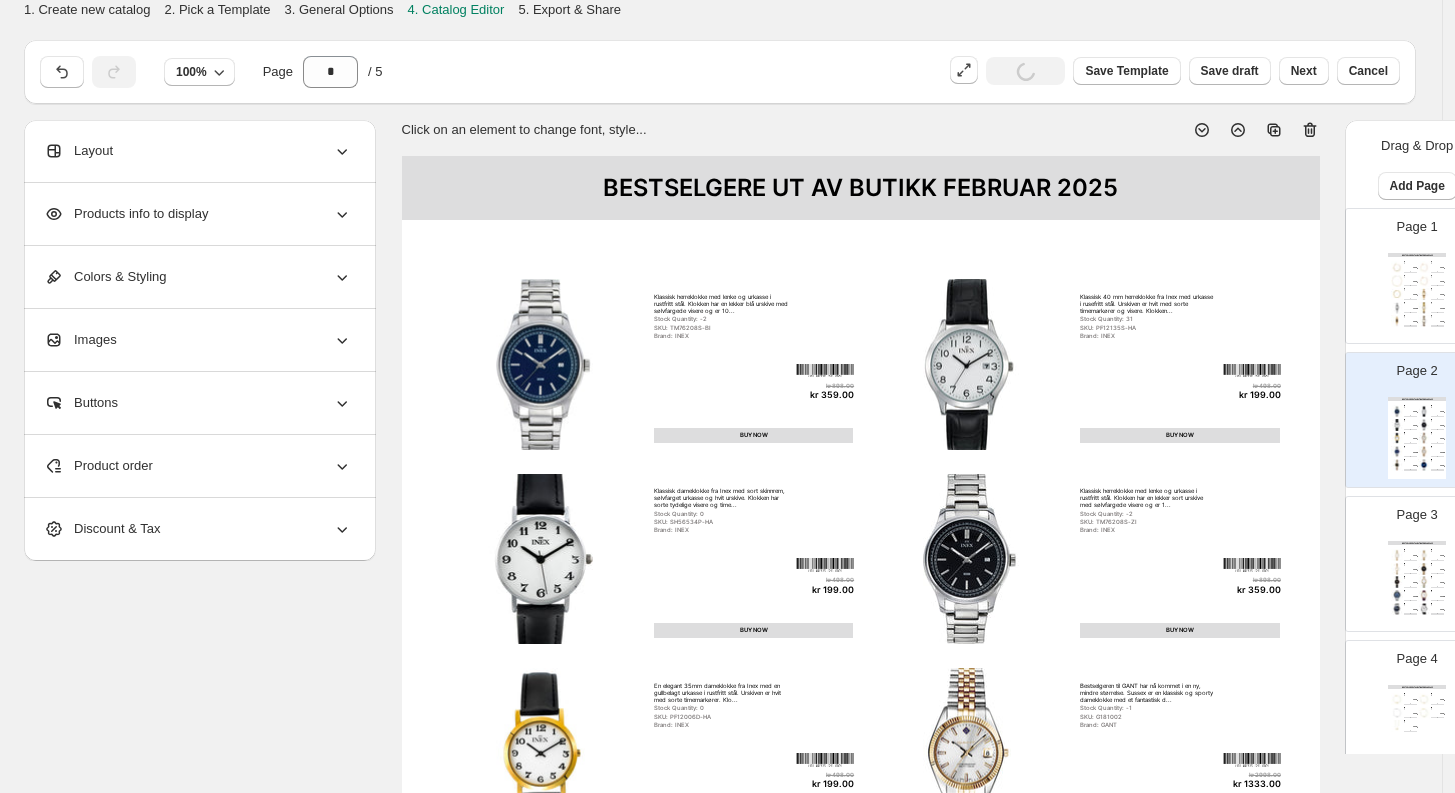 click on "Brand:  Mockberg" at bounding box center [1408, 278] 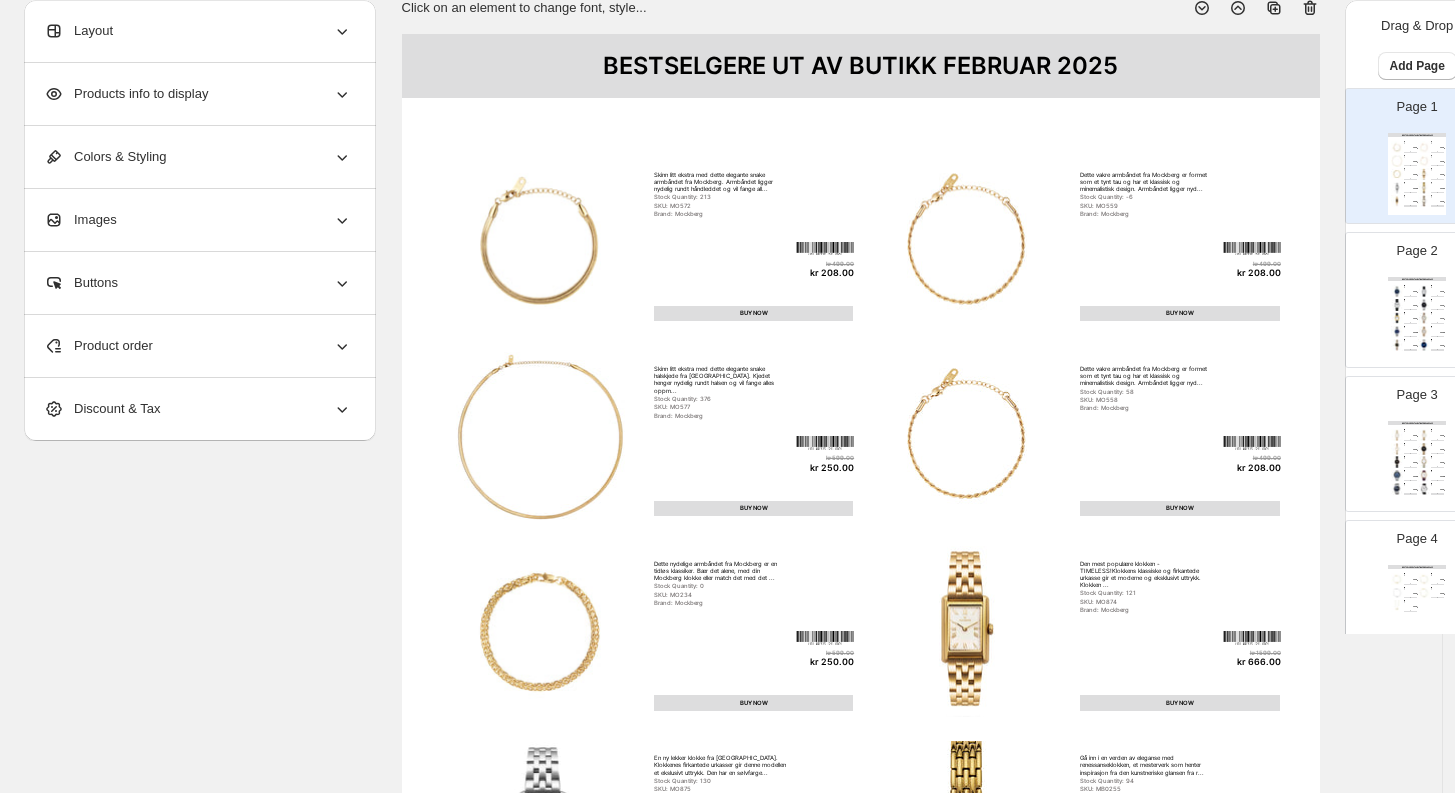 scroll, scrollTop: 0, scrollLeft: 0, axis: both 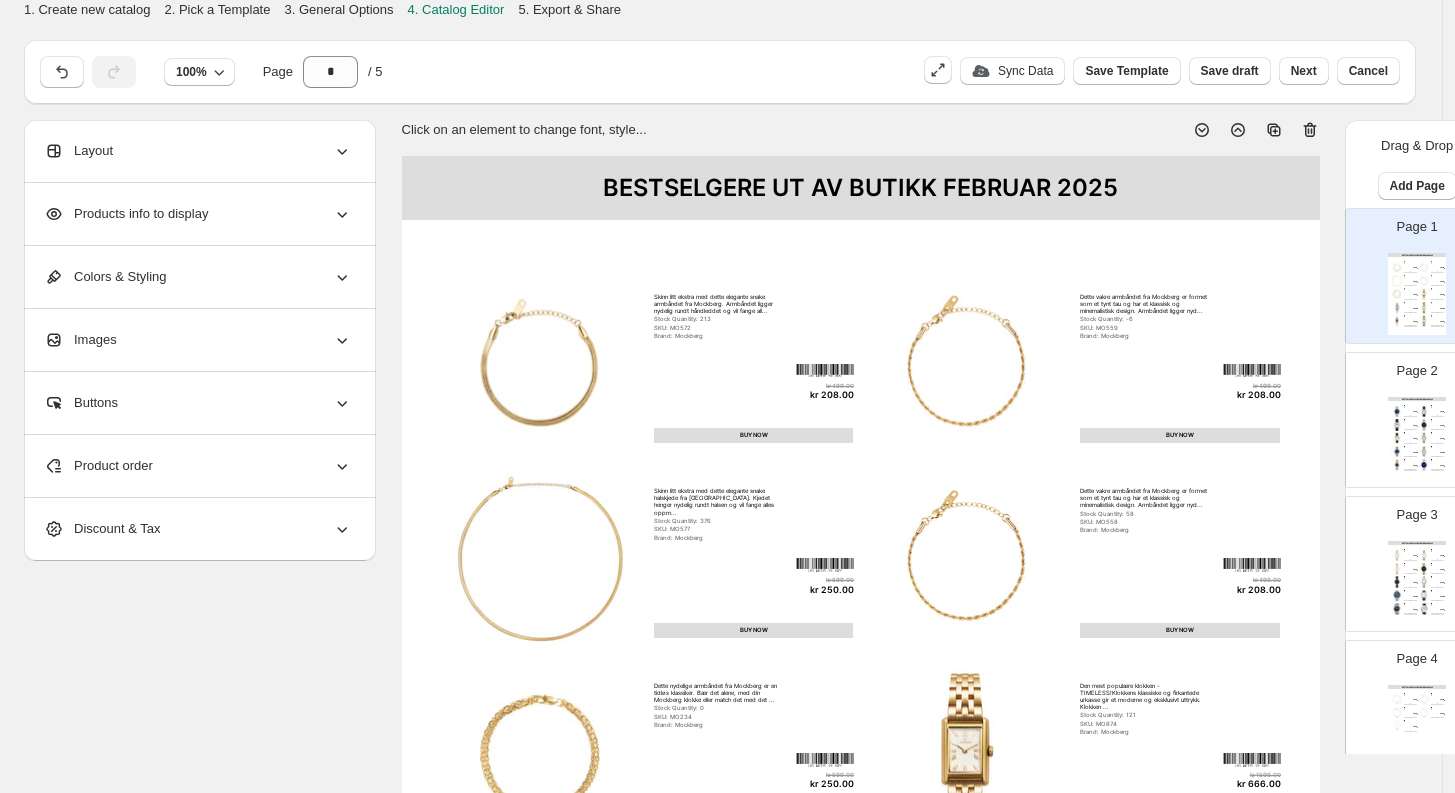 click 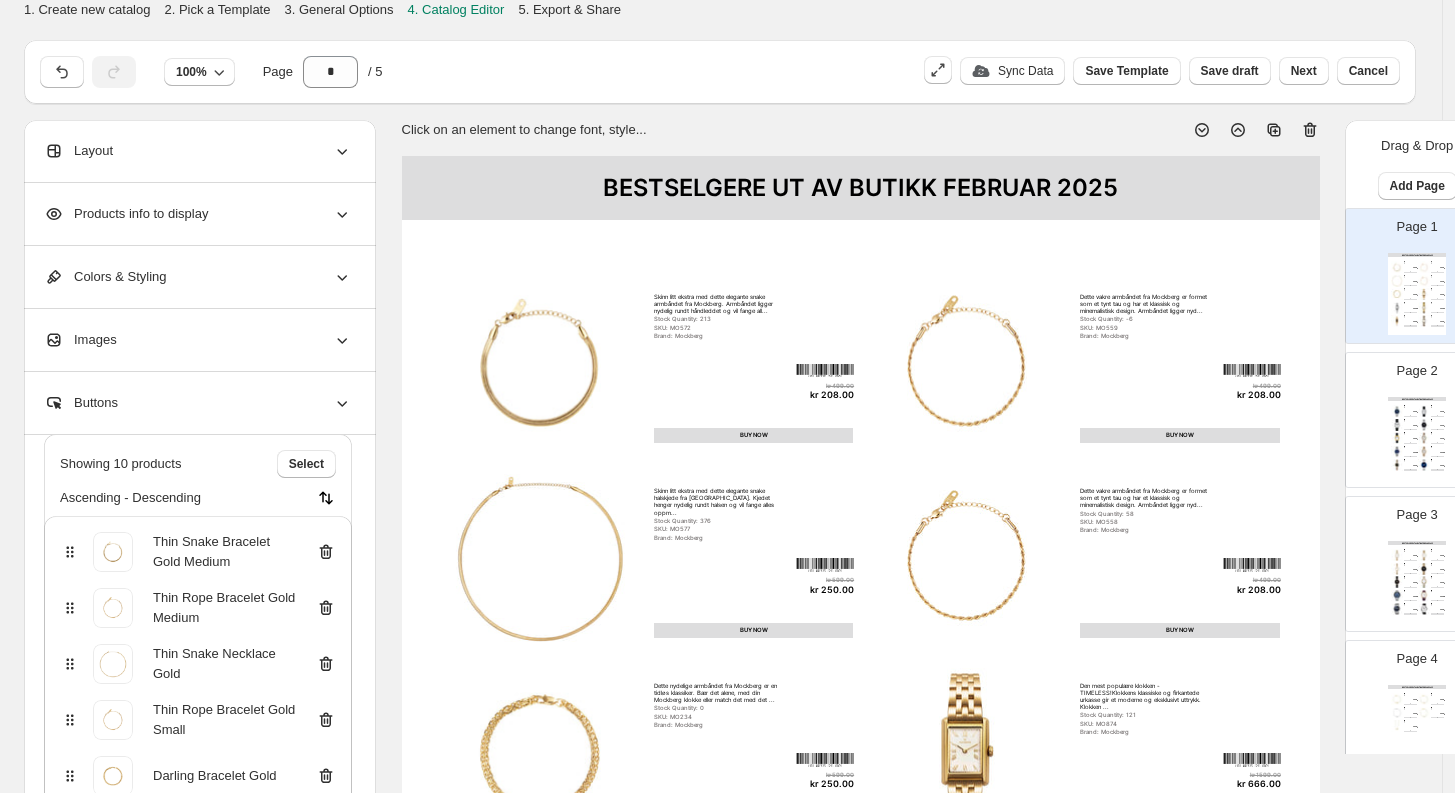 scroll, scrollTop: 115, scrollLeft: 0, axis: vertical 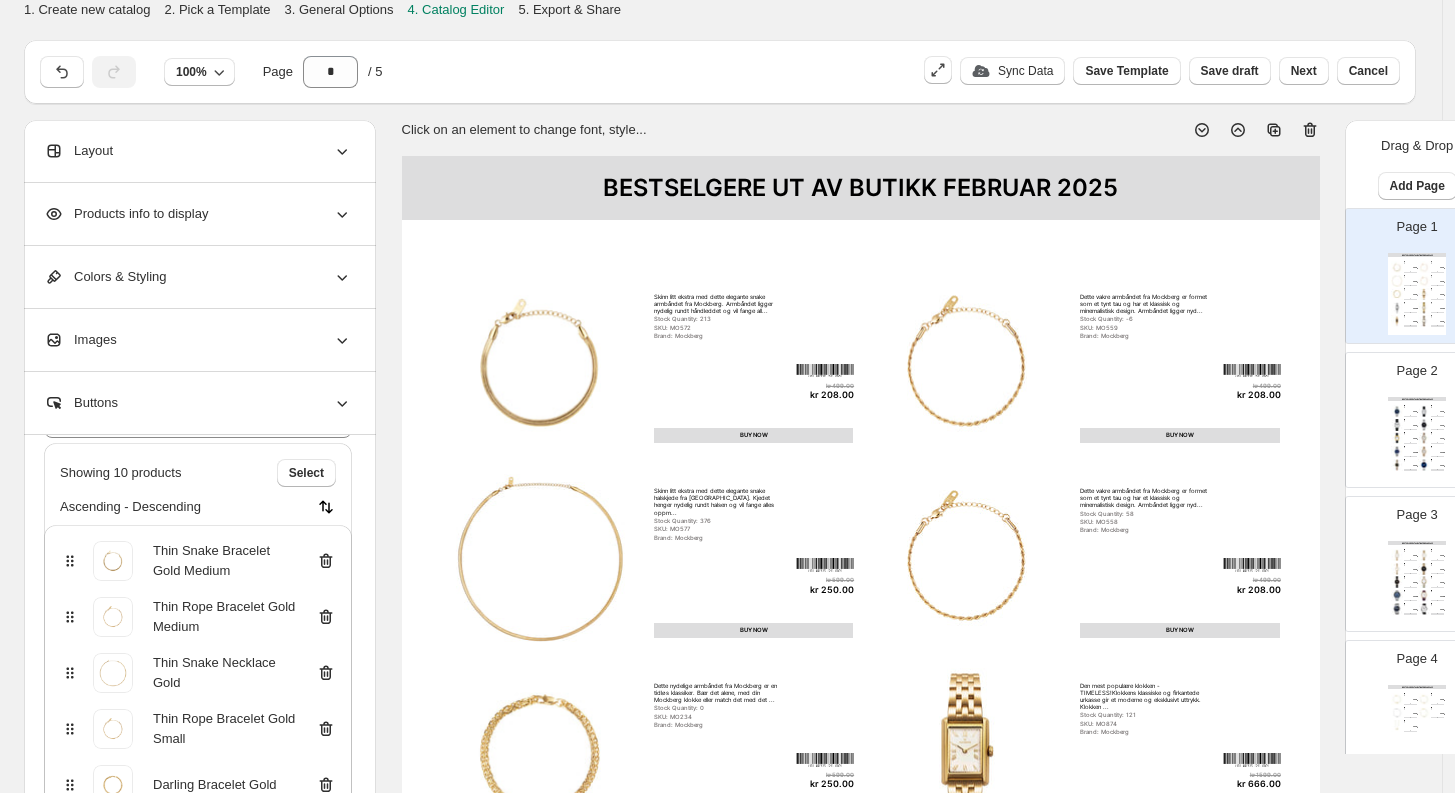 click 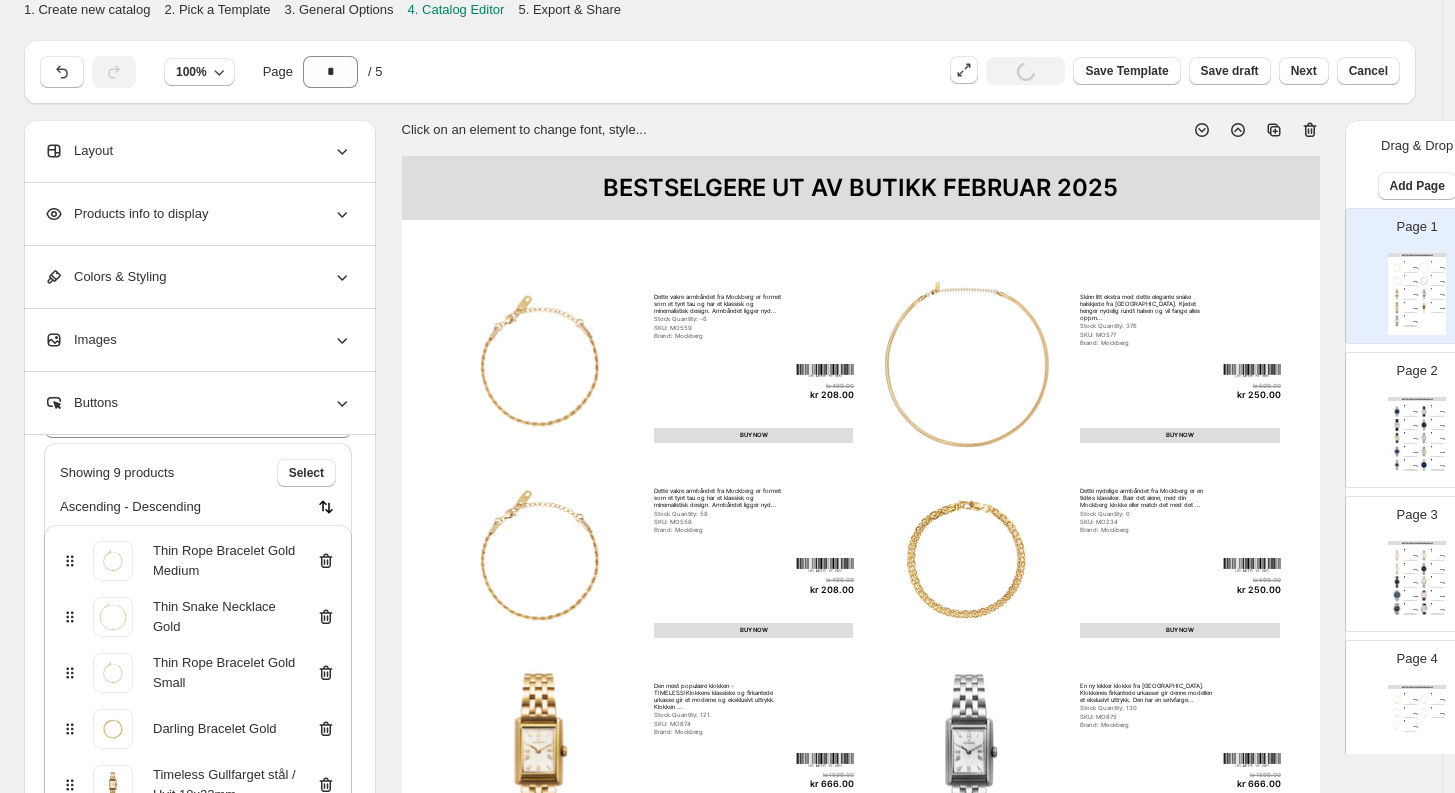 click 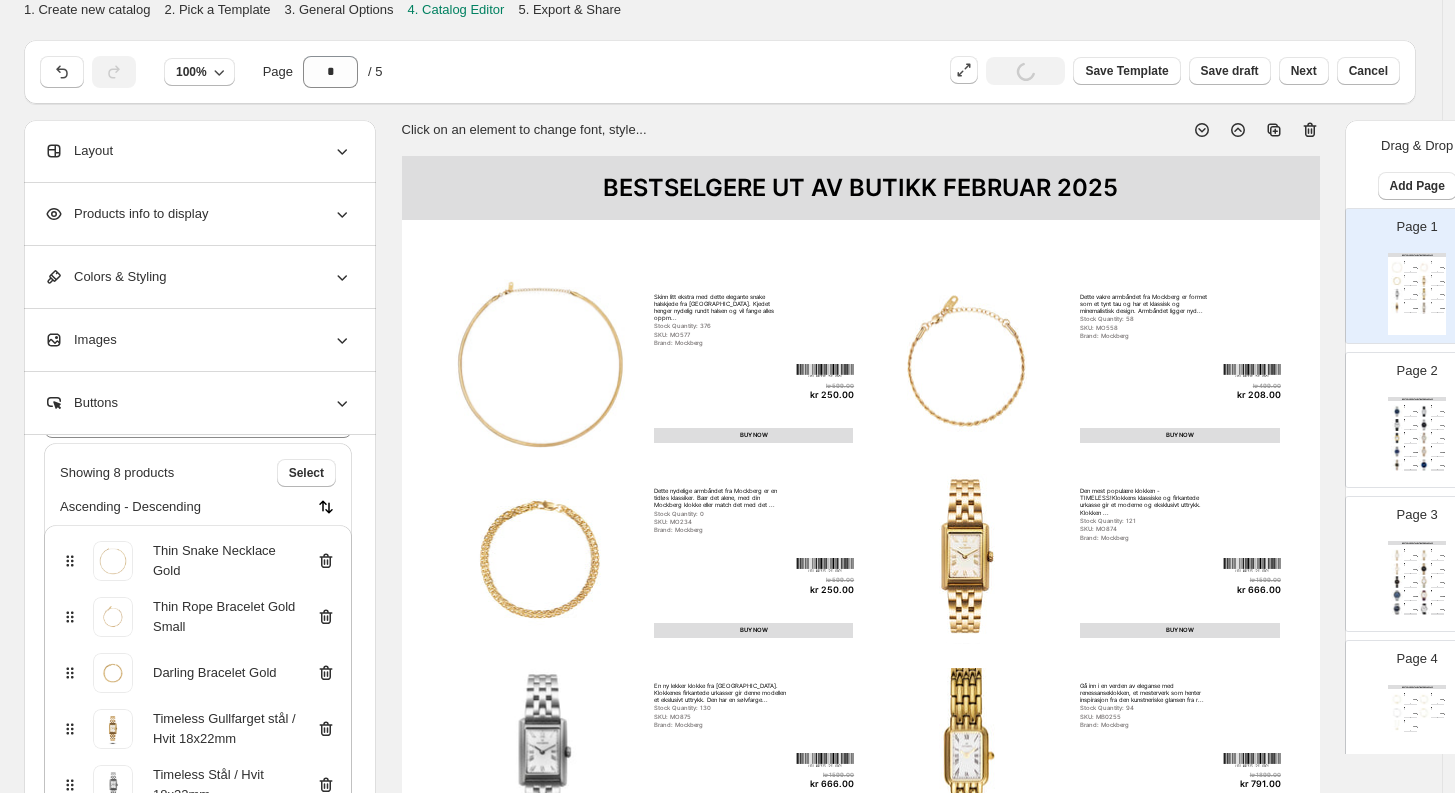 click 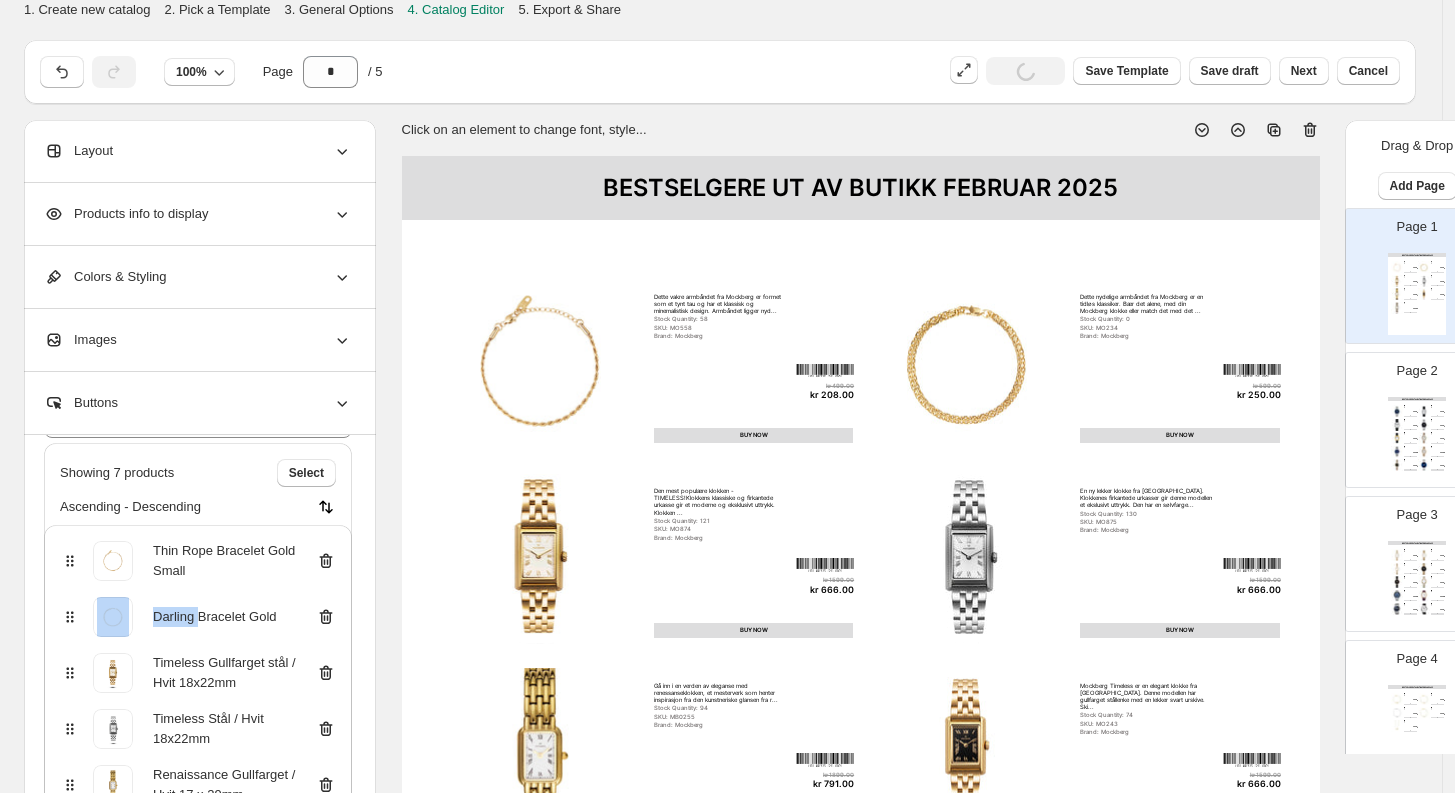 click 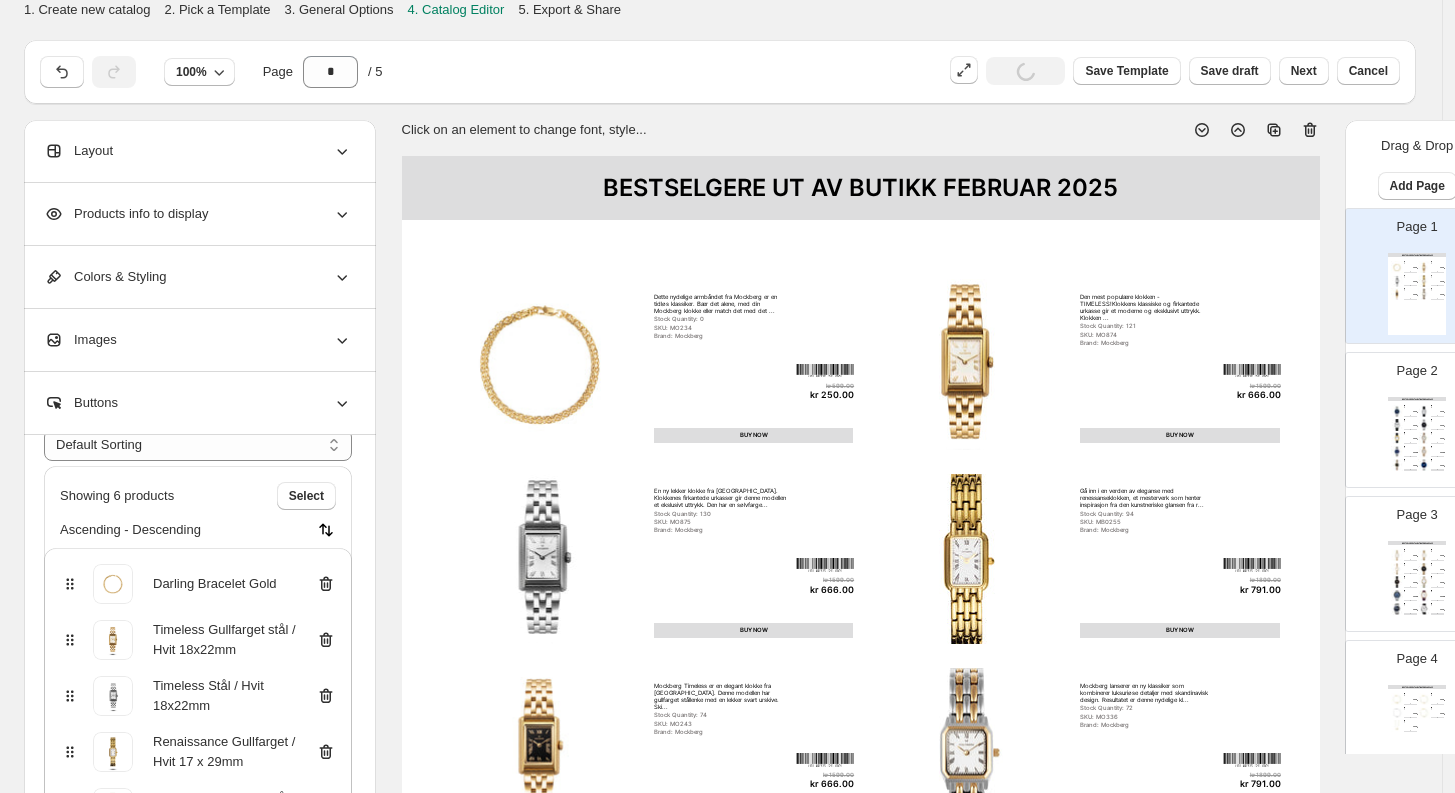 scroll, scrollTop: 82, scrollLeft: 0, axis: vertical 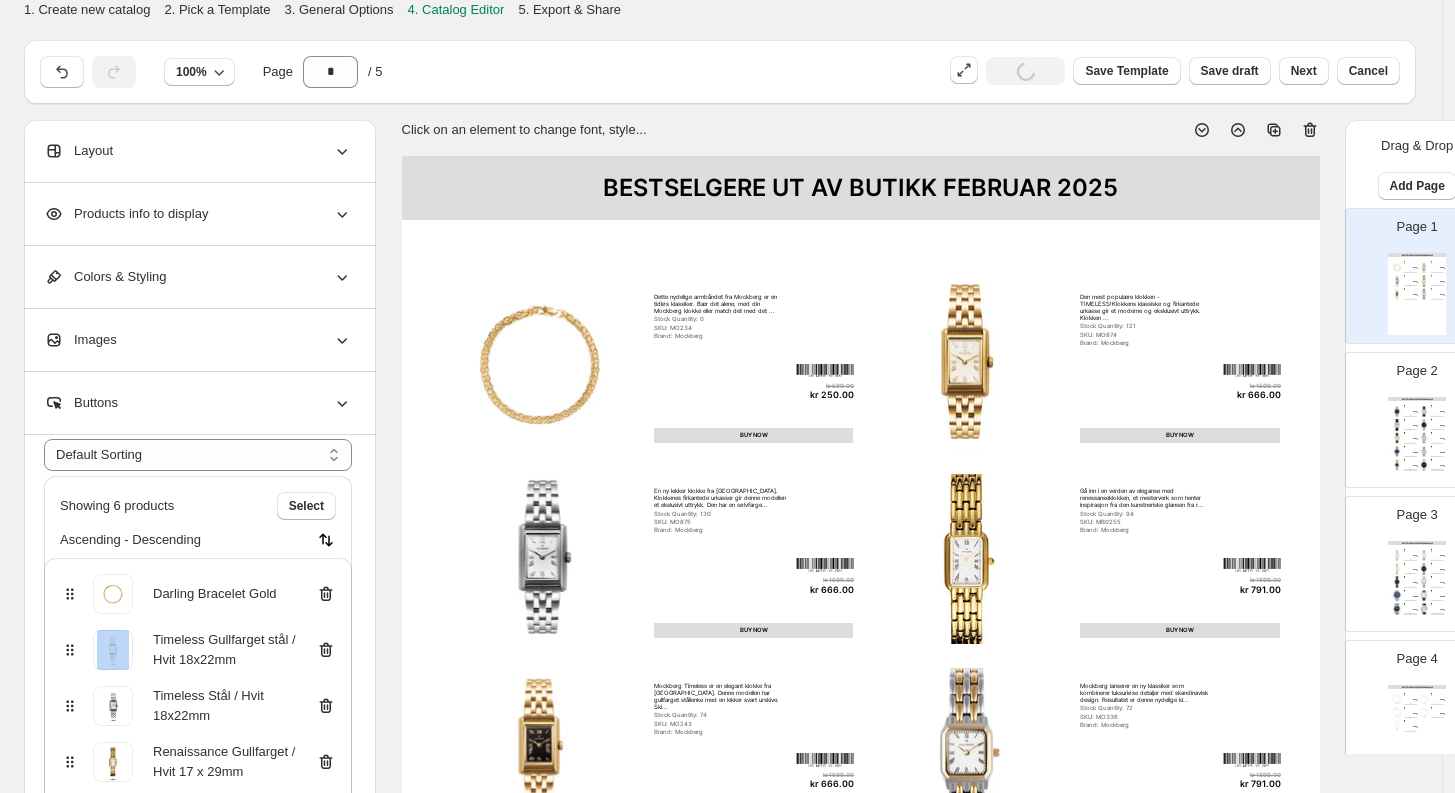 click on "Darling Bracelet Gold" at bounding box center (198, 590) 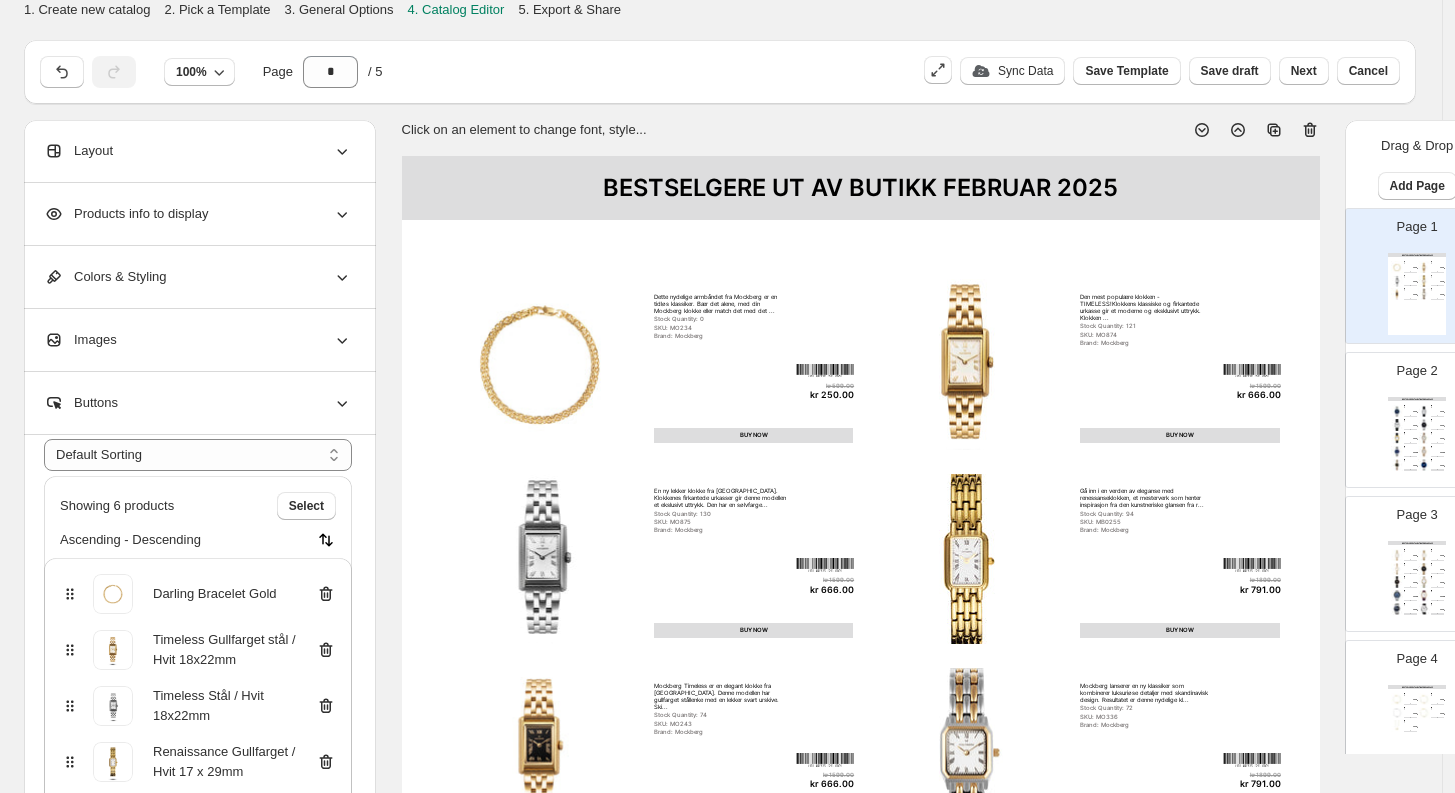 click 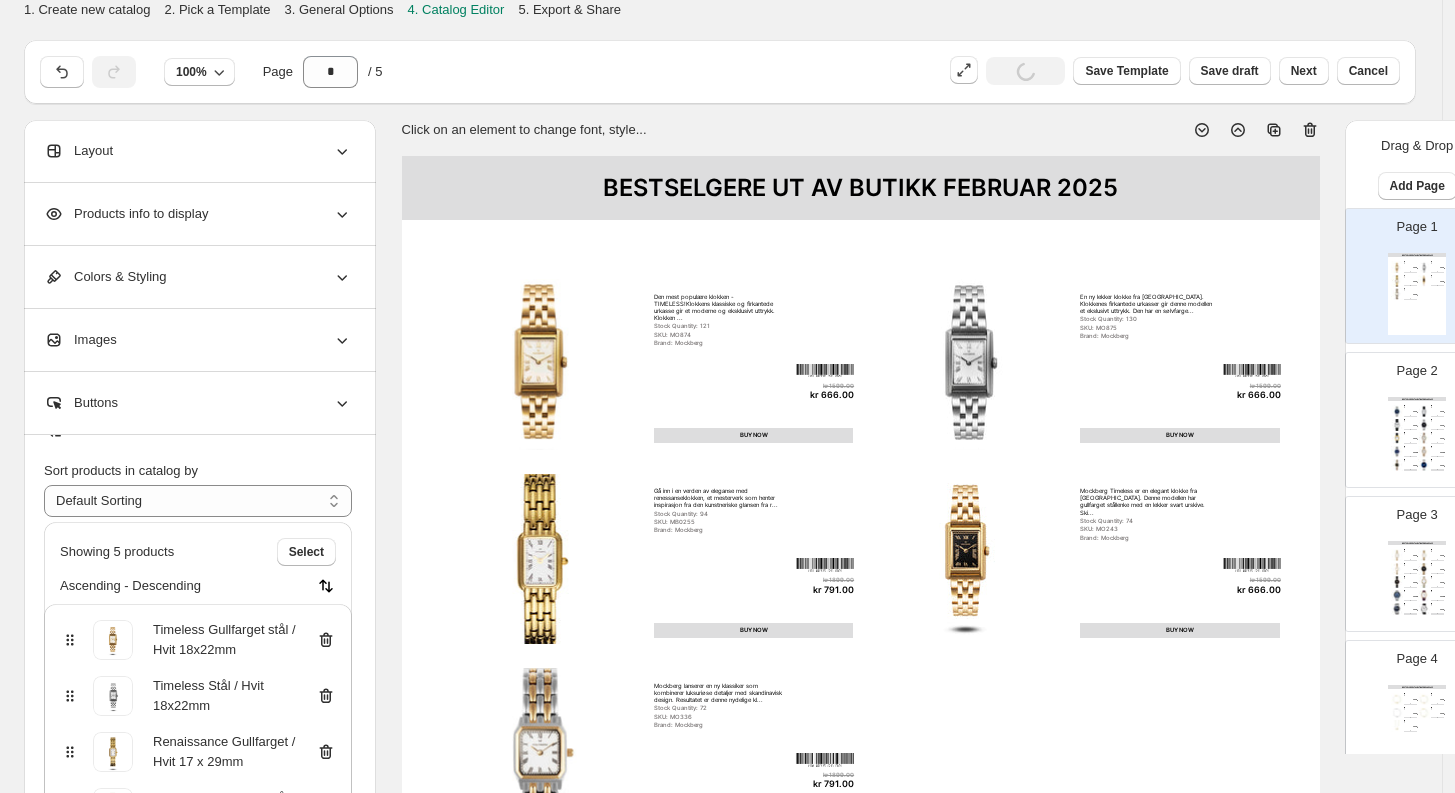 scroll, scrollTop: 26, scrollLeft: 0, axis: vertical 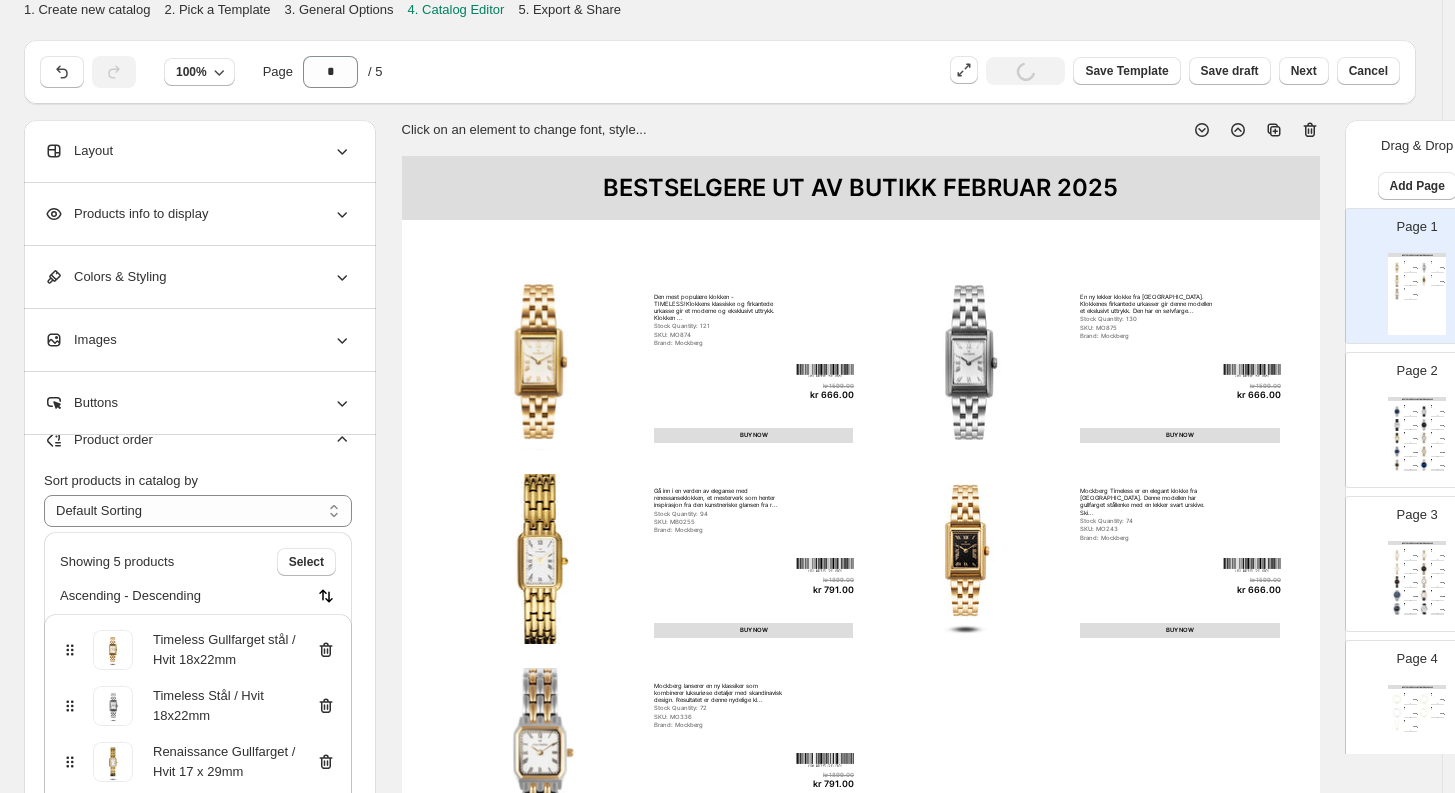 click at bounding box center (326, 596) 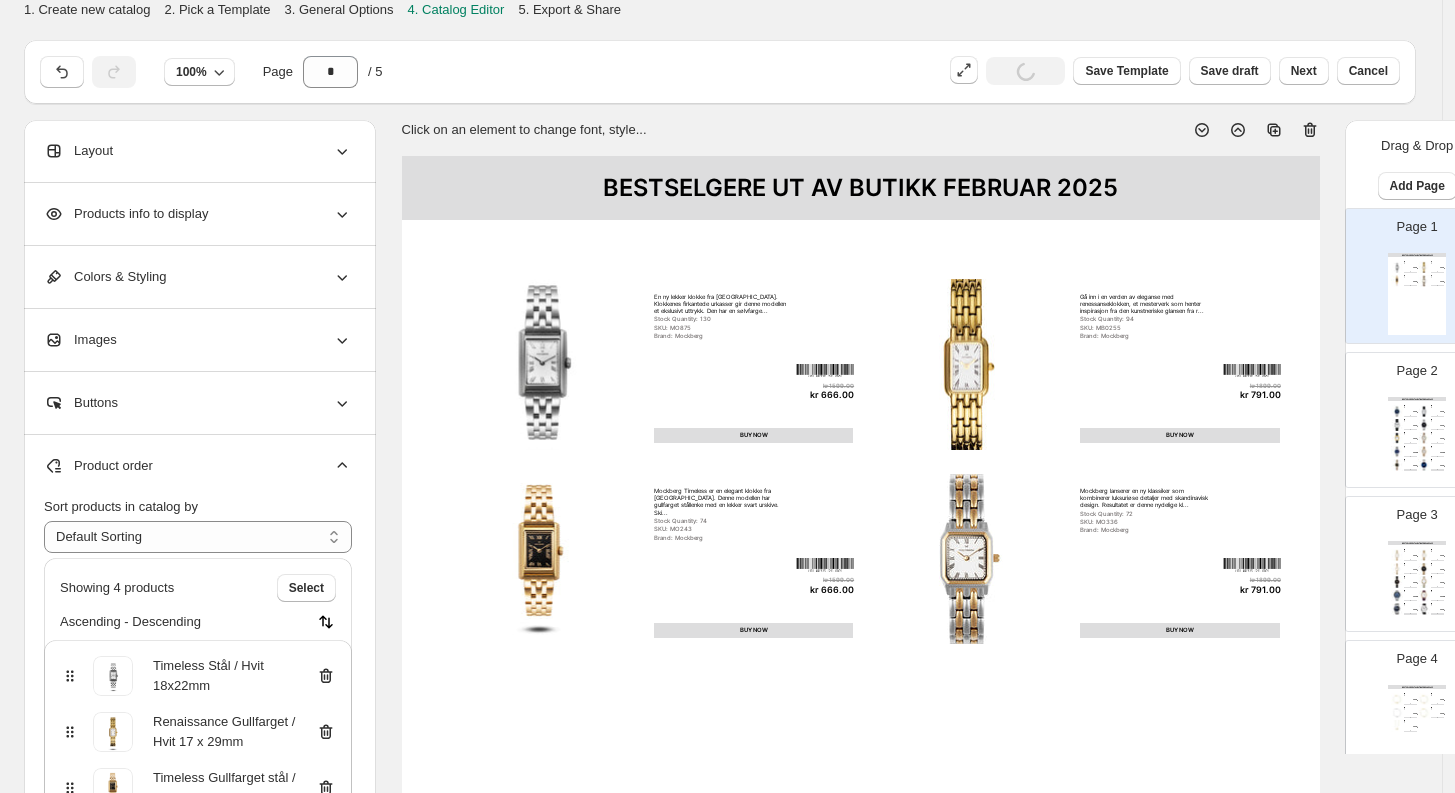 scroll, scrollTop: 0, scrollLeft: 0, axis: both 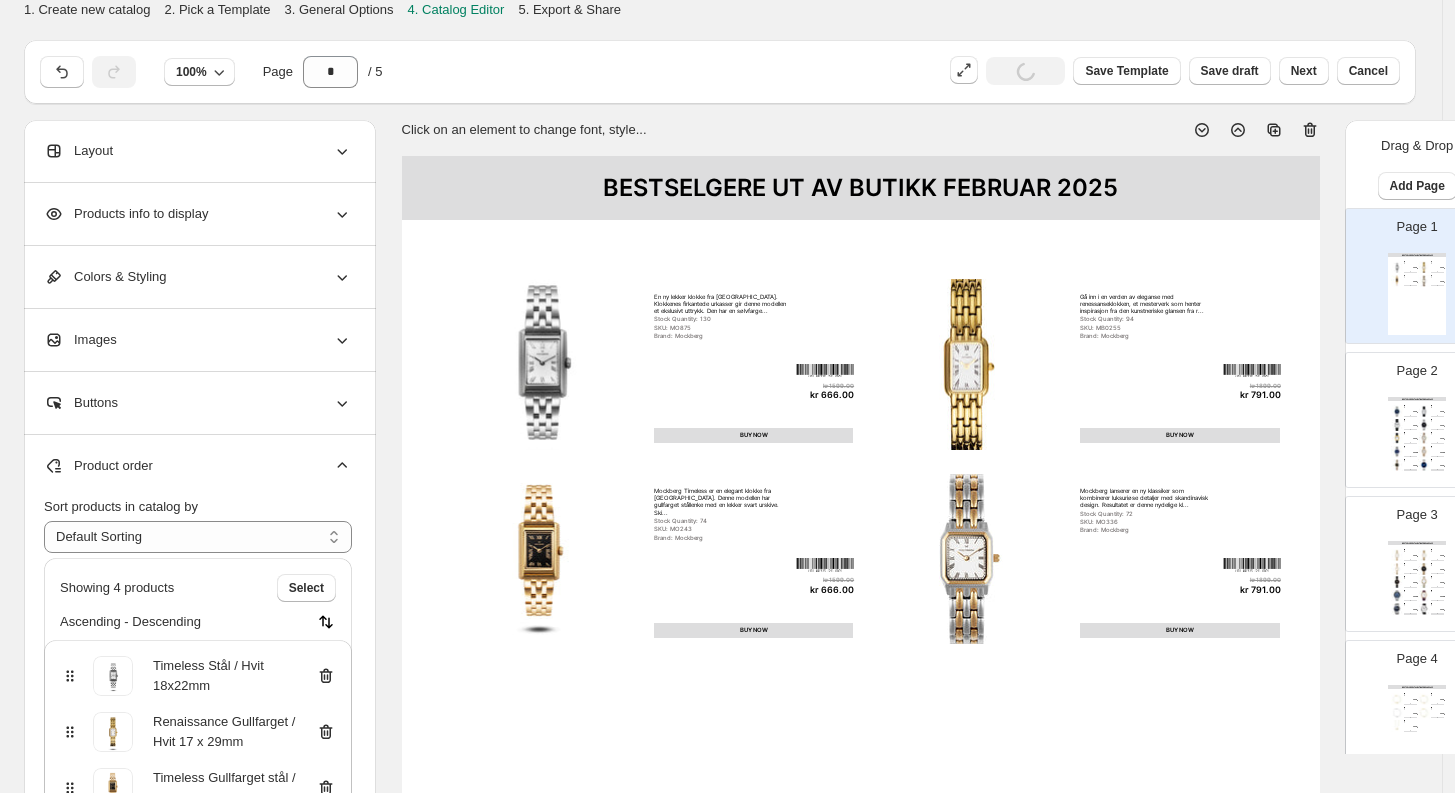 click 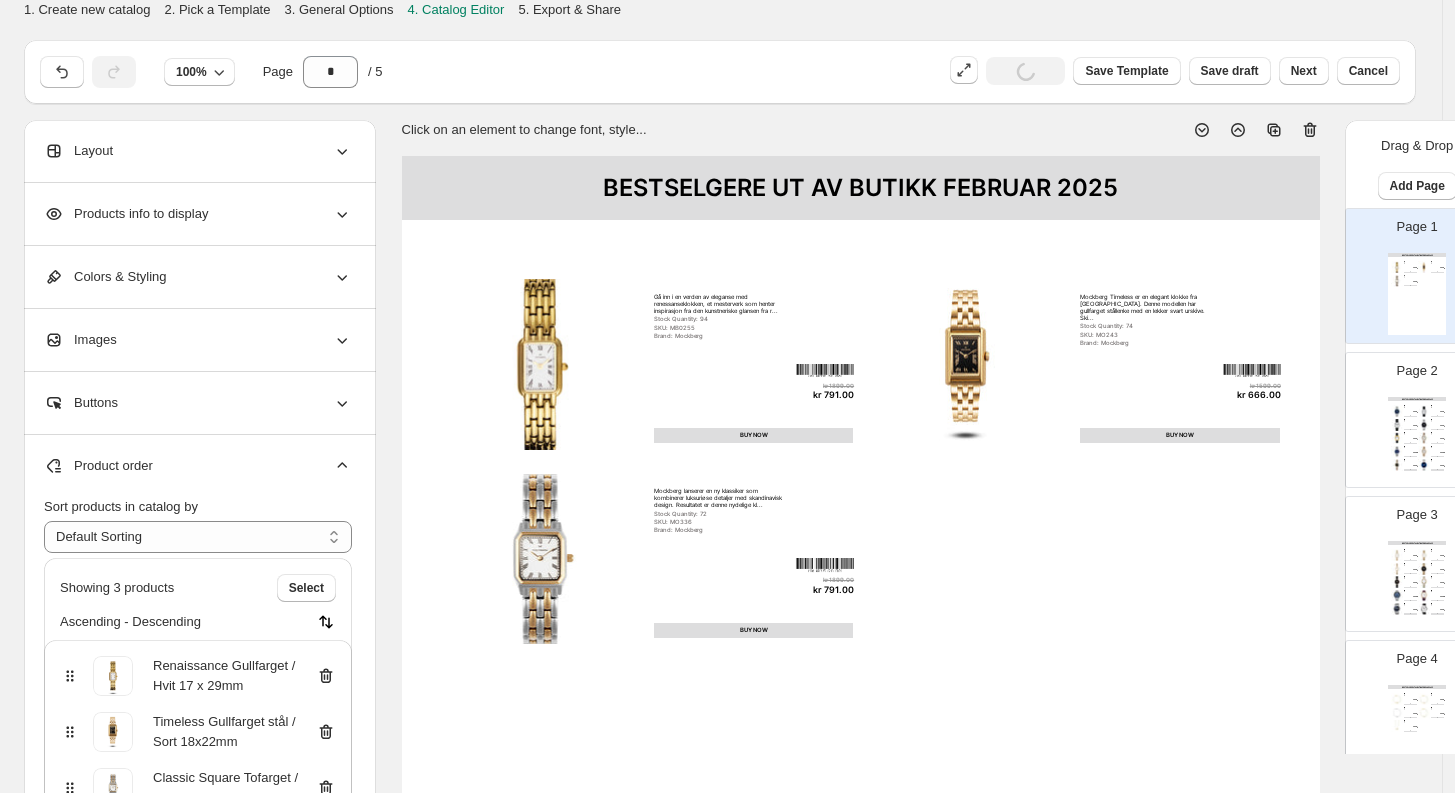 click 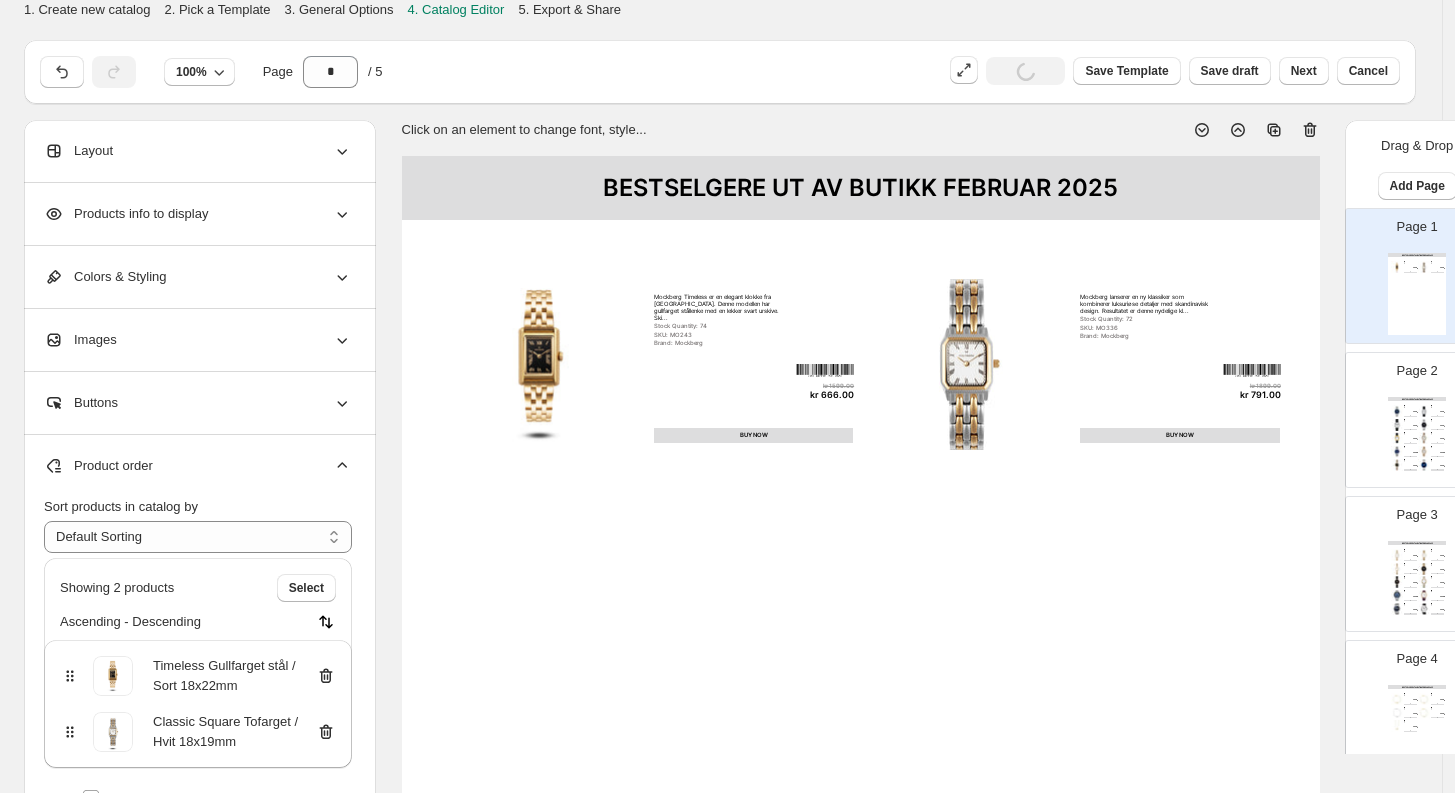 click 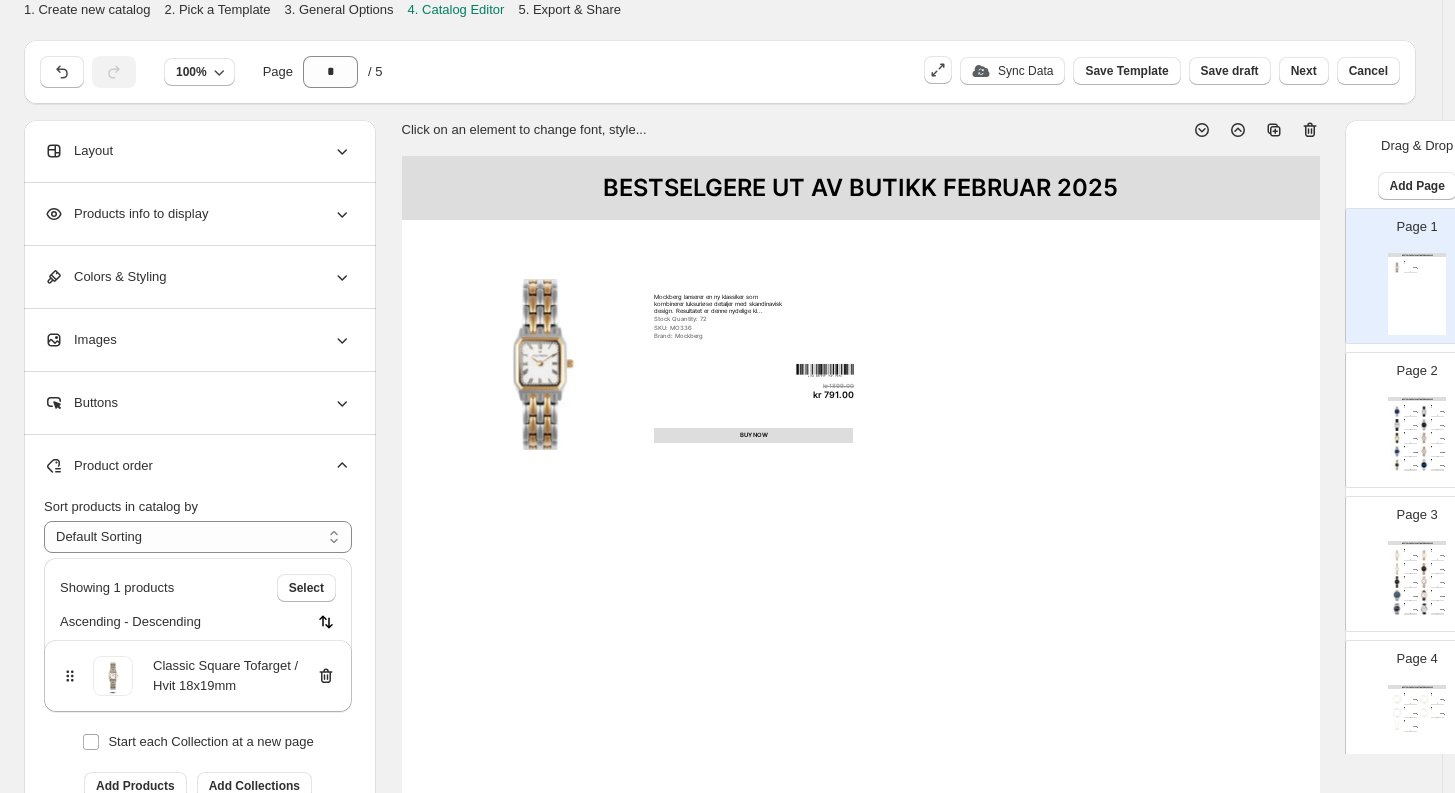 click 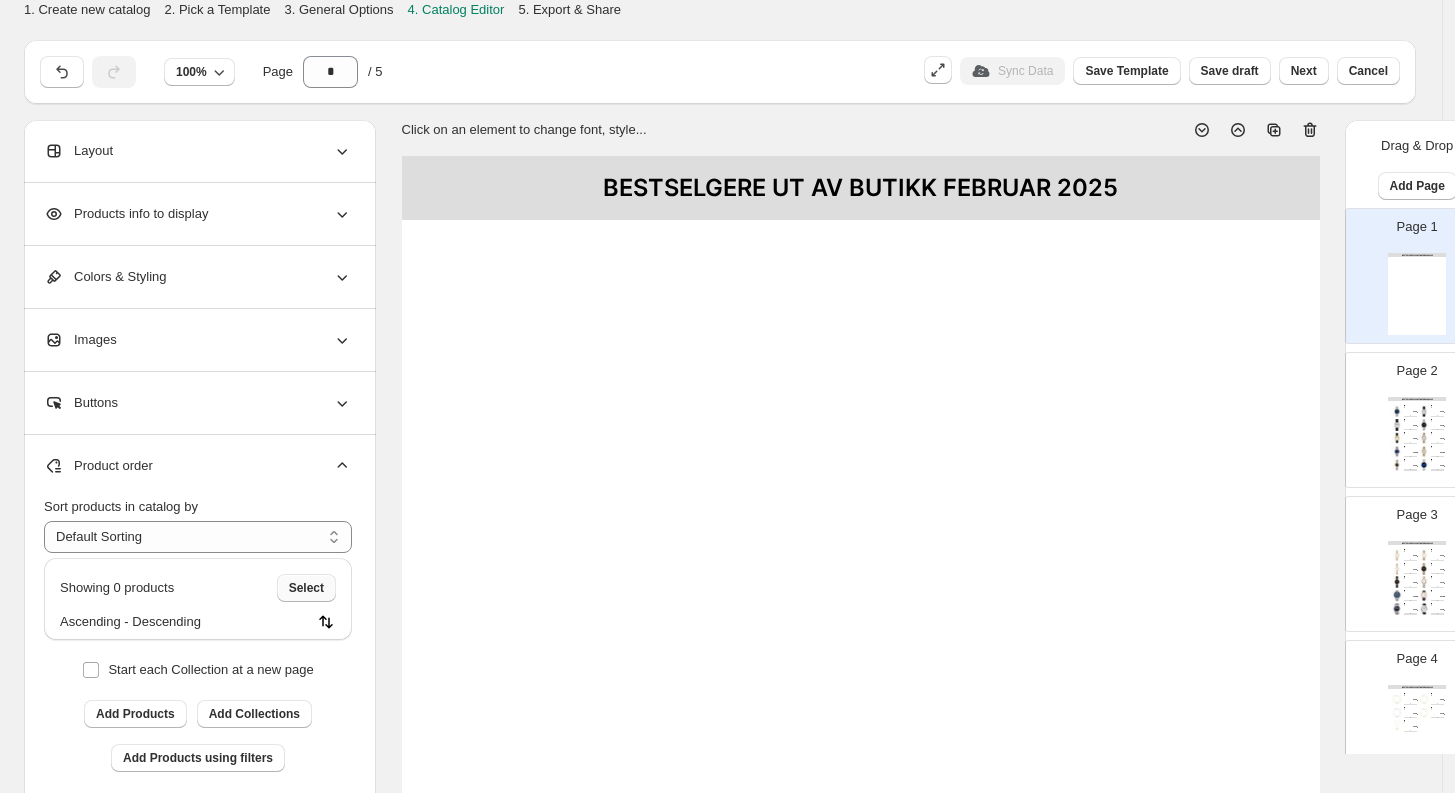 click on "Select" at bounding box center (306, 588) 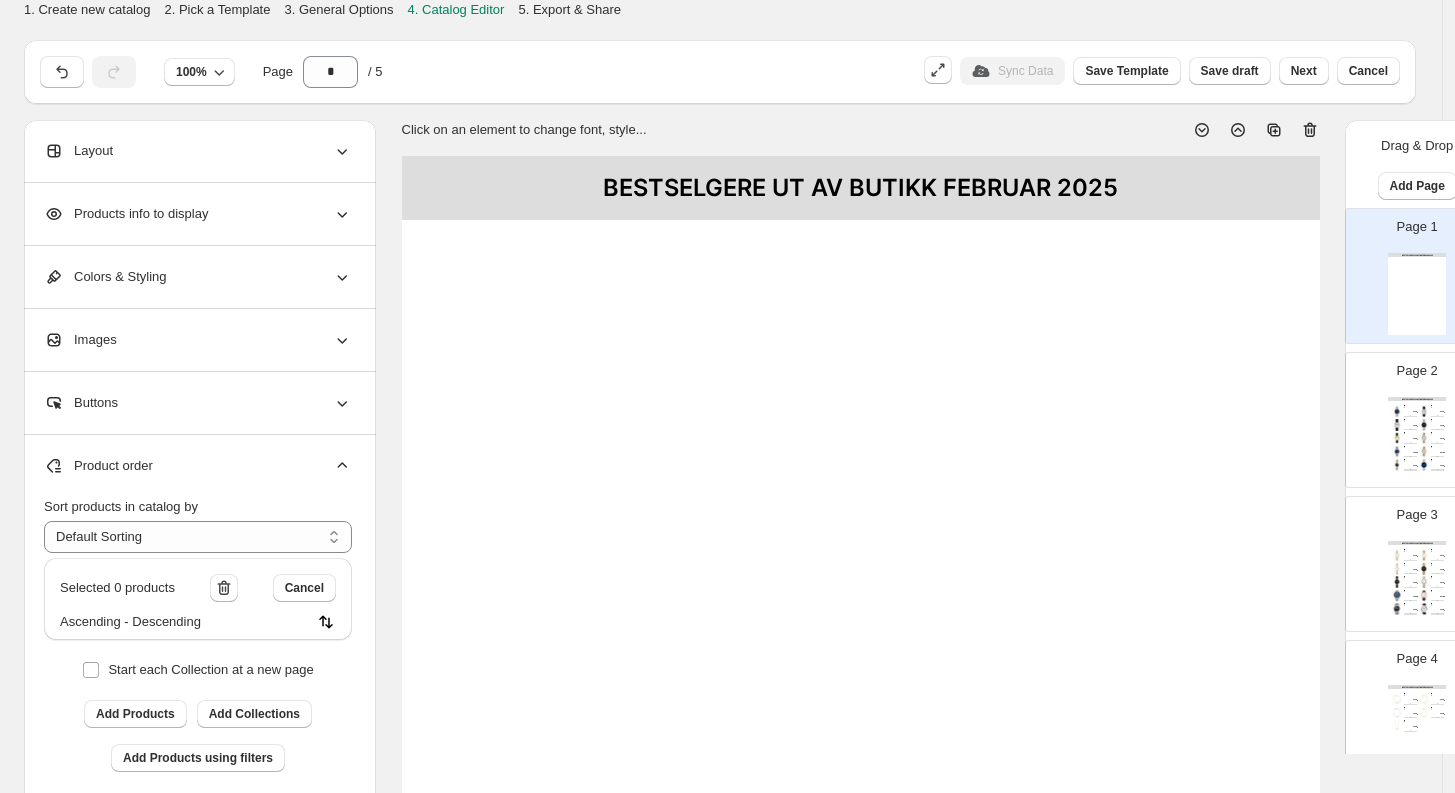 scroll, scrollTop: 97, scrollLeft: 0, axis: vertical 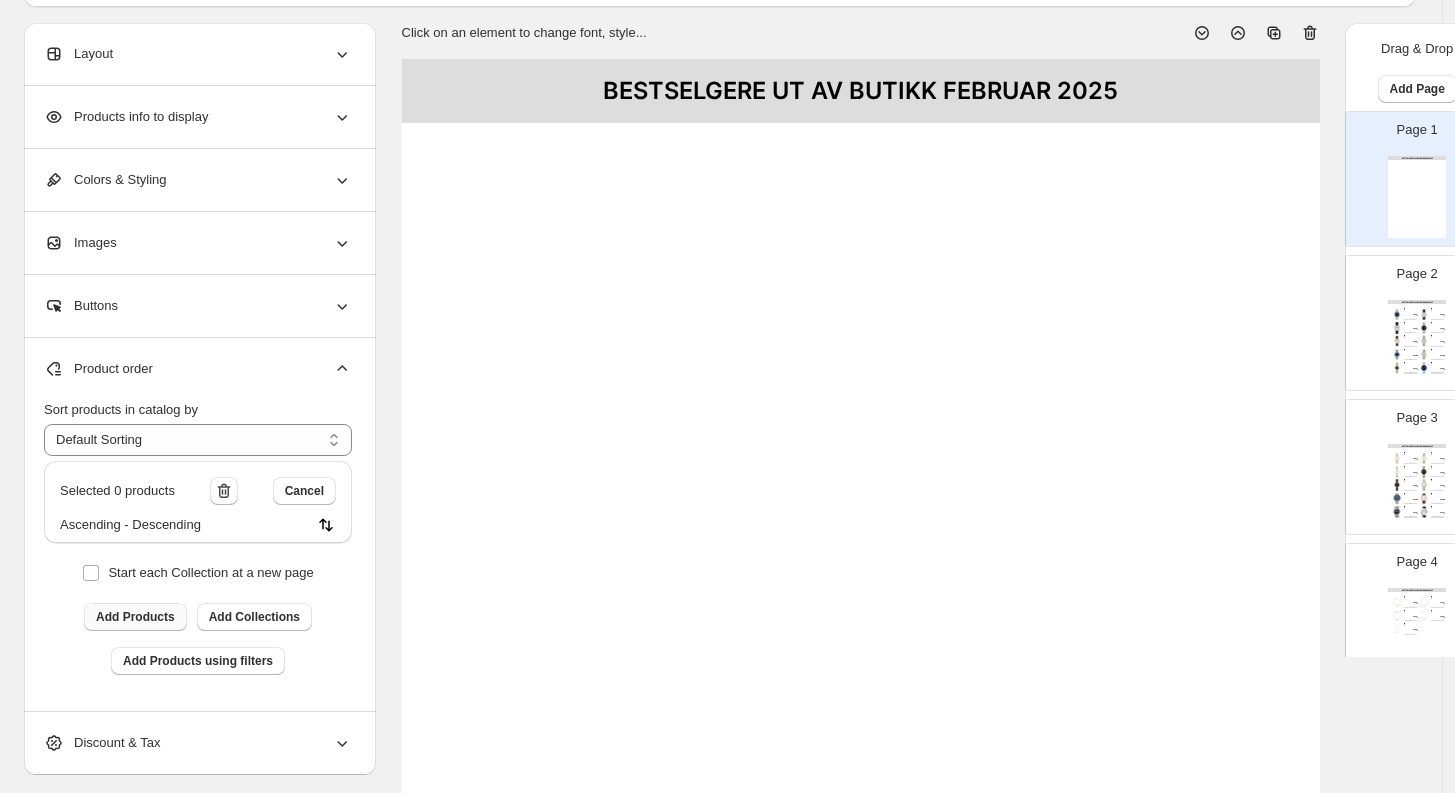 click on "Add Products" at bounding box center [135, 617] 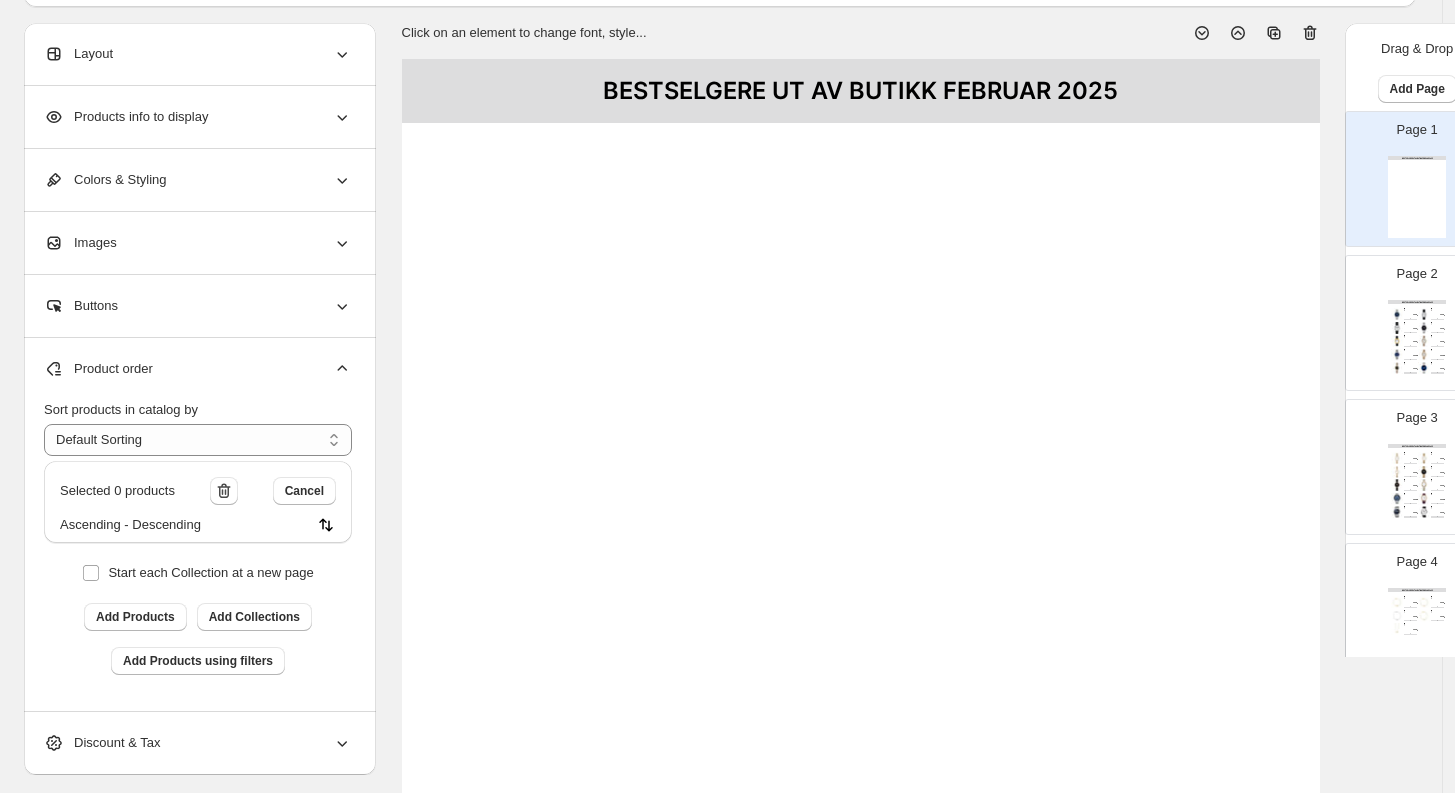 click at bounding box center [1424, 328] 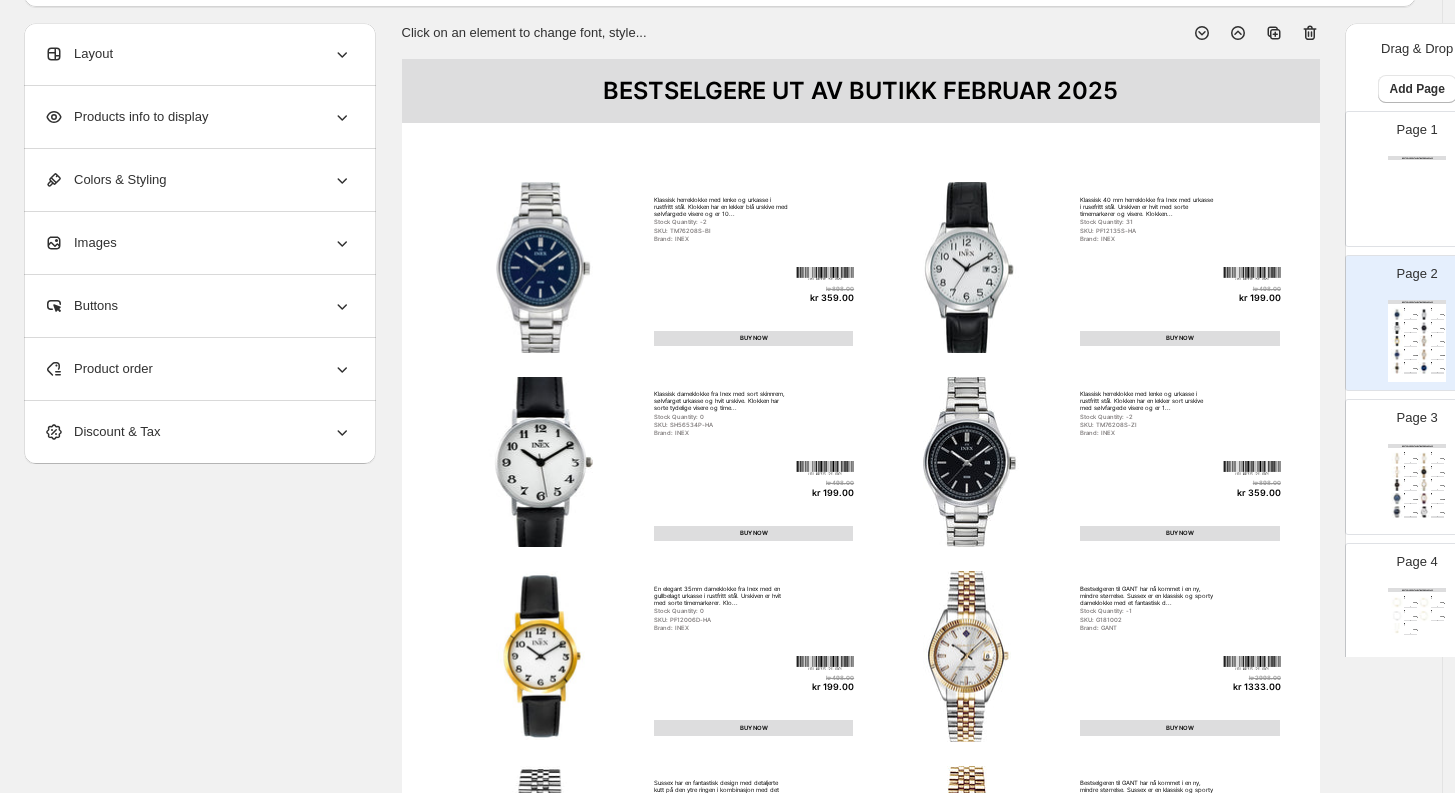 click 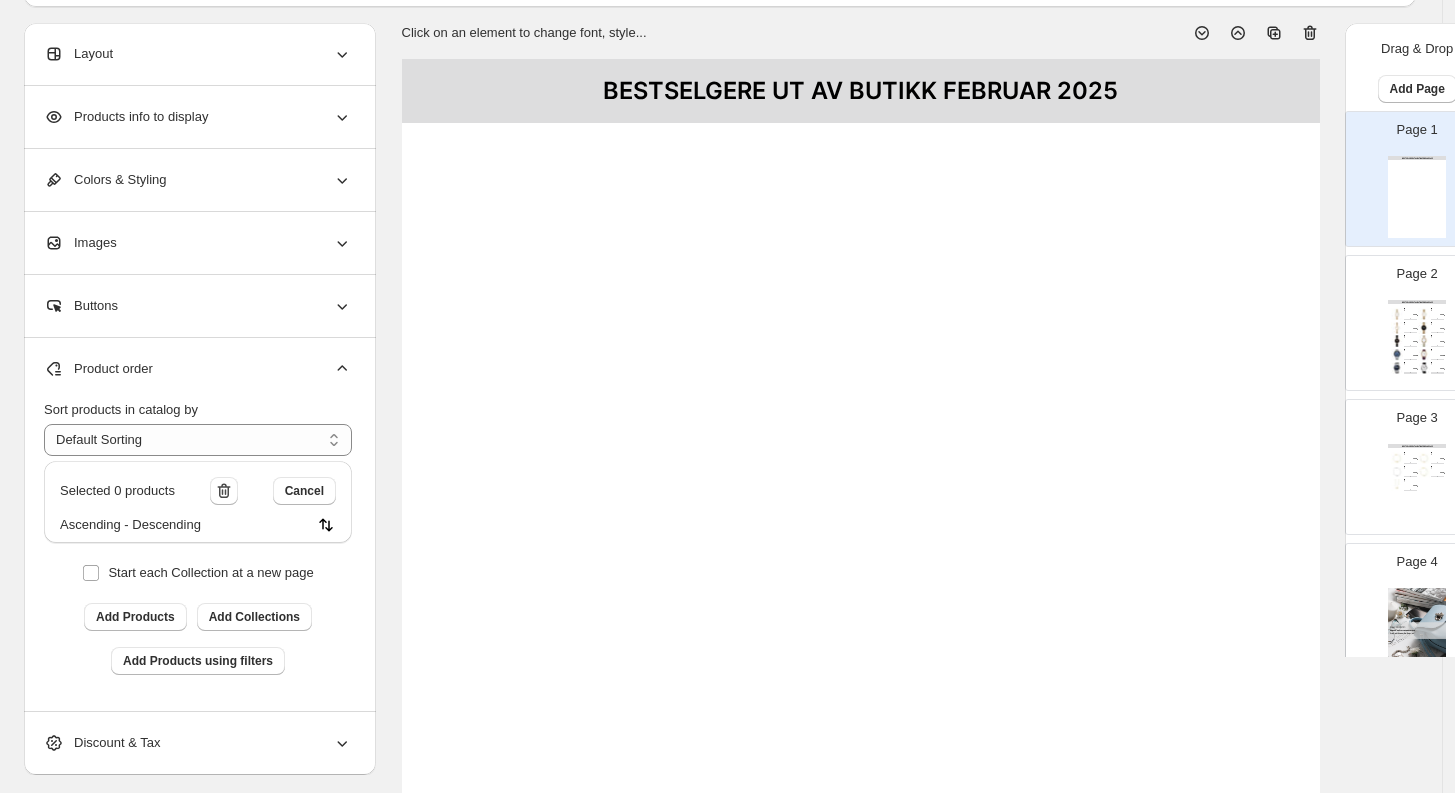 click on "BESTSELGERE UT AV BUTIKK FEBRUAR 2025" at bounding box center [1417, 302] 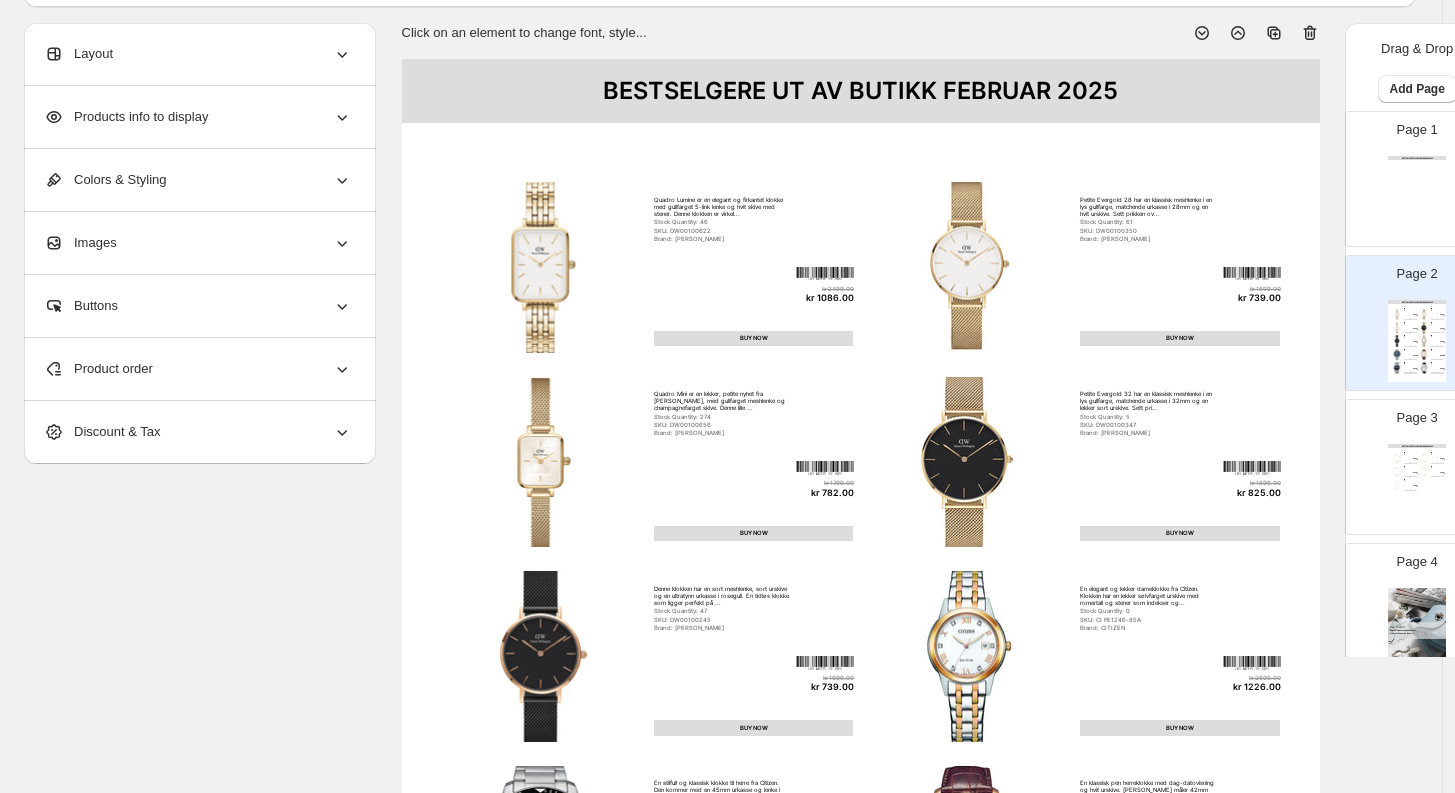 click 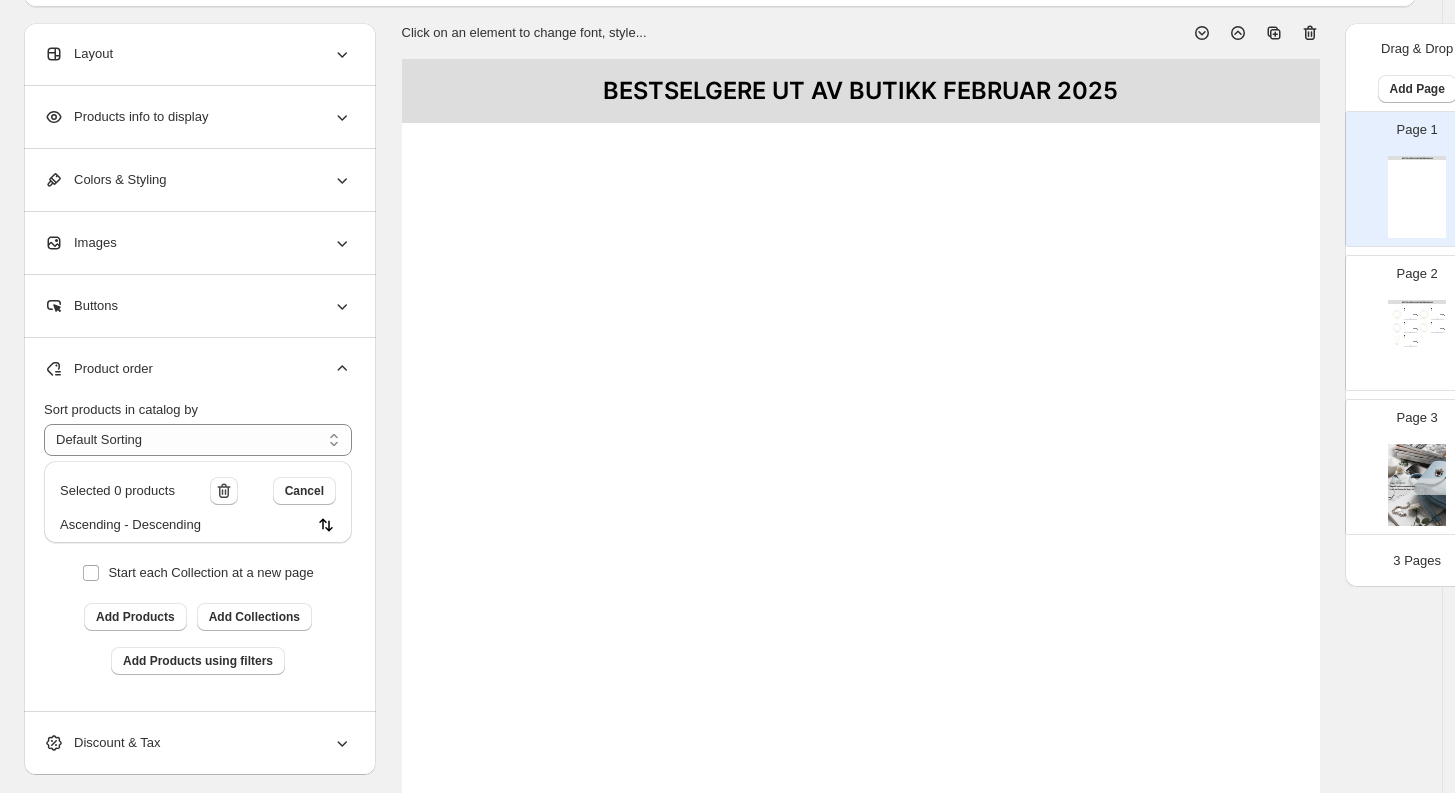 click on "BESTSELGERE UT AV BUTIKK FEBRUAR 2025" at bounding box center [1417, 302] 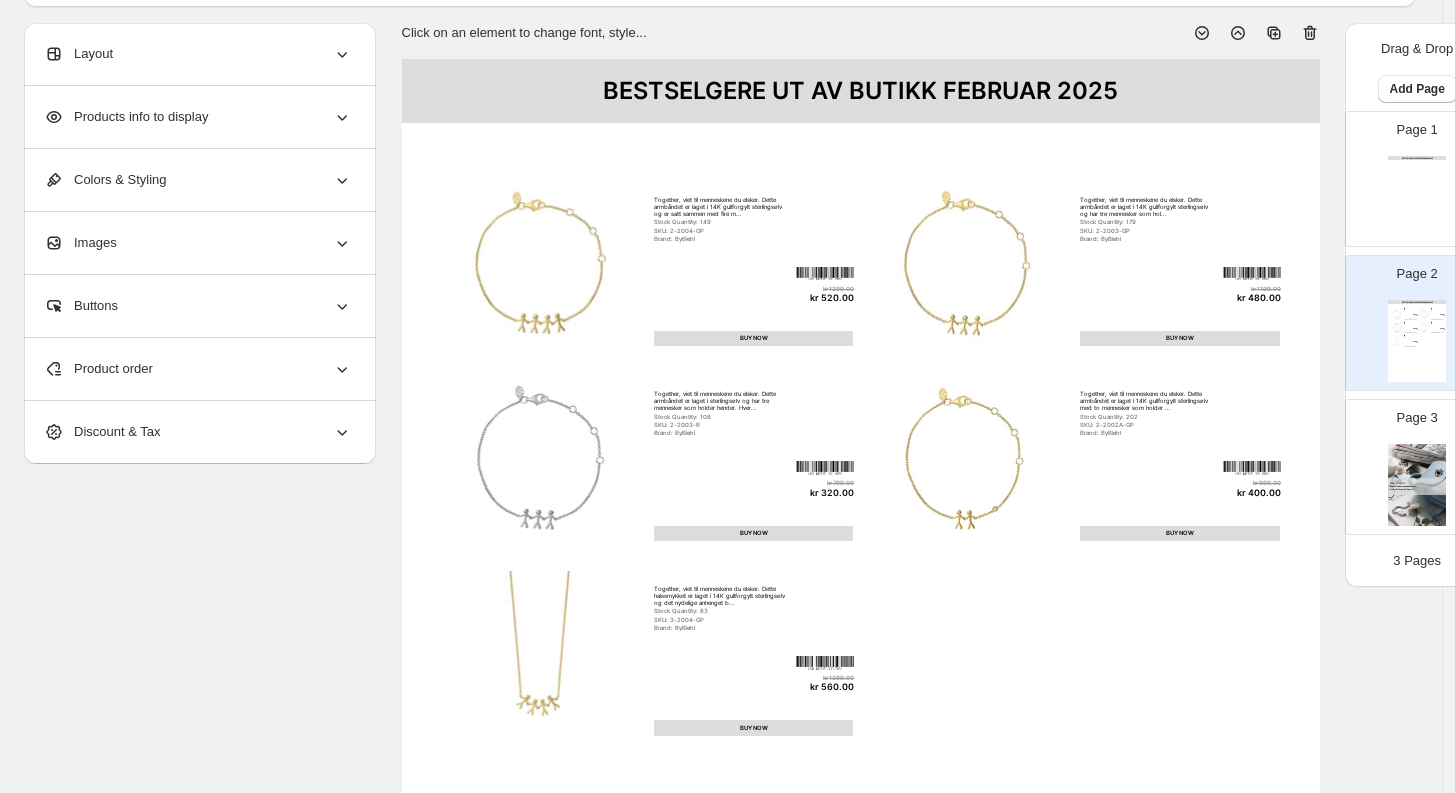 click 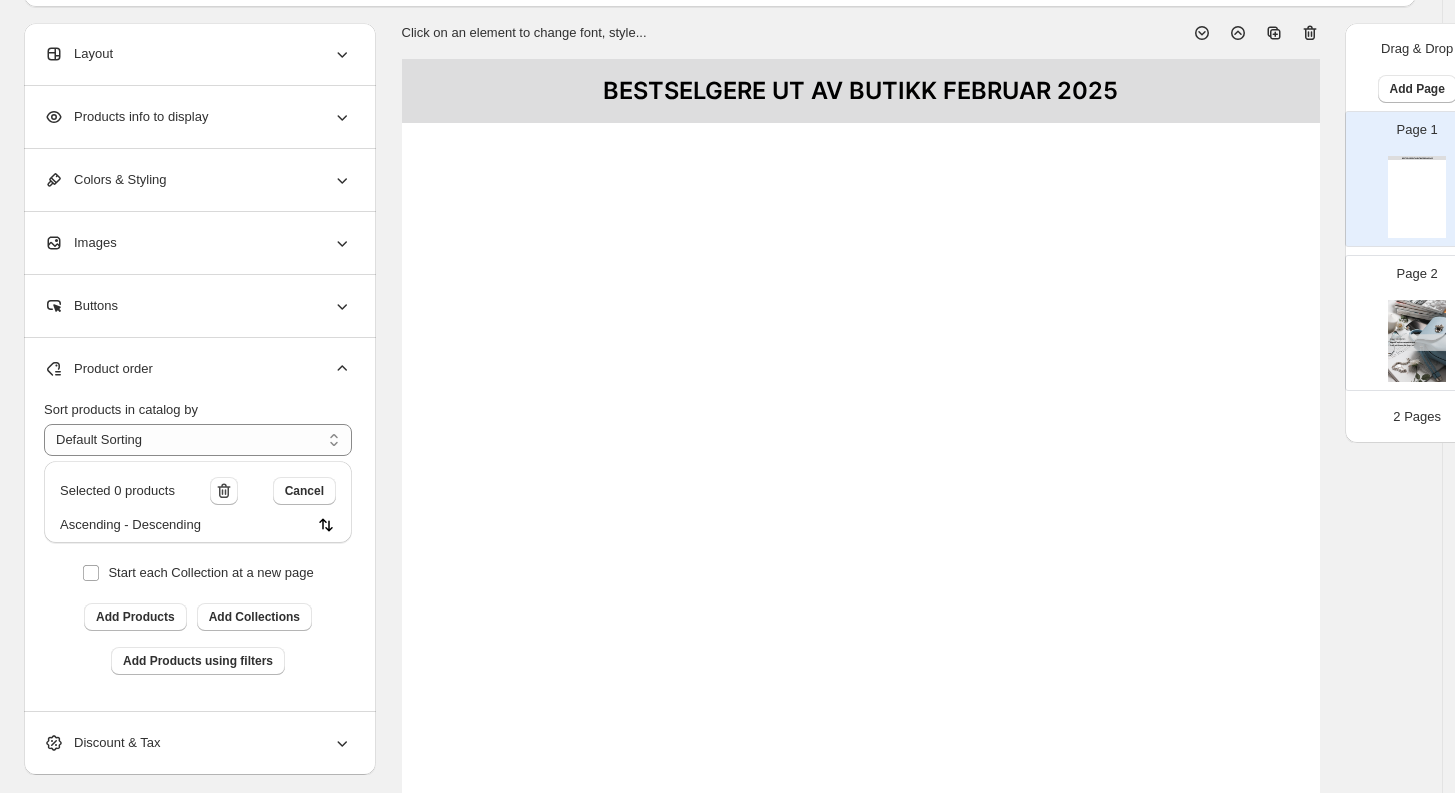 click at bounding box center (1417, 341) 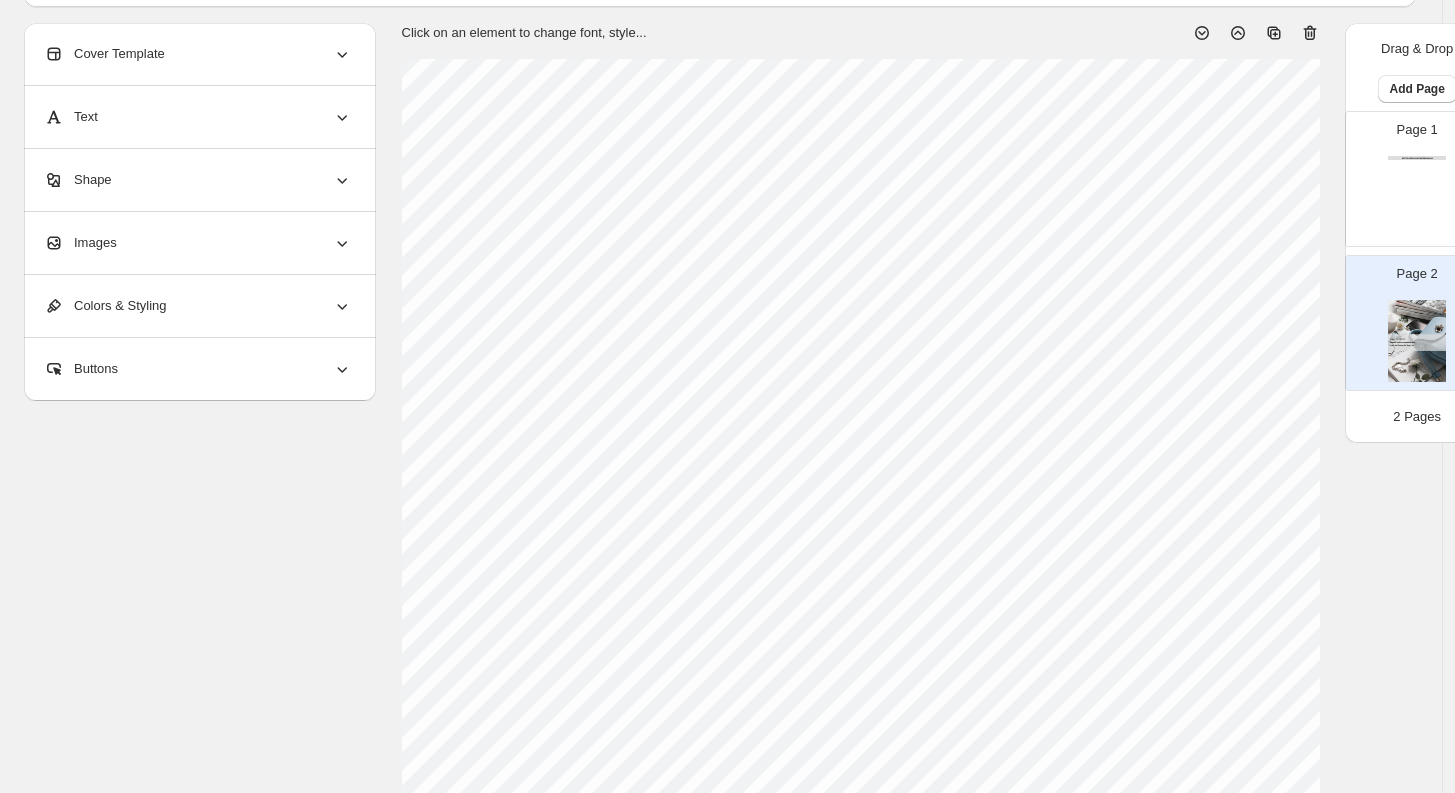click 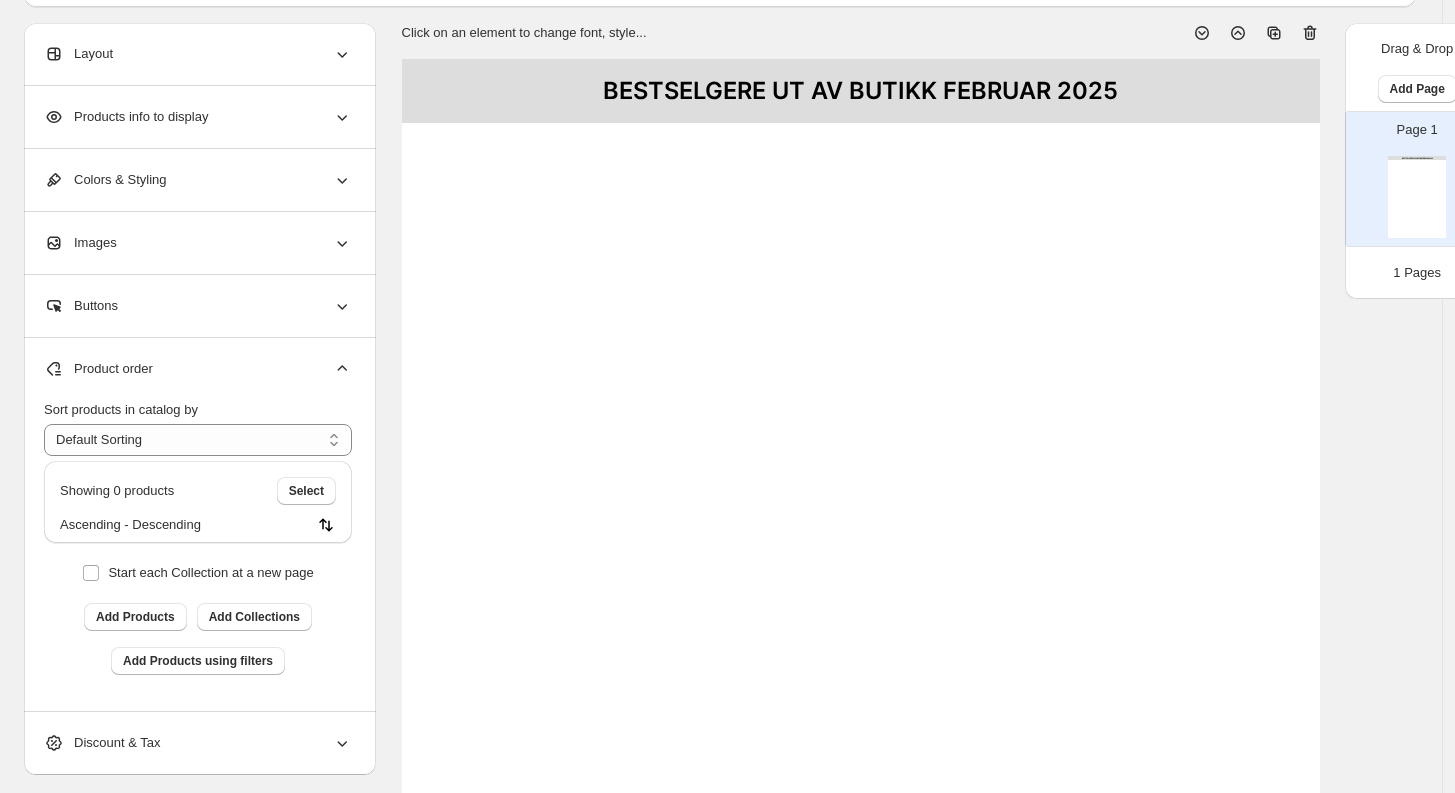 click on "BESTSELGERE UT AV BUTIKK FEBRUAR 2025" at bounding box center [1417, 197] 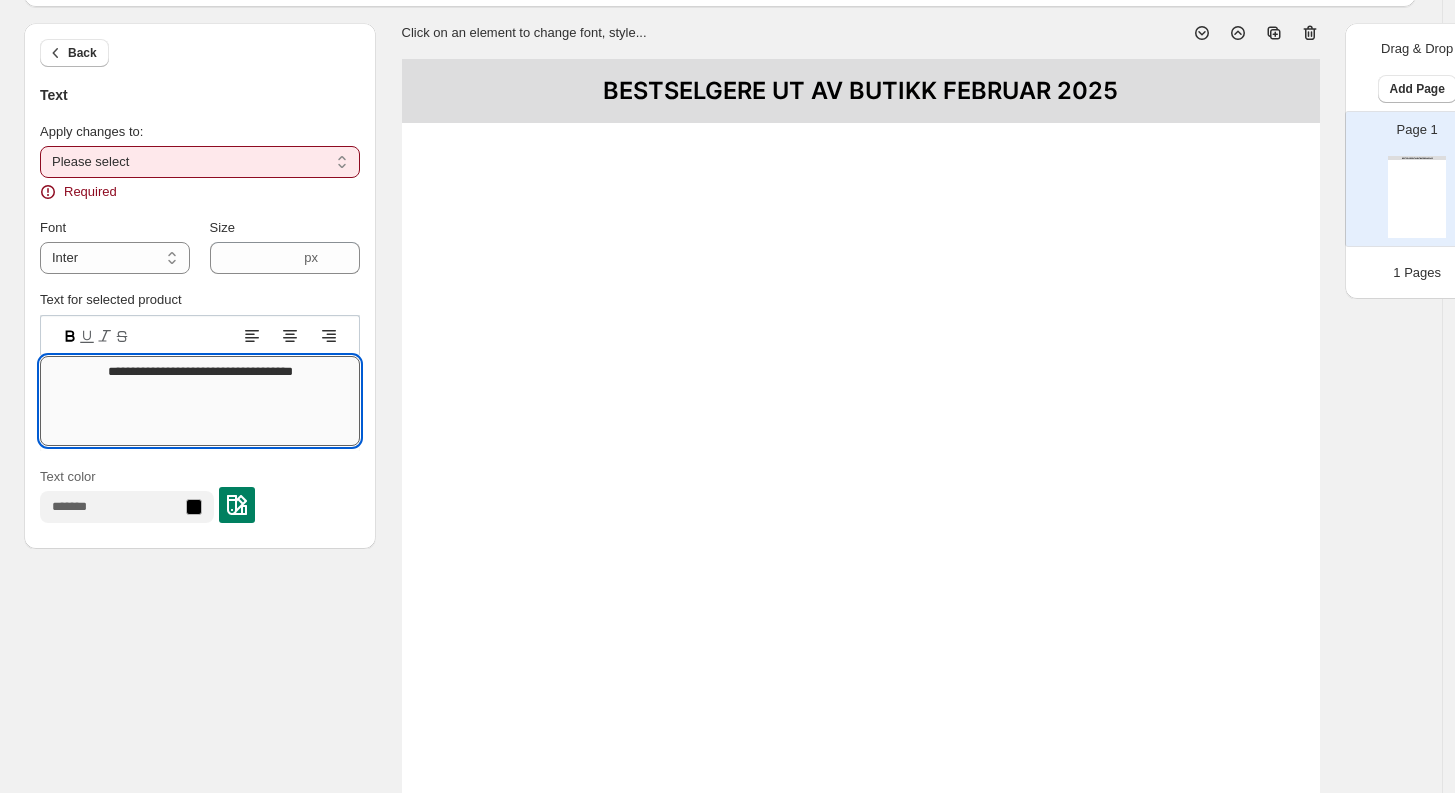 click on "**********" at bounding box center (200, 401) 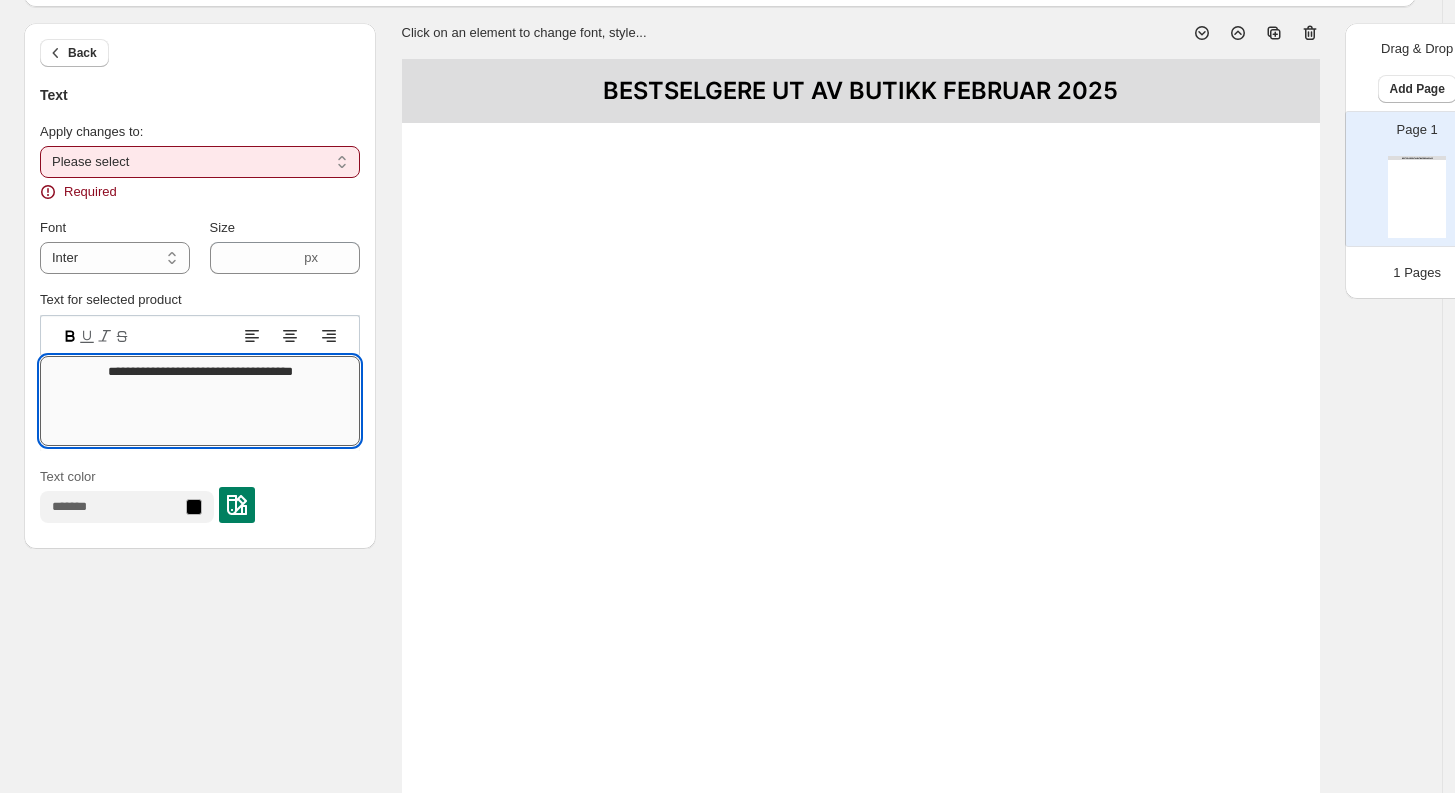 click on "**********" at bounding box center [200, 401] 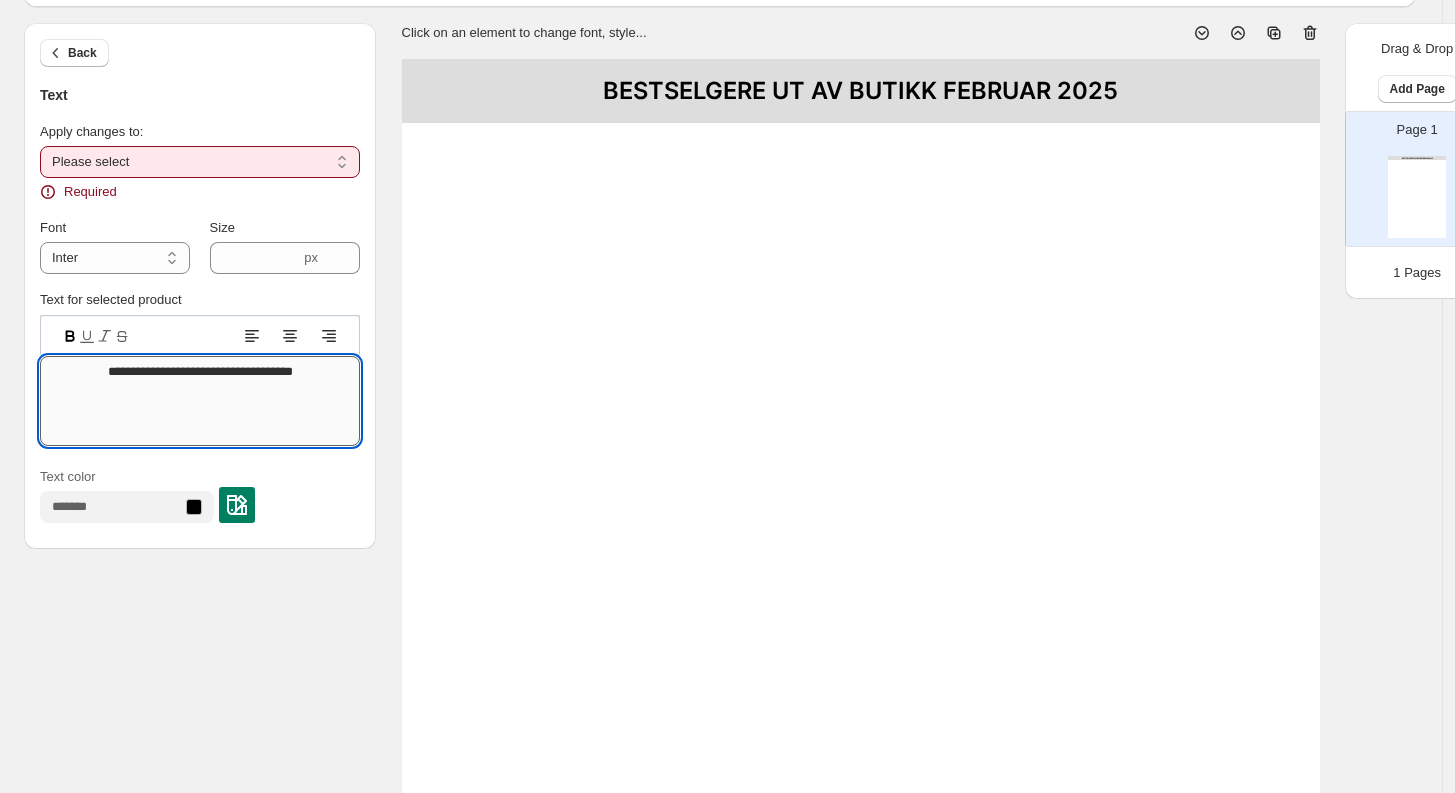 click on "**********" at bounding box center (200, 401) 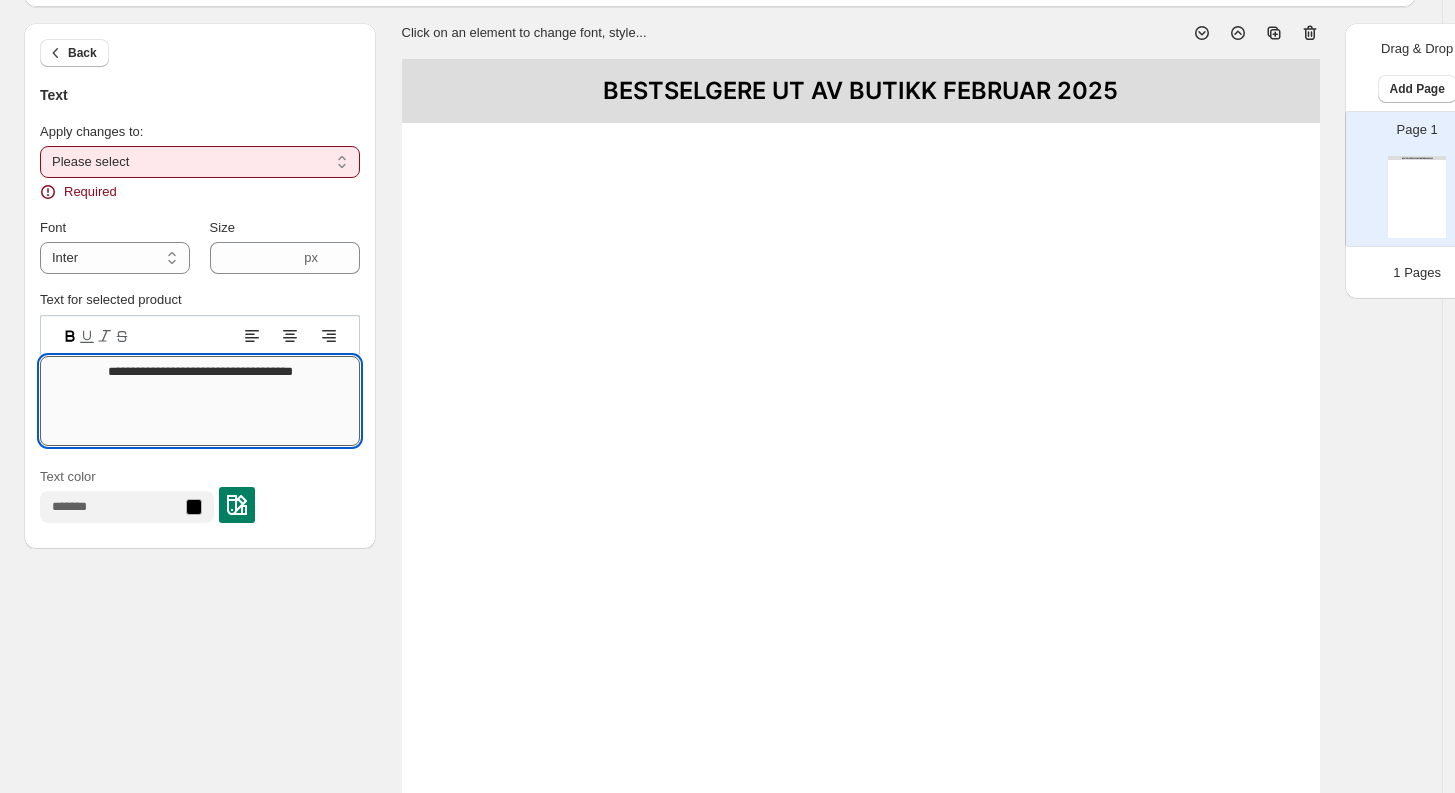 click on "**********" at bounding box center [200, 401] 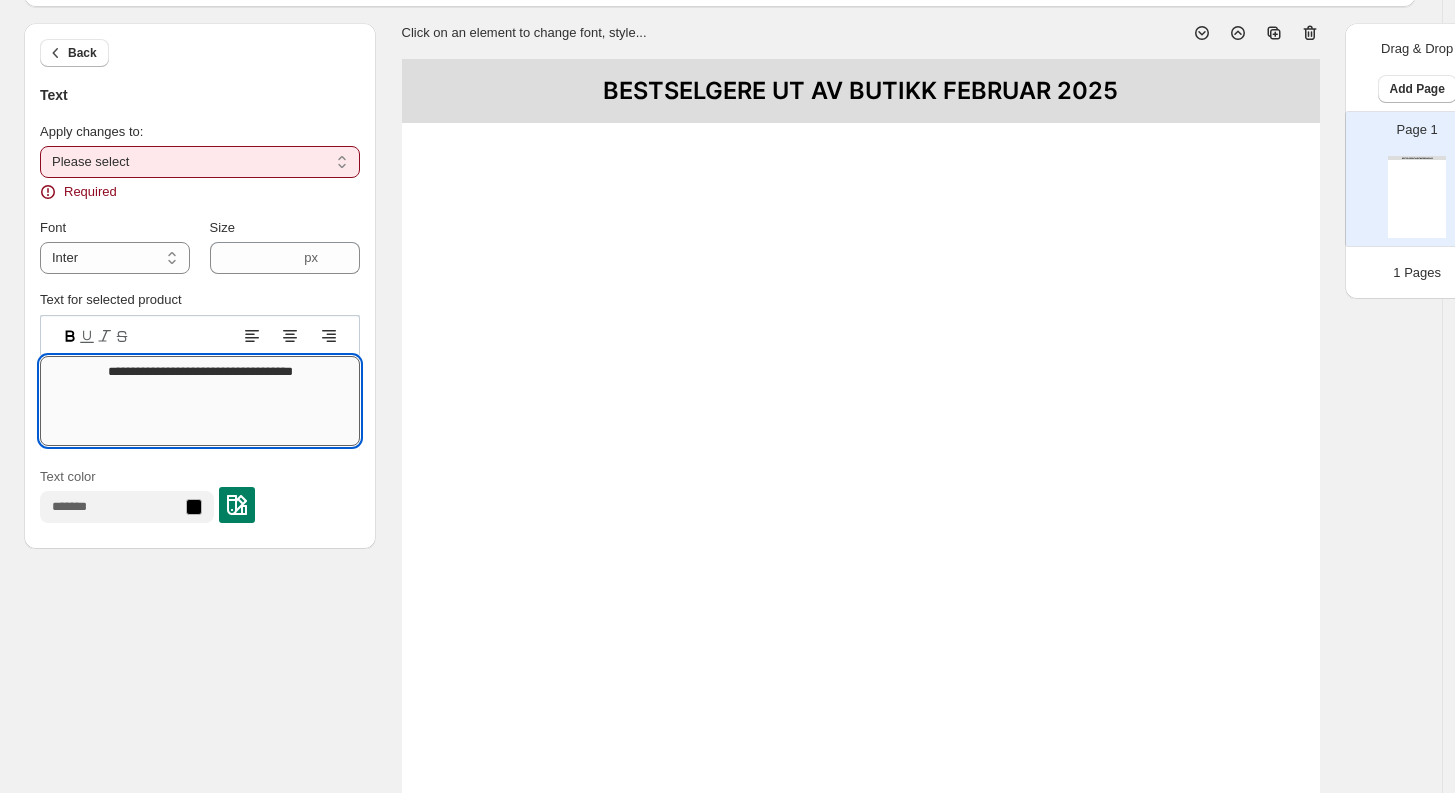 click on "**********" at bounding box center [200, 401] 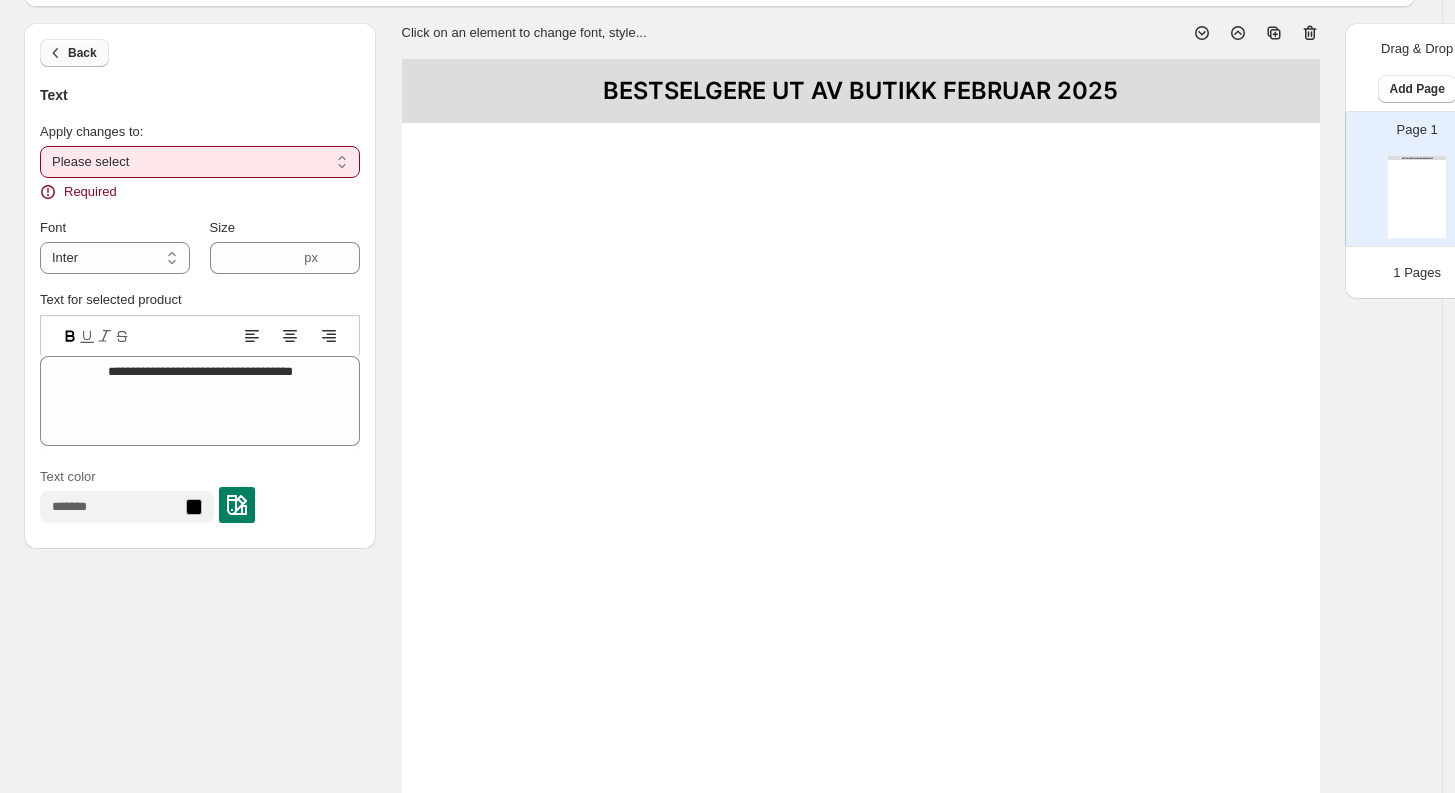 click on "Back" at bounding box center [82, 53] 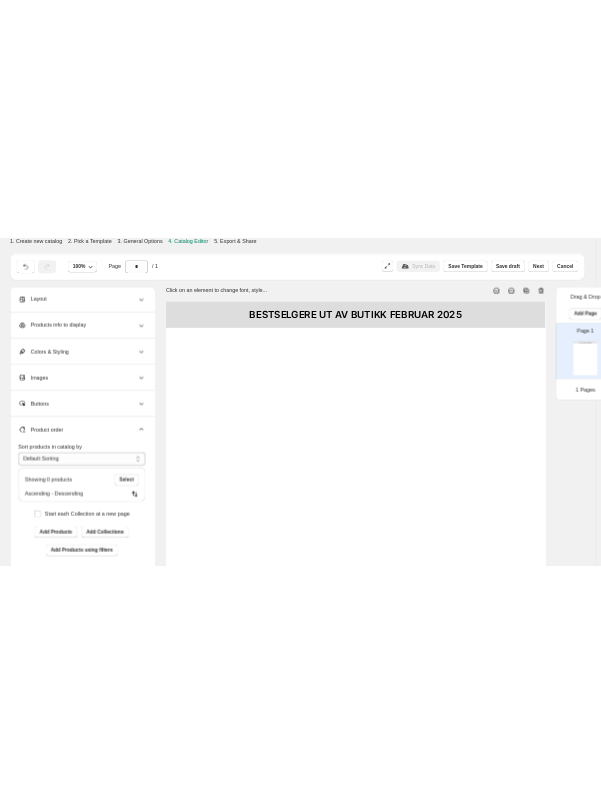 scroll, scrollTop: 0, scrollLeft: 0, axis: both 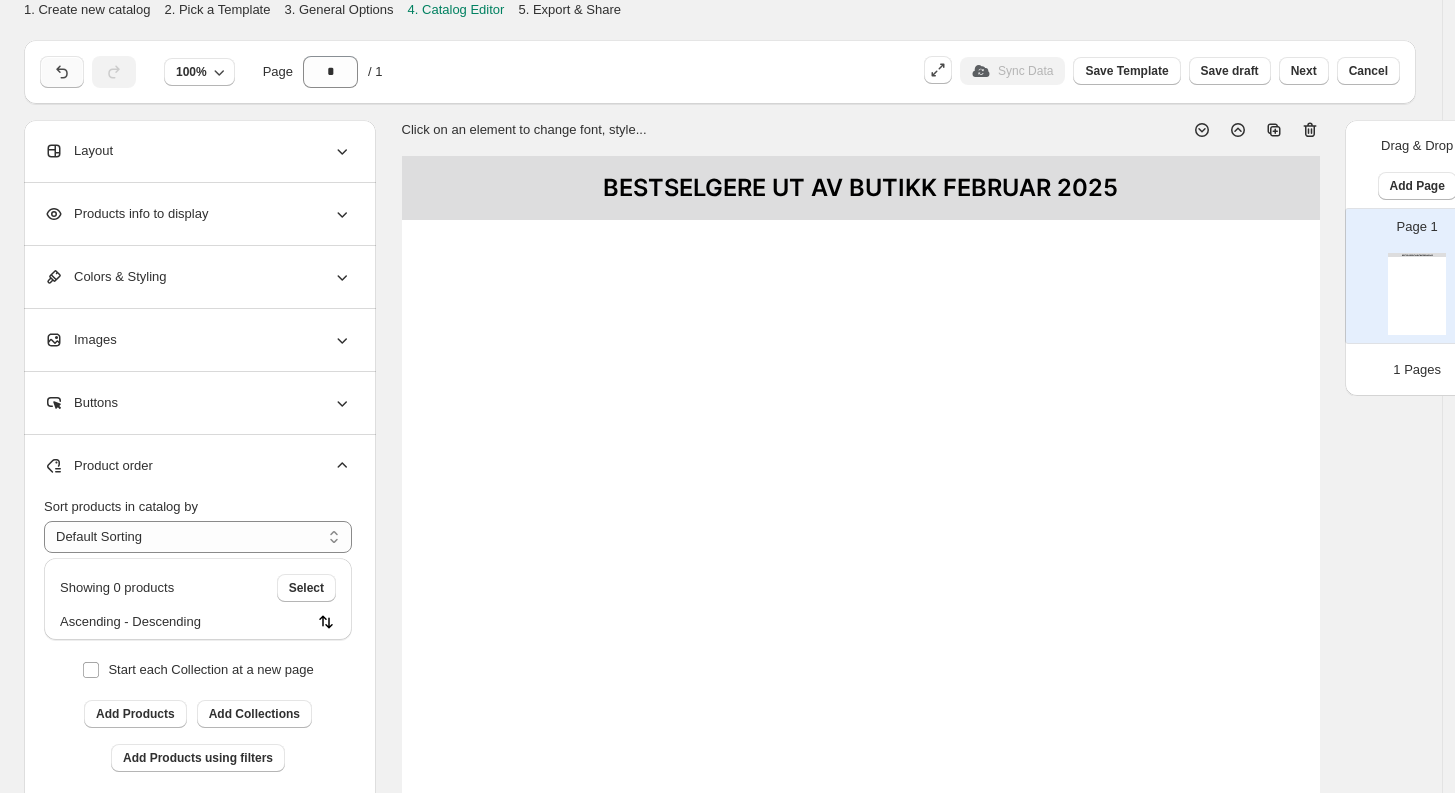 click at bounding box center (62, 72) 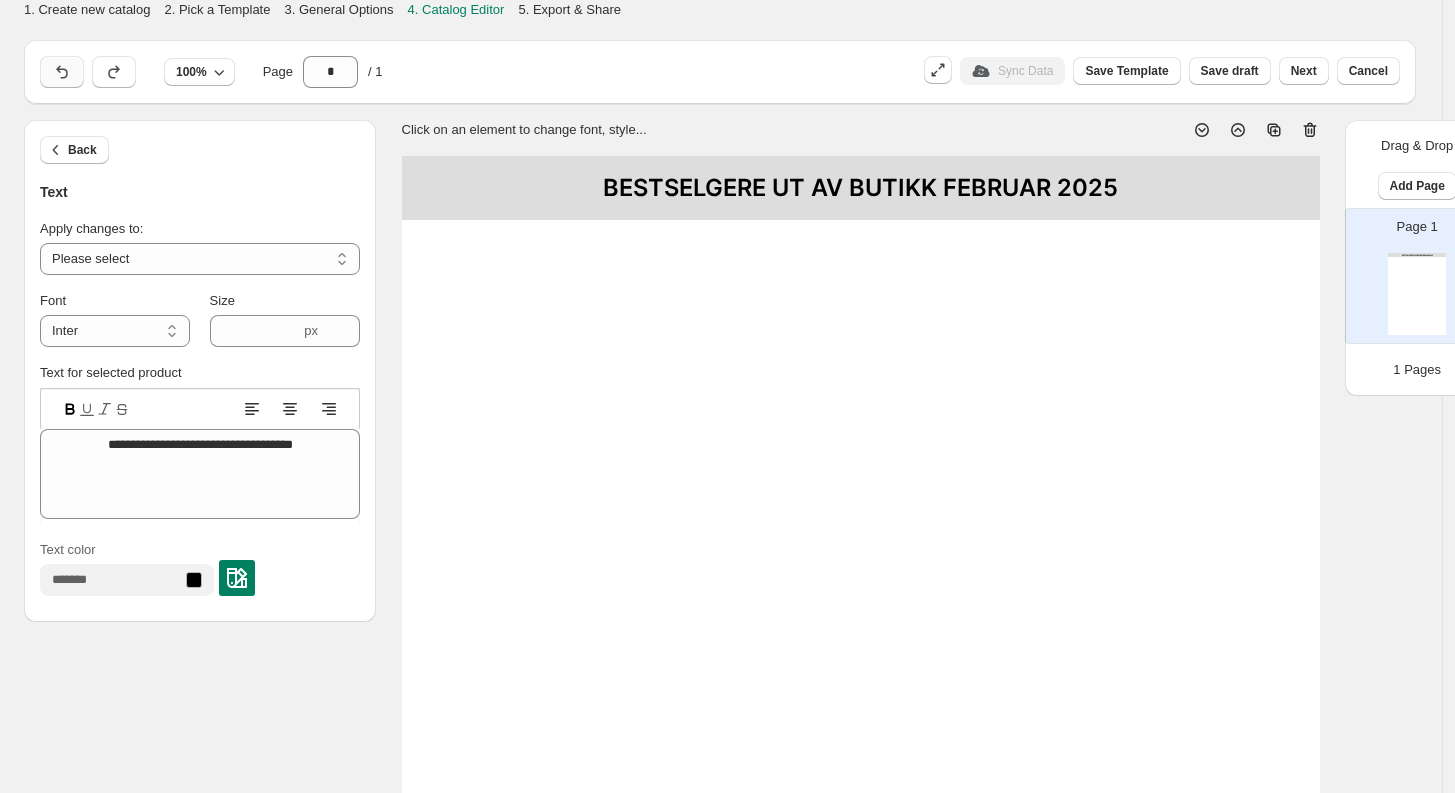 click at bounding box center (62, 72) 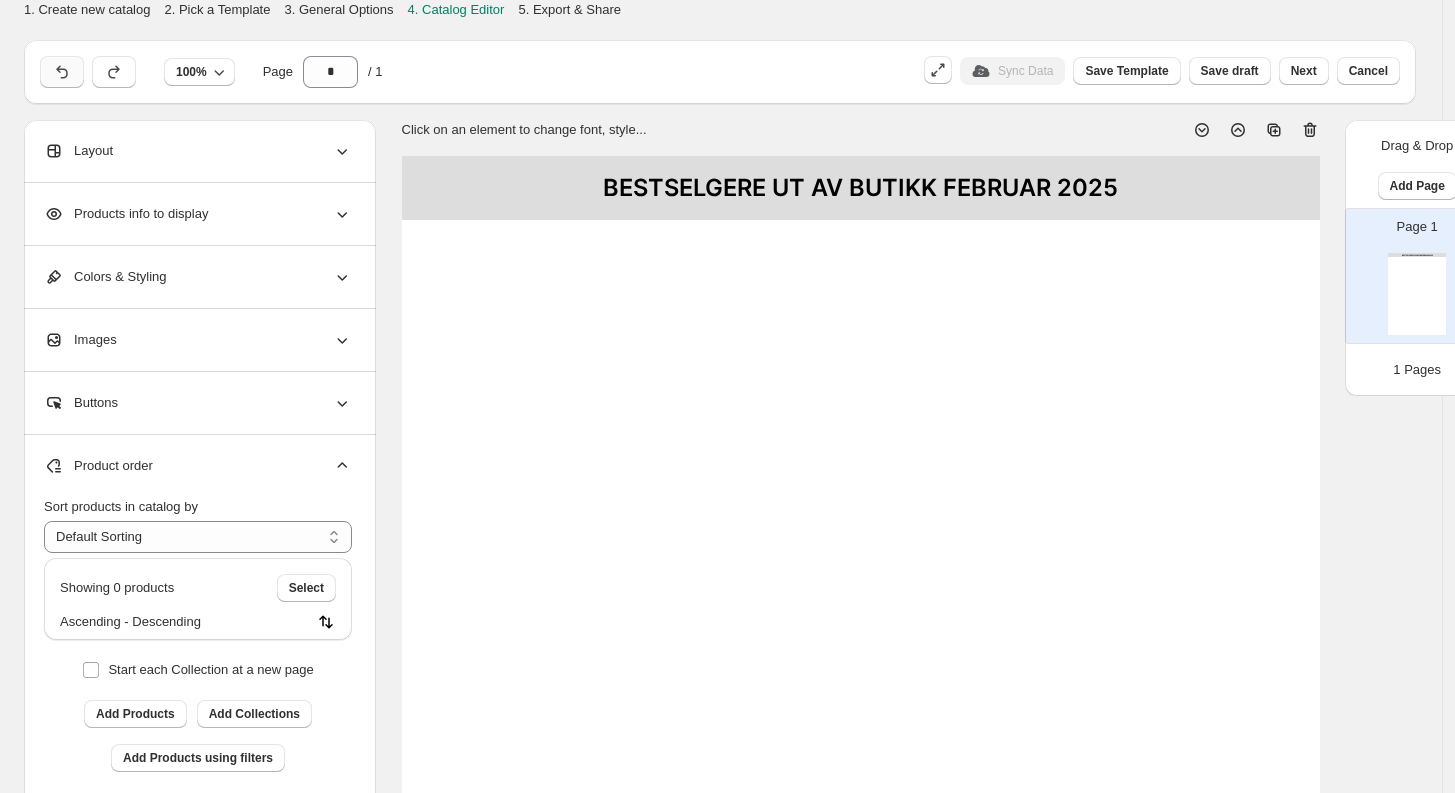 click at bounding box center (62, 72) 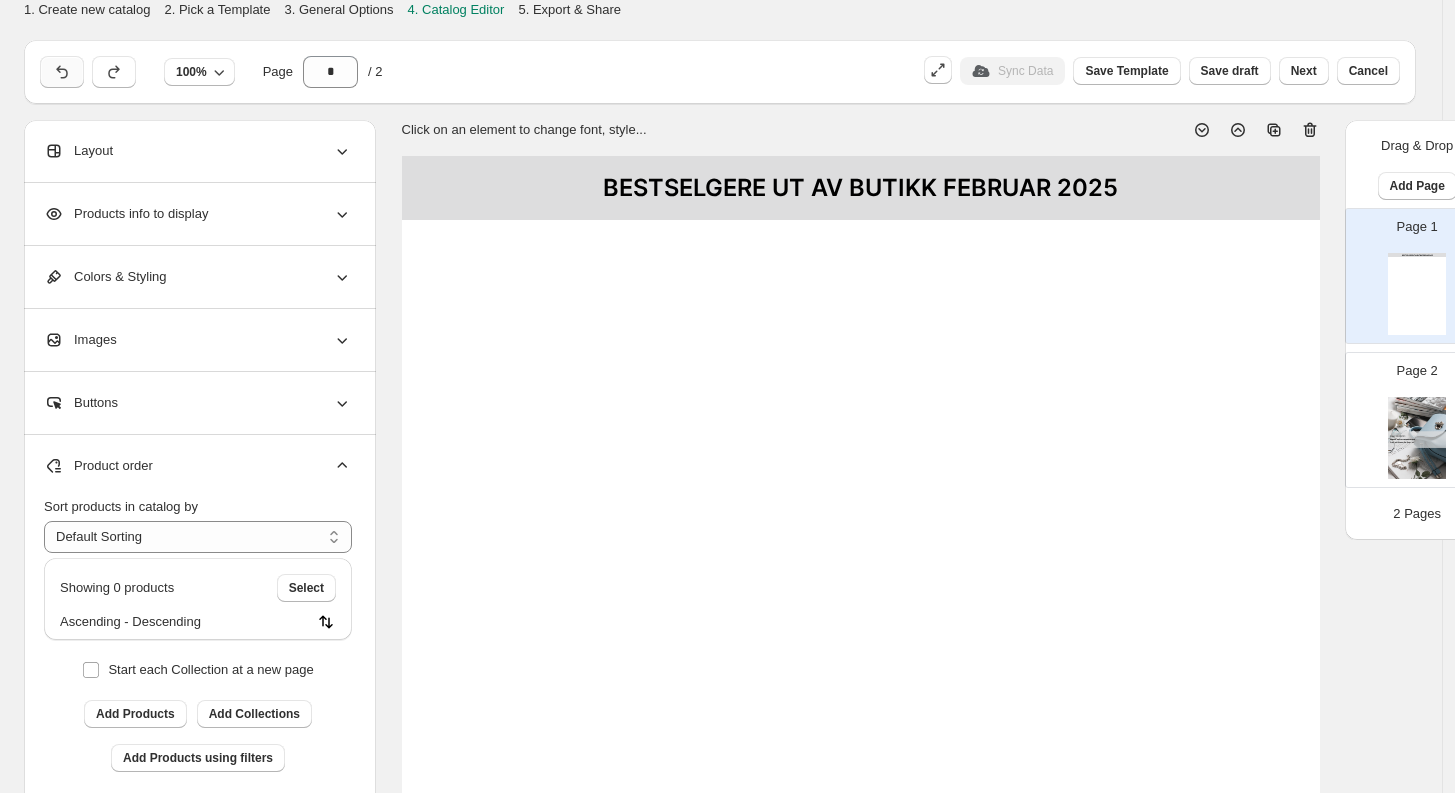 click at bounding box center (62, 72) 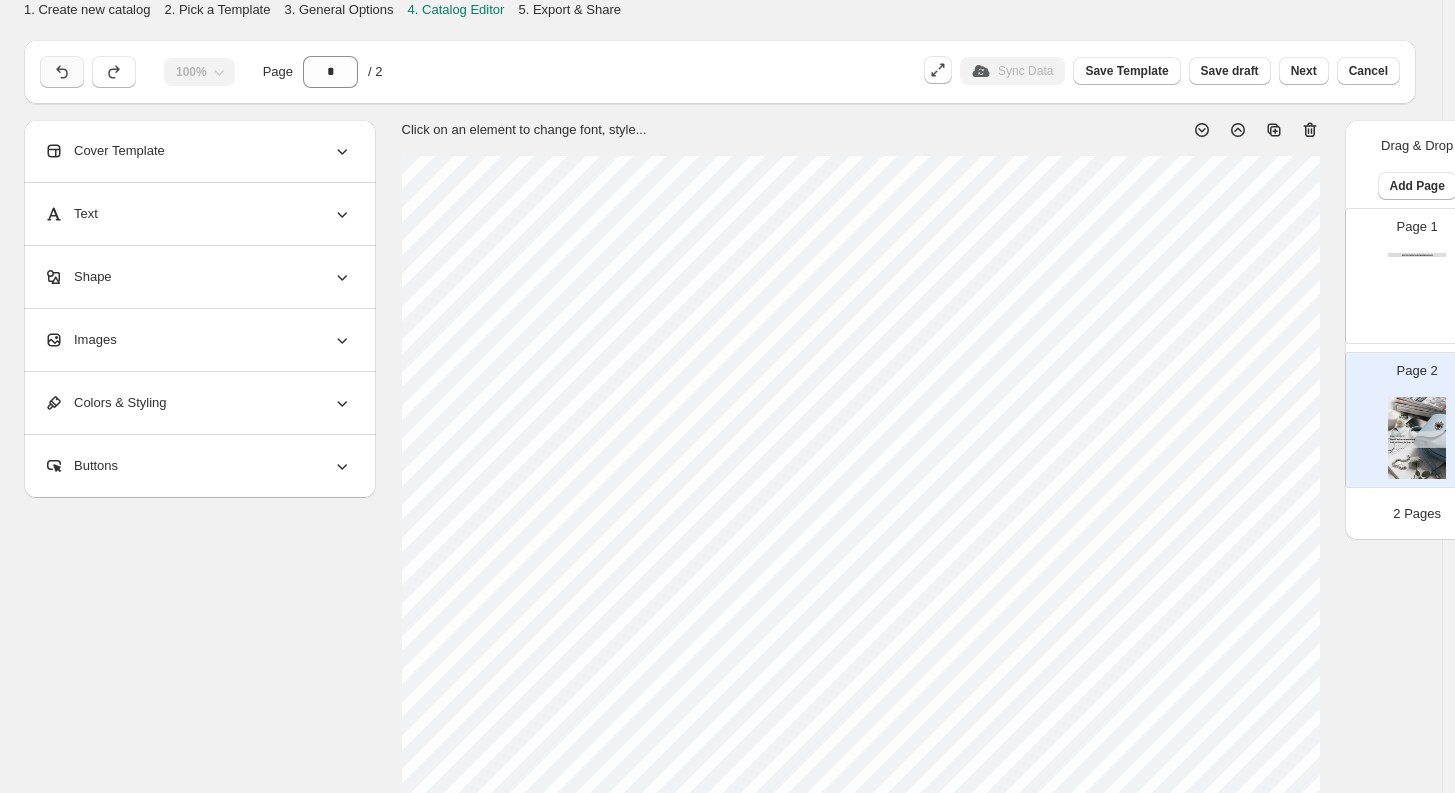 click at bounding box center [62, 72] 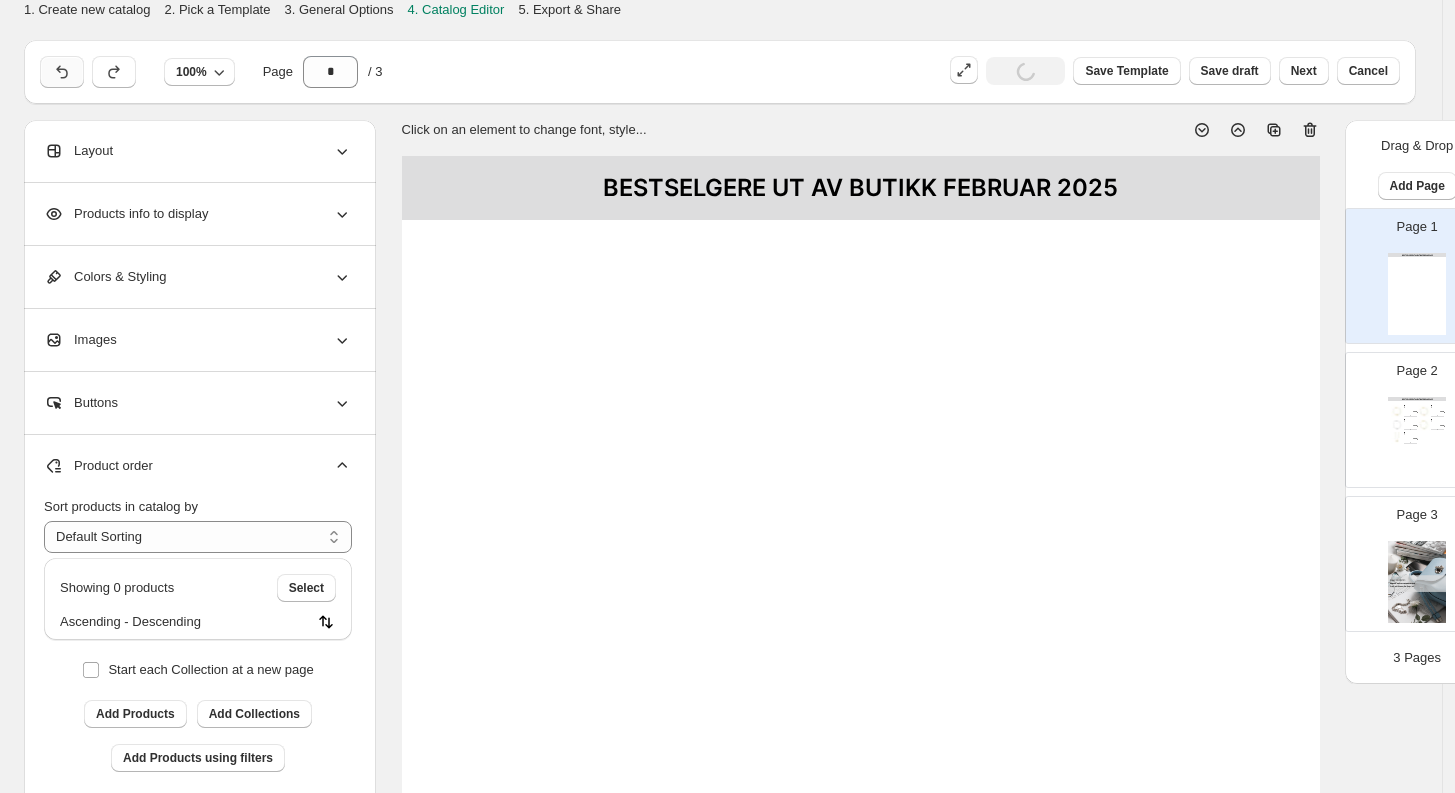 click at bounding box center [62, 72] 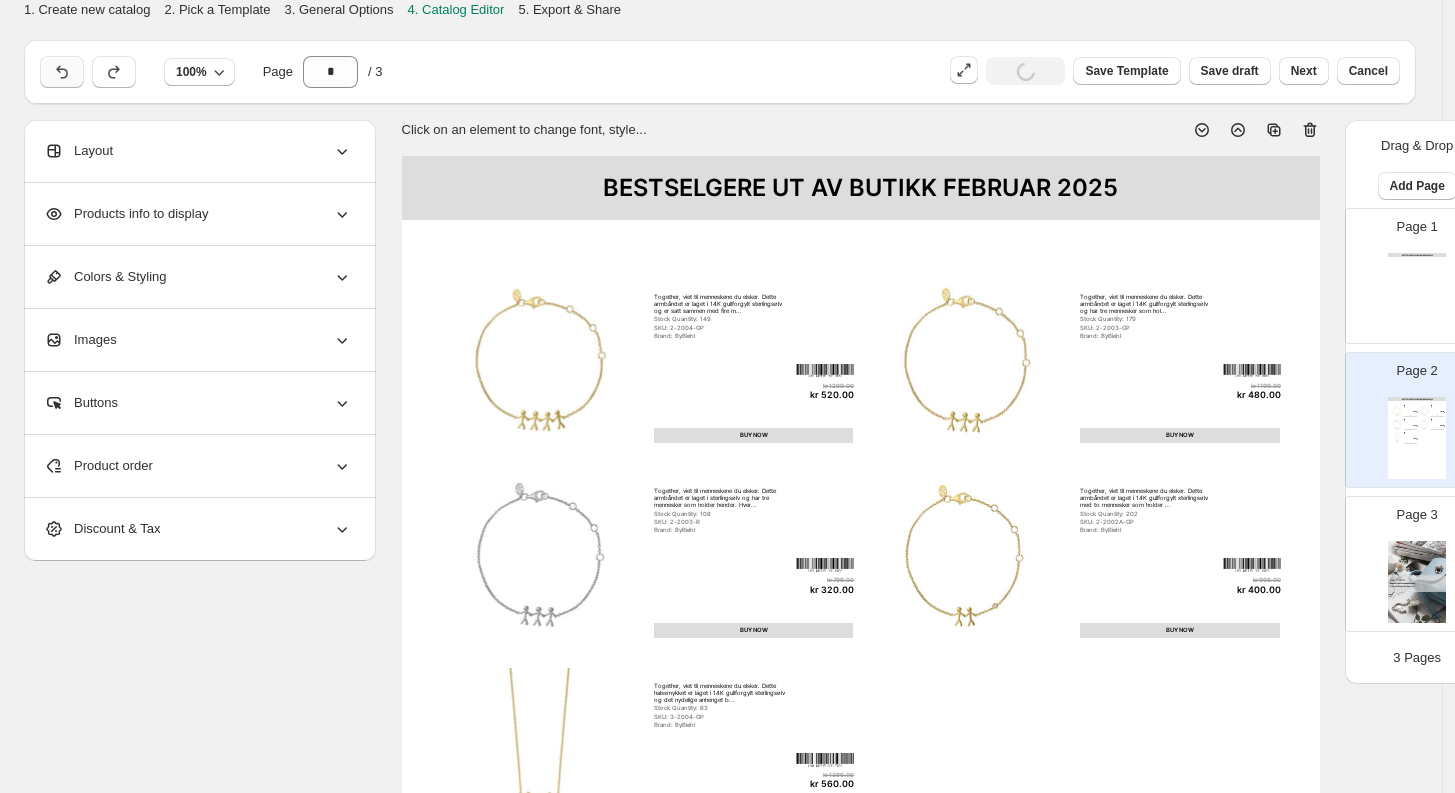 click at bounding box center (62, 72) 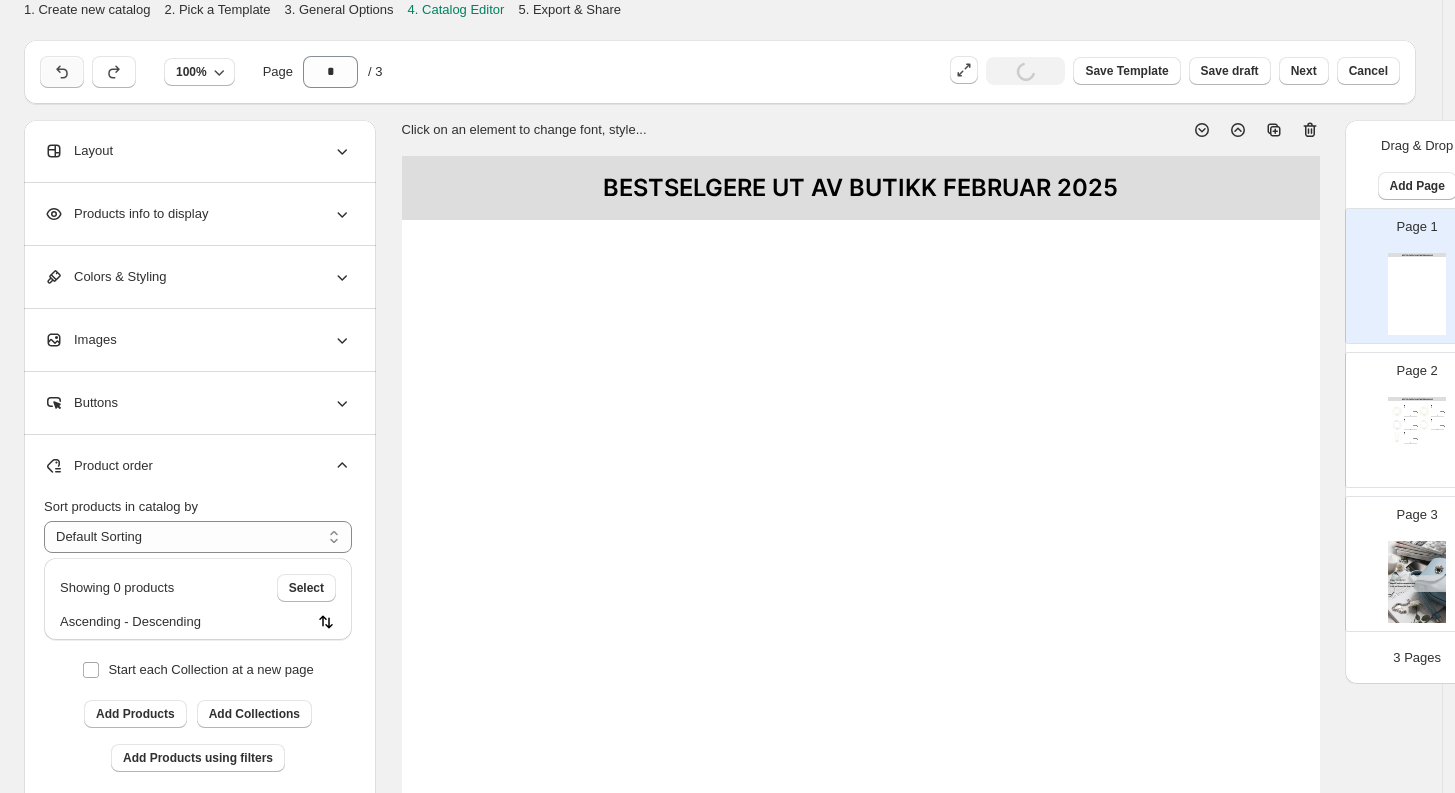 click at bounding box center [62, 72] 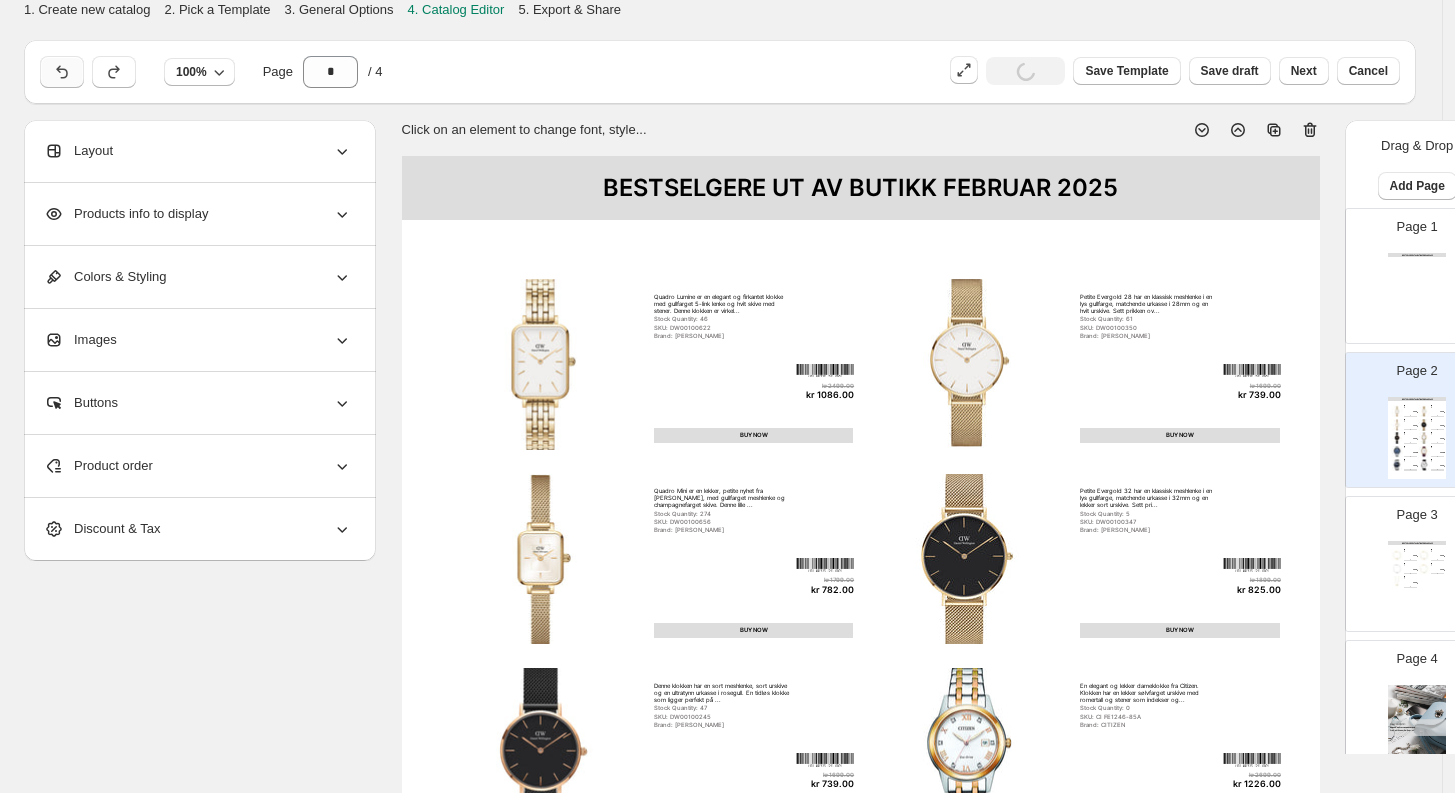 click at bounding box center [62, 72] 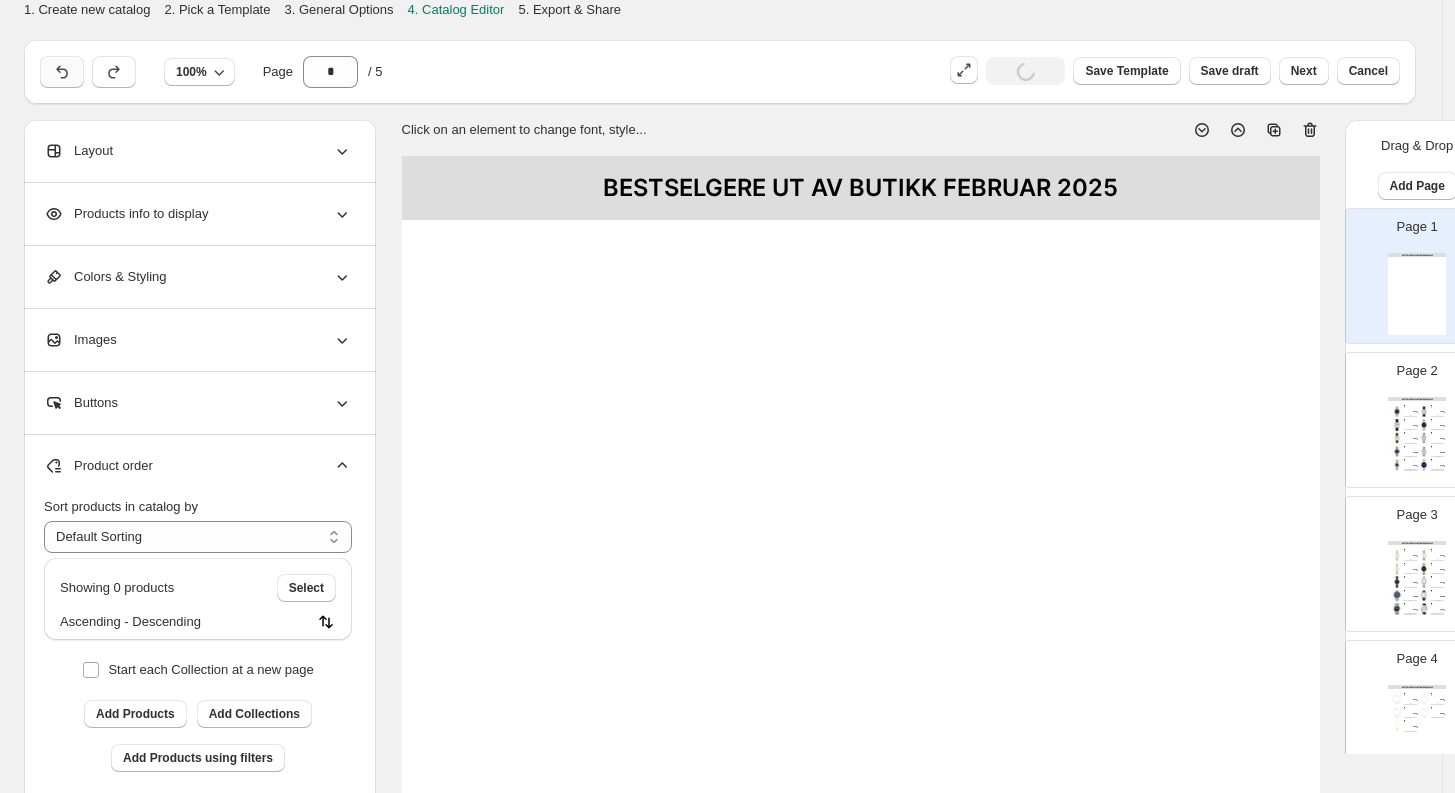 click at bounding box center (62, 72) 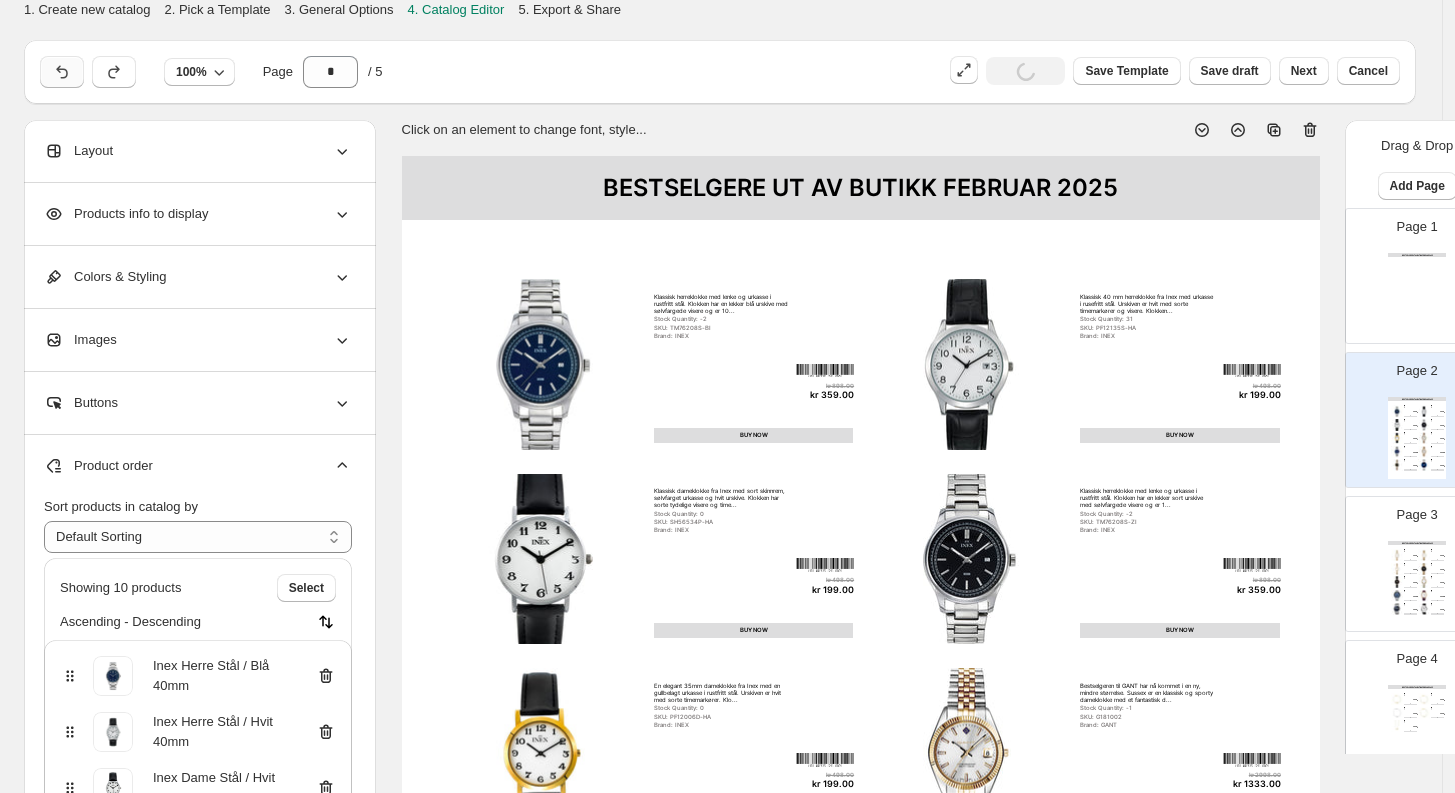 click at bounding box center (62, 72) 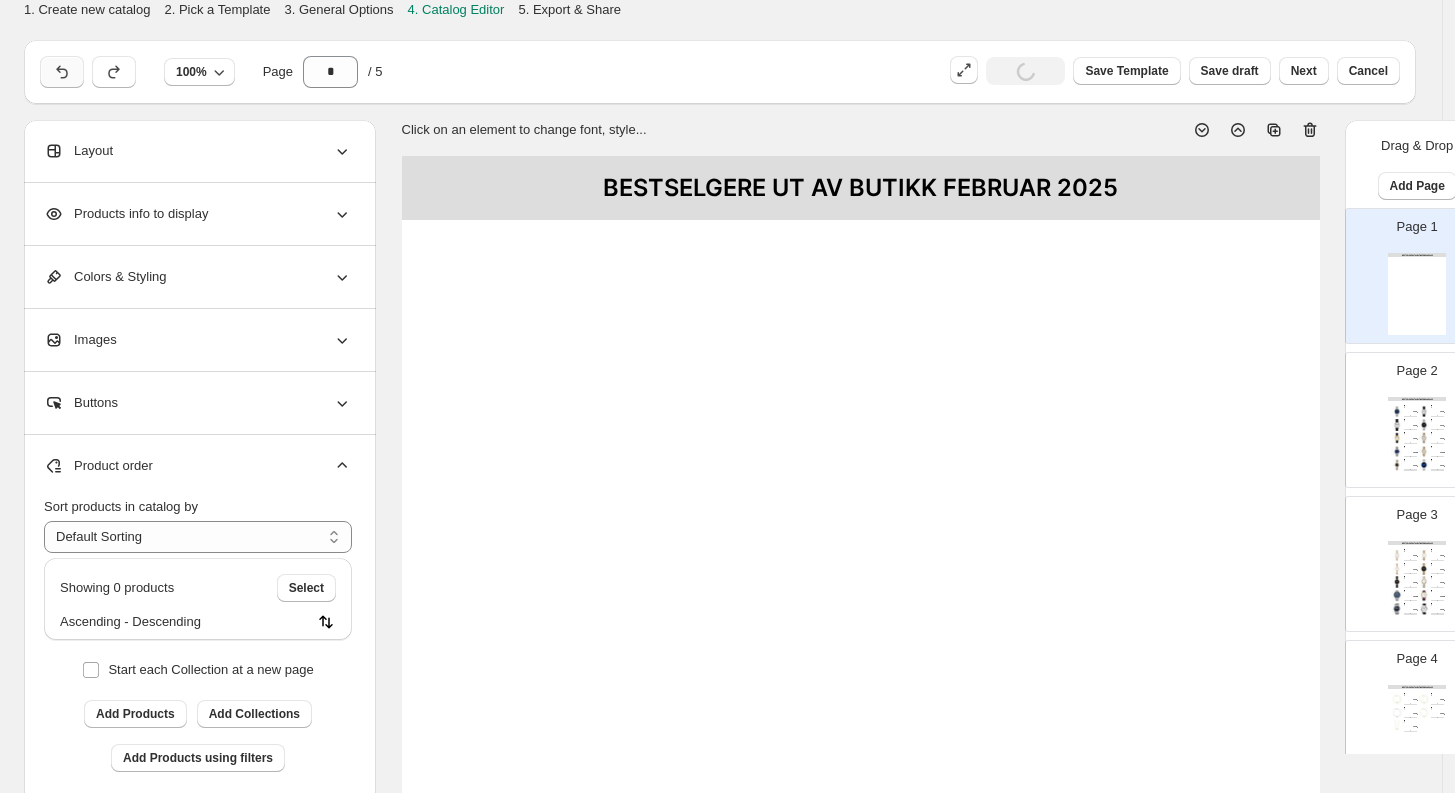click at bounding box center [62, 72] 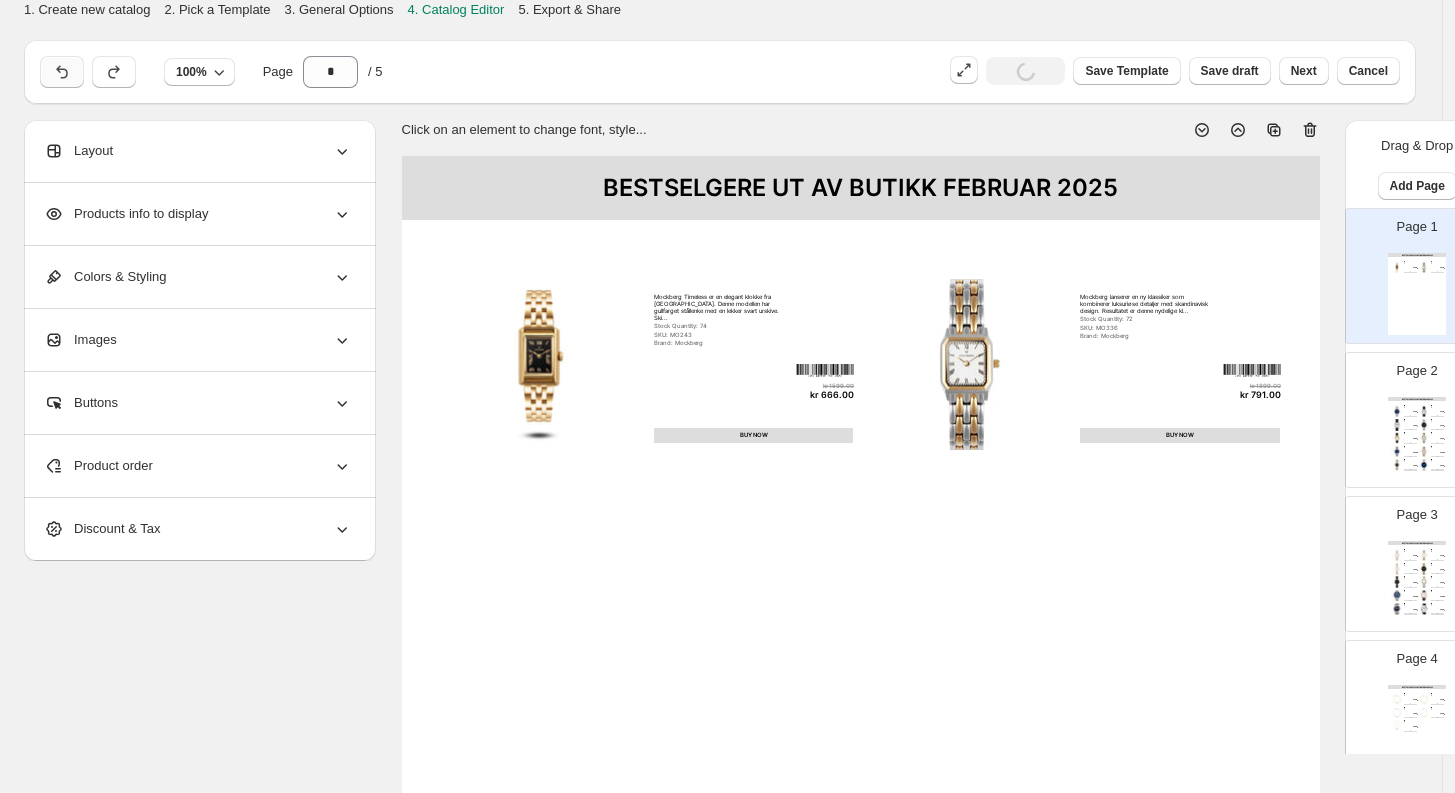 click at bounding box center (62, 72) 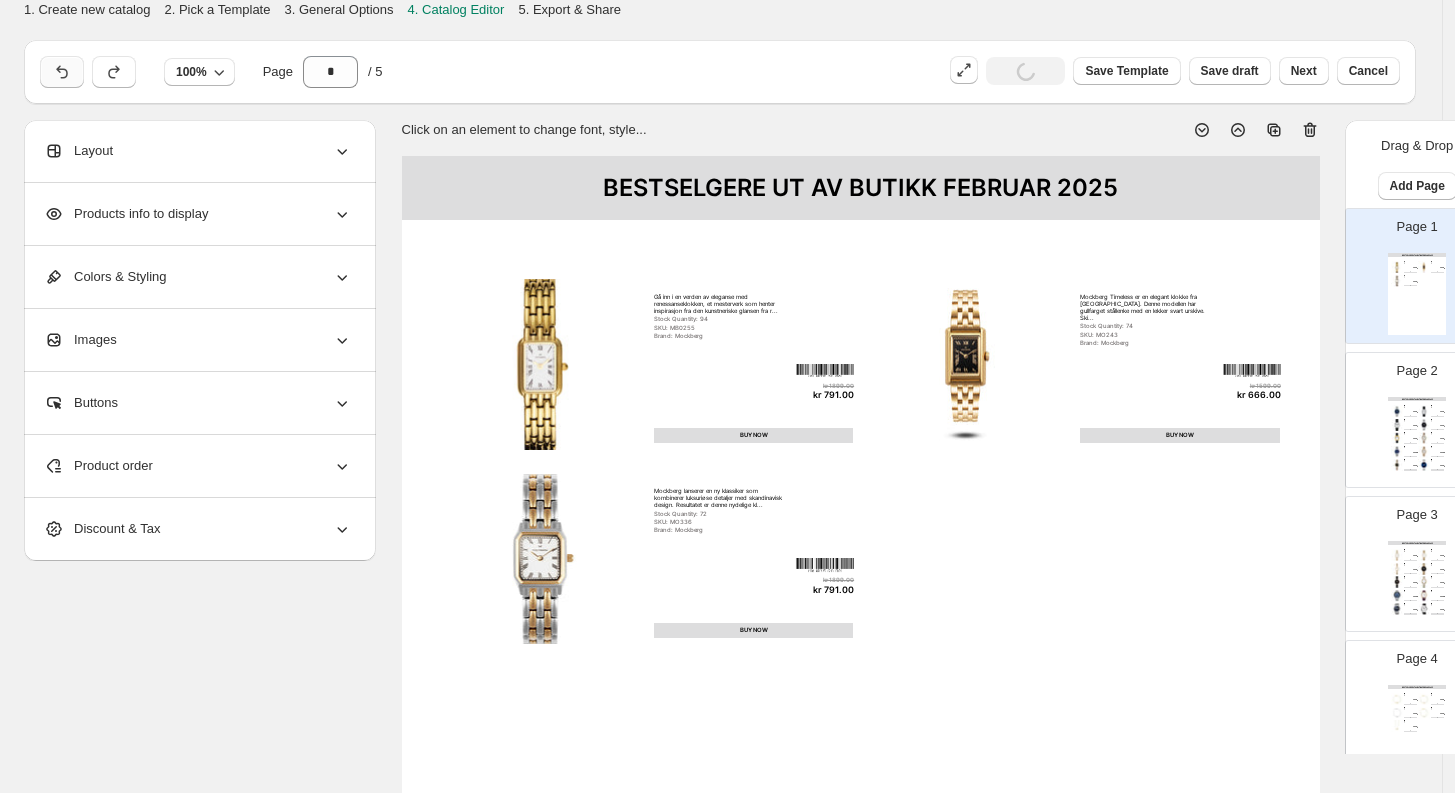 click at bounding box center (62, 72) 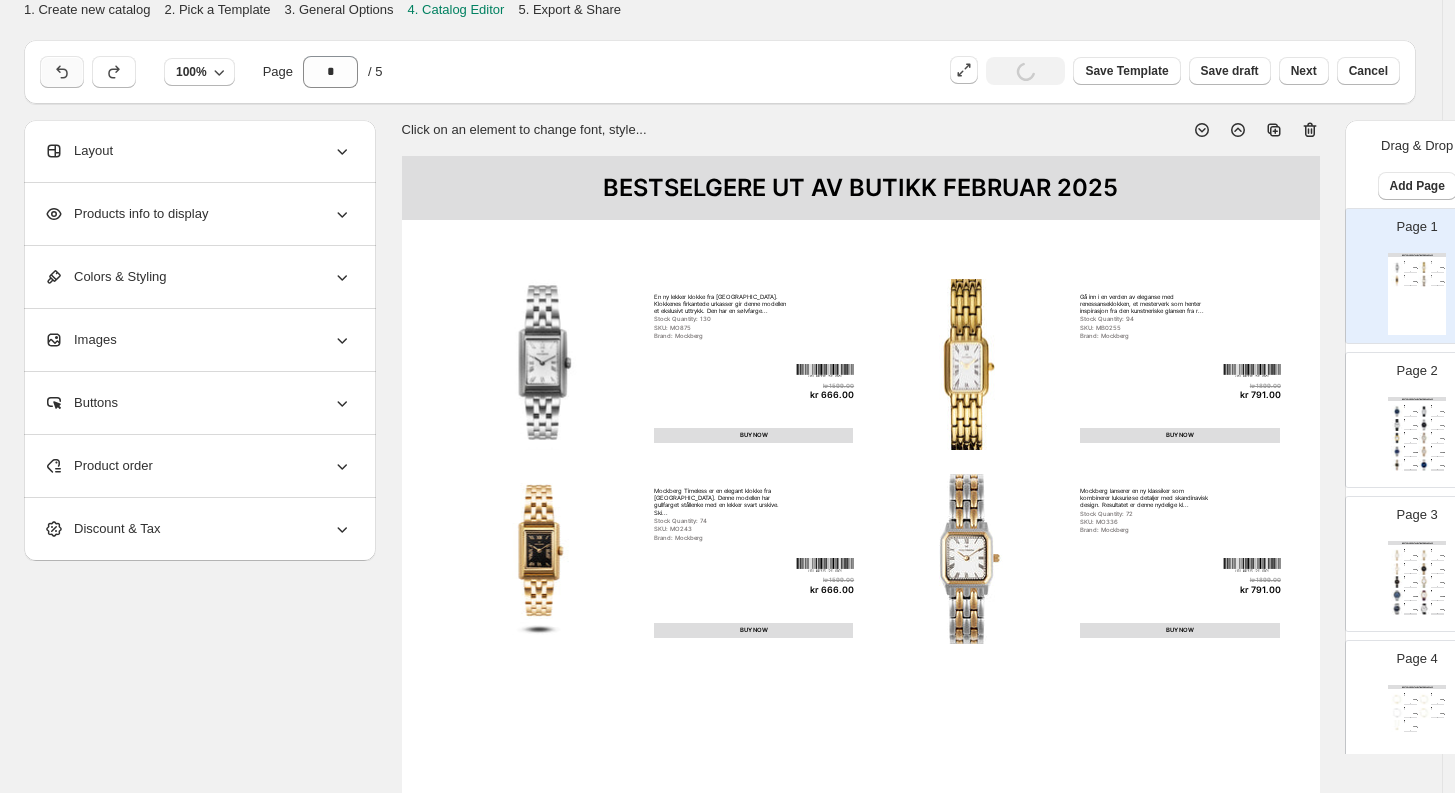 click at bounding box center (62, 72) 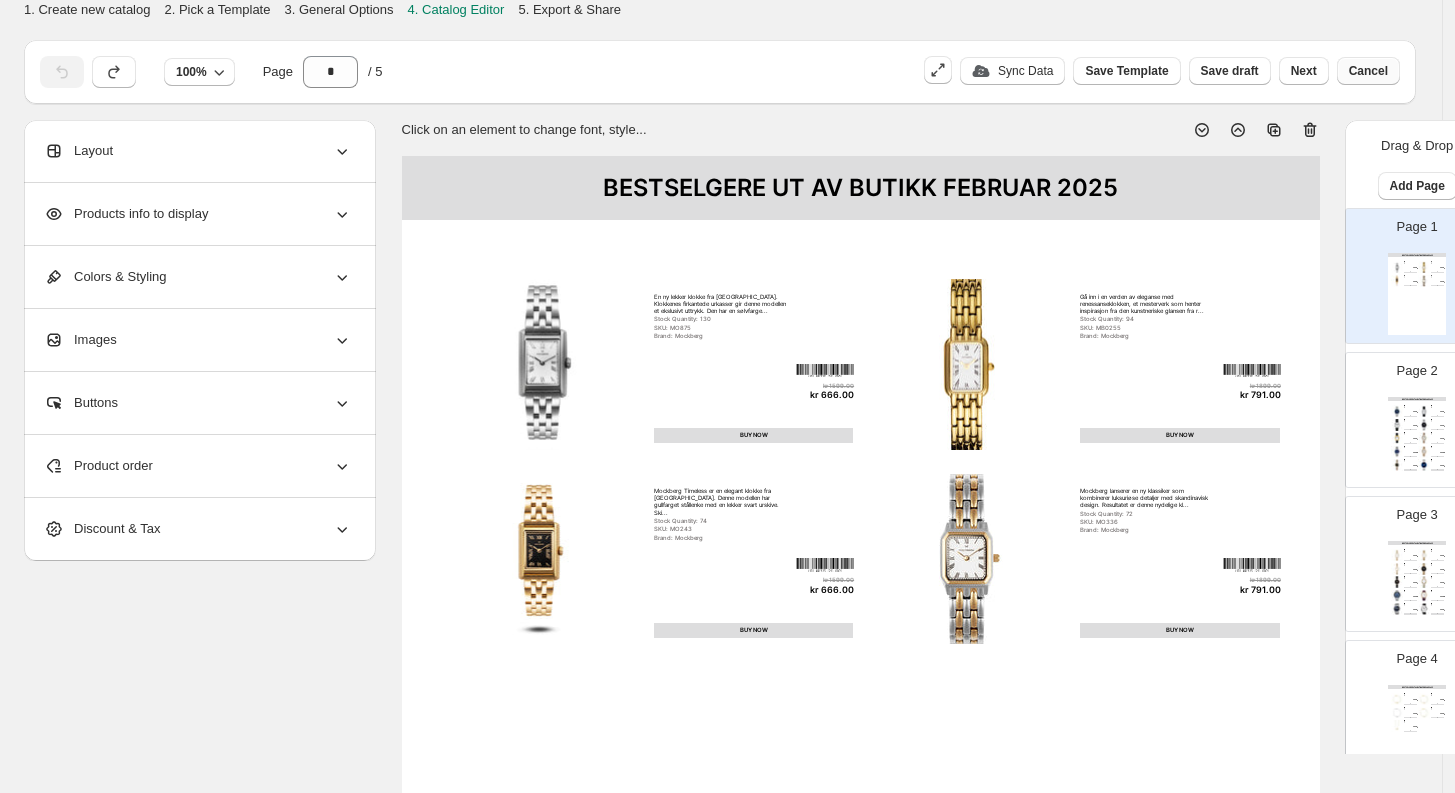 click on "Cancel" at bounding box center [1368, 71] 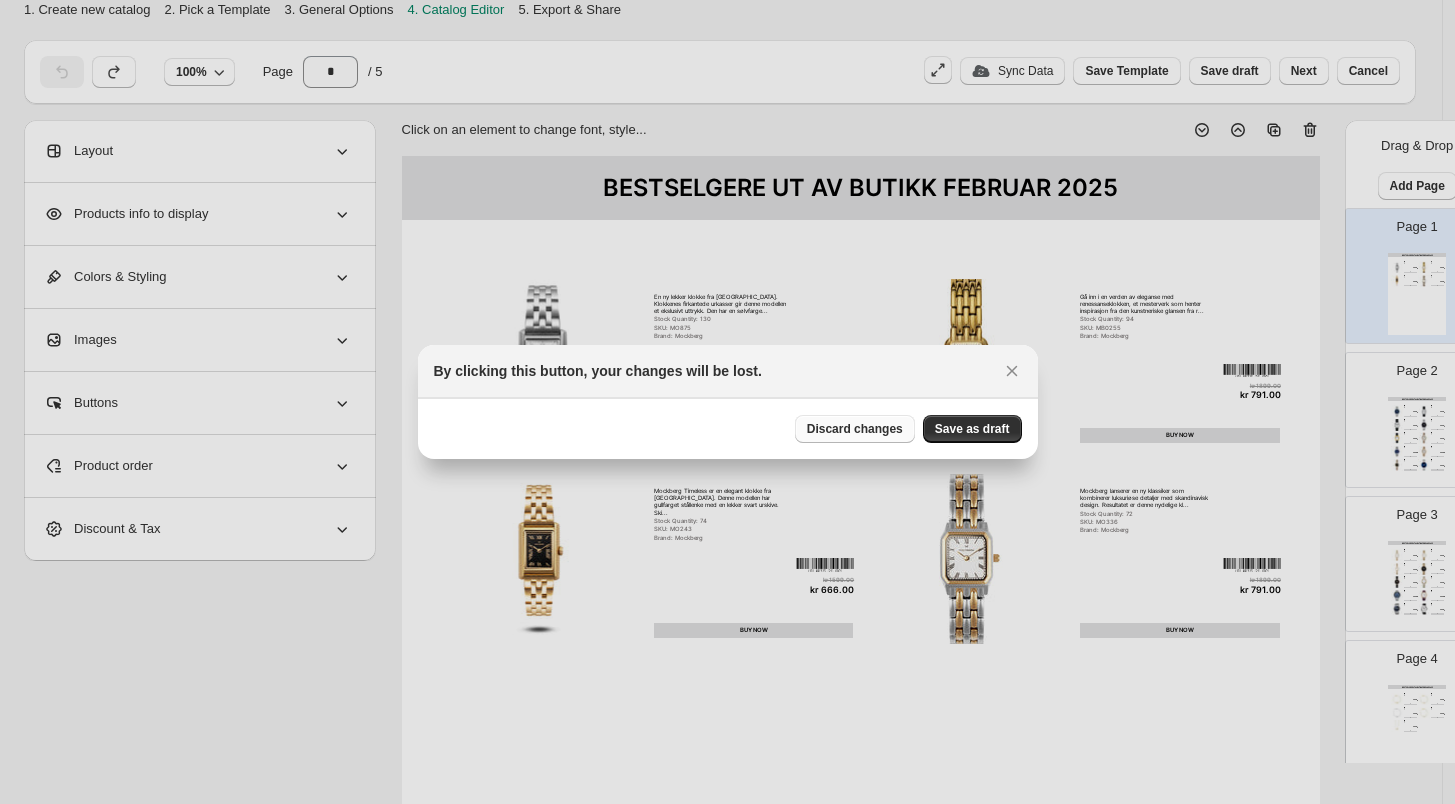 click on "Discard changes" at bounding box center (855, 429) 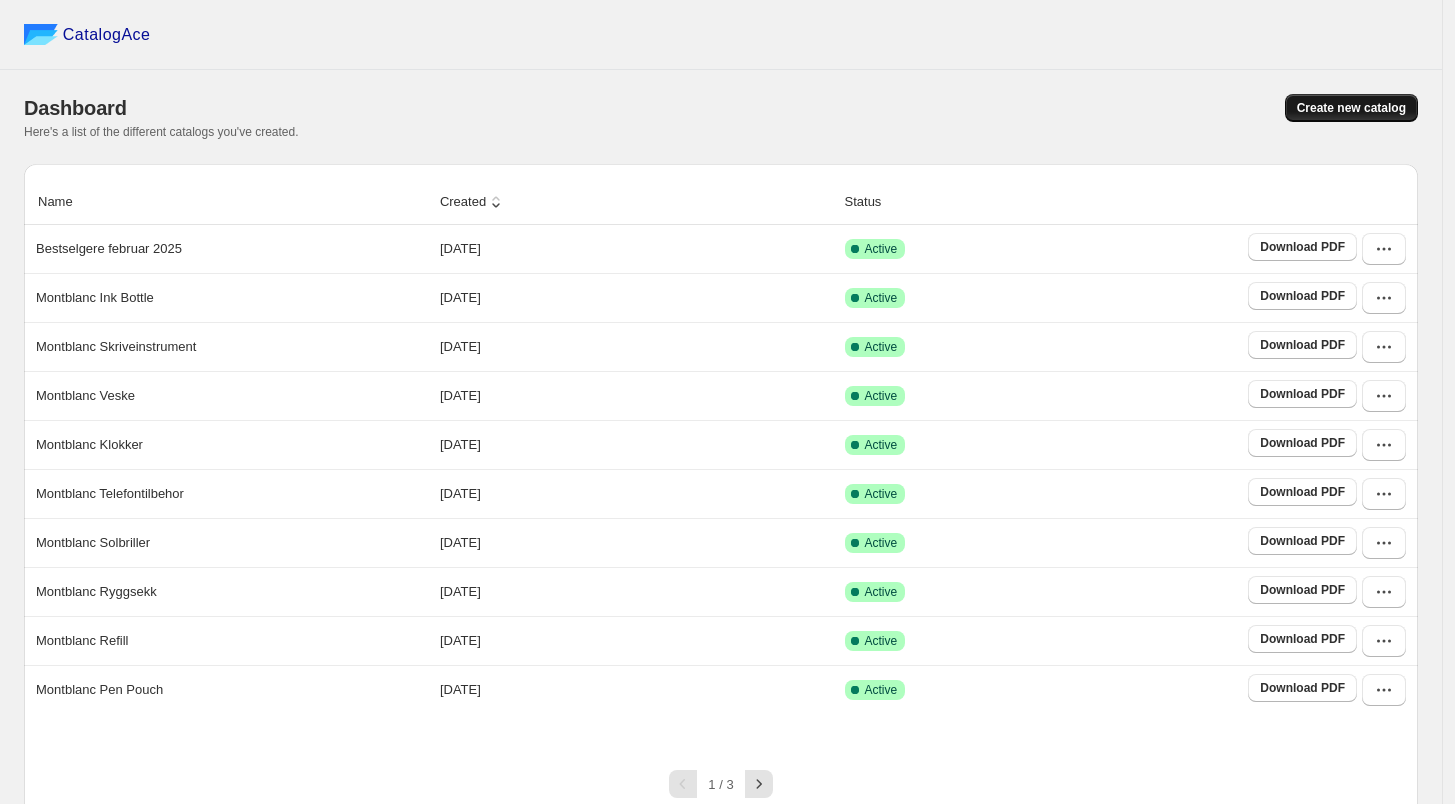 click on "Create new catalog" at bounding box center [1351, 108] 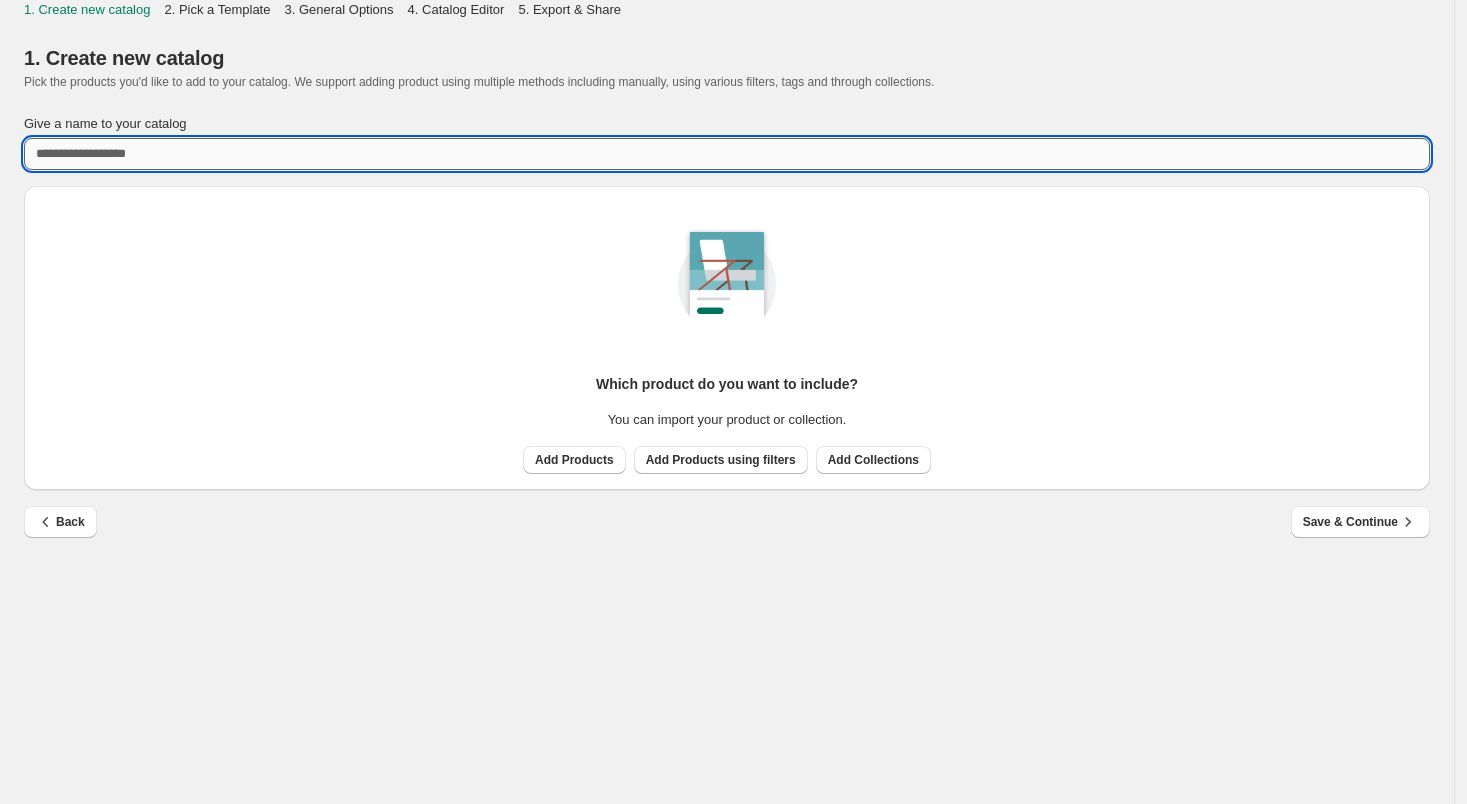 click on "Give a name to your catalog" at bounding box center (727, 154) 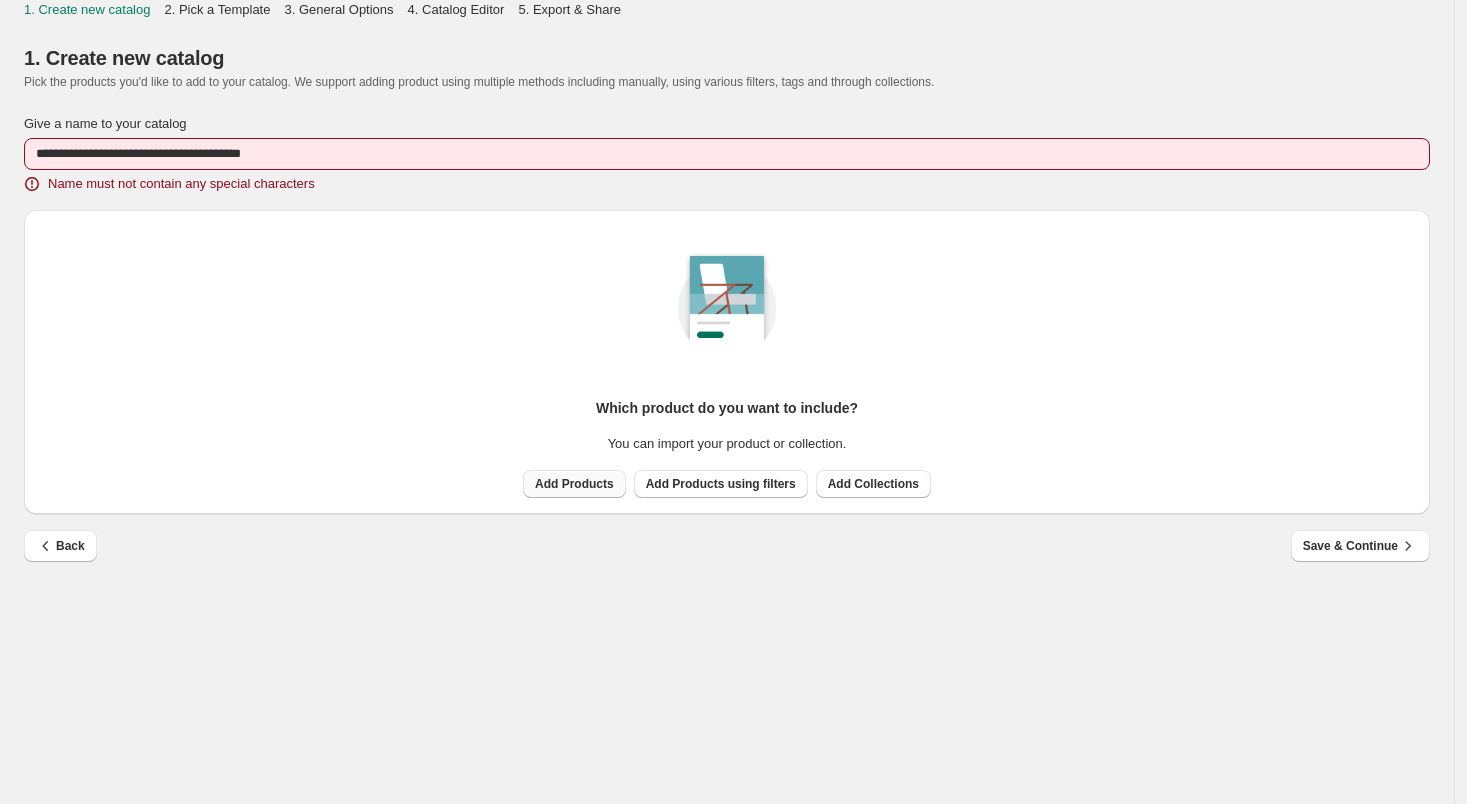 click on "Add Products Add Products using filters Add Collections" at bounding box center [723, 480] 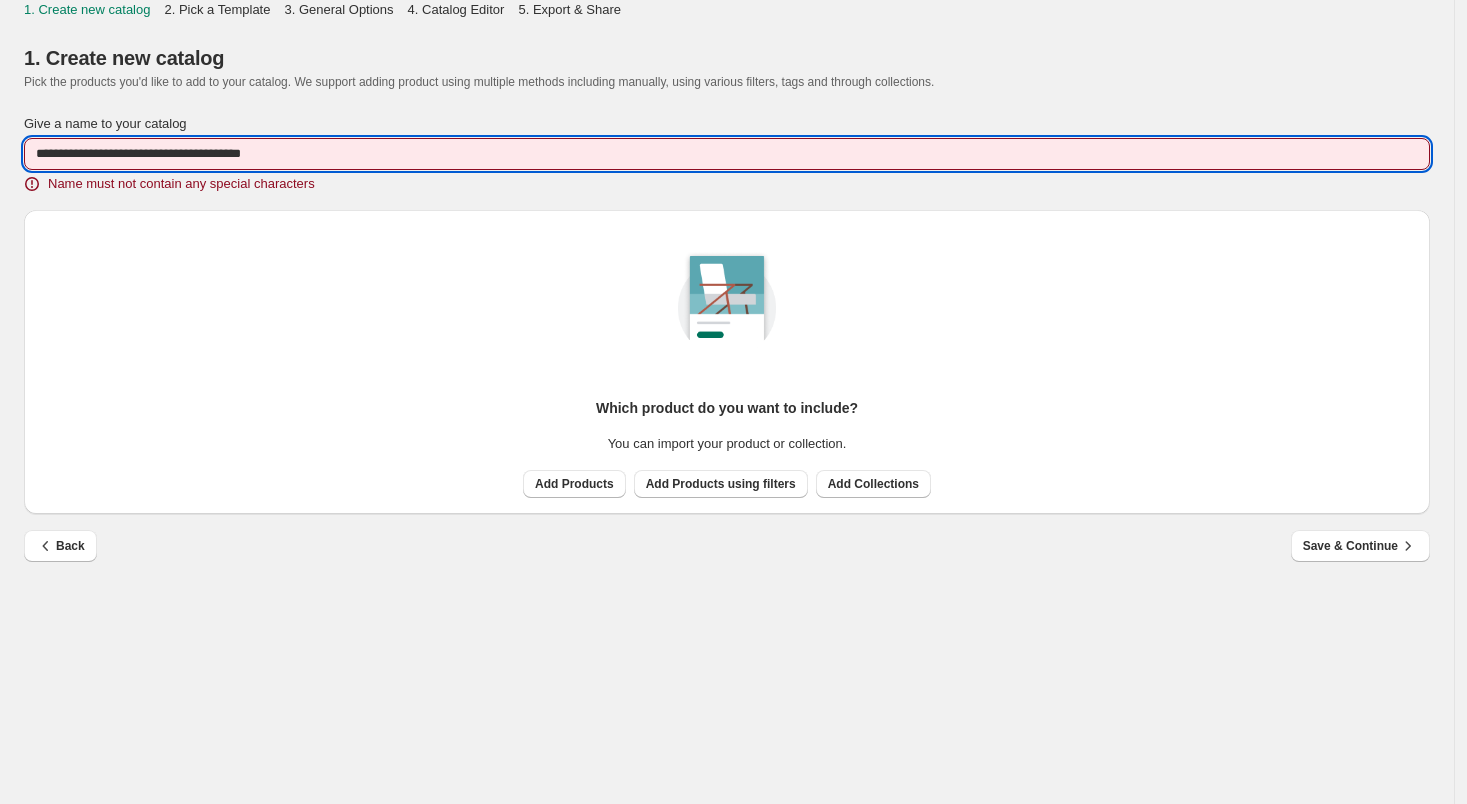click on "**********" at bounding box center (727, 154) 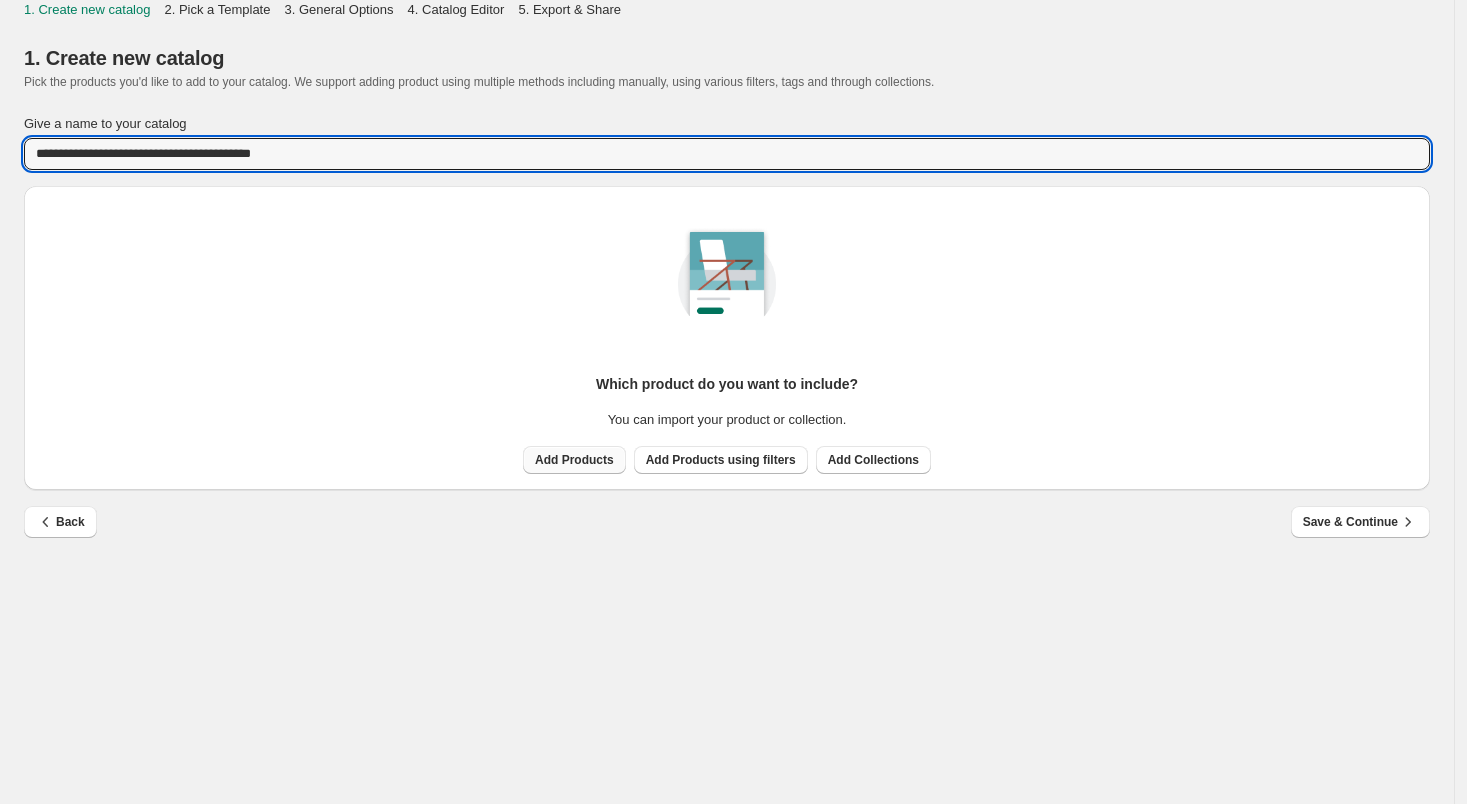 type on "**********" 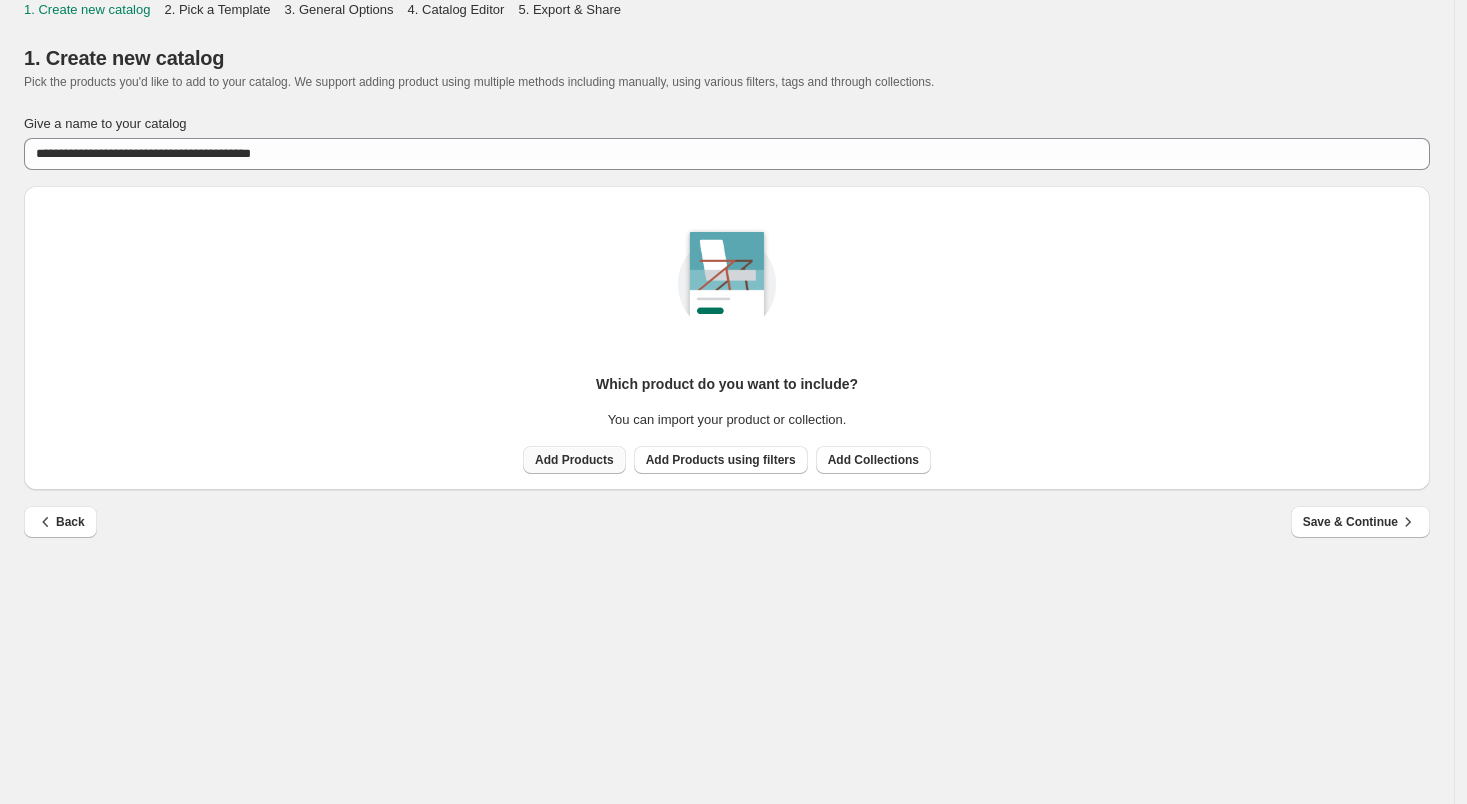 click on "Add Products" at bounding box center [574, 460] 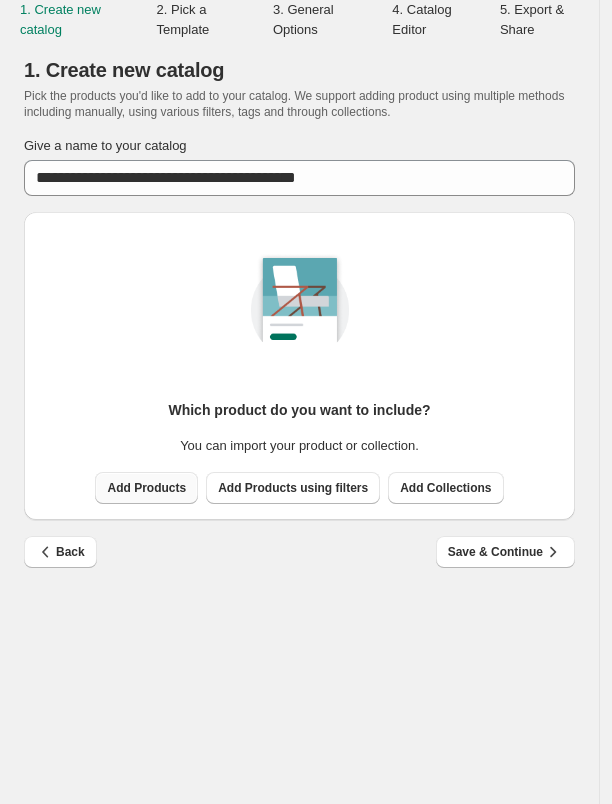 click on "Add Products" at bounding box center [146, 488] 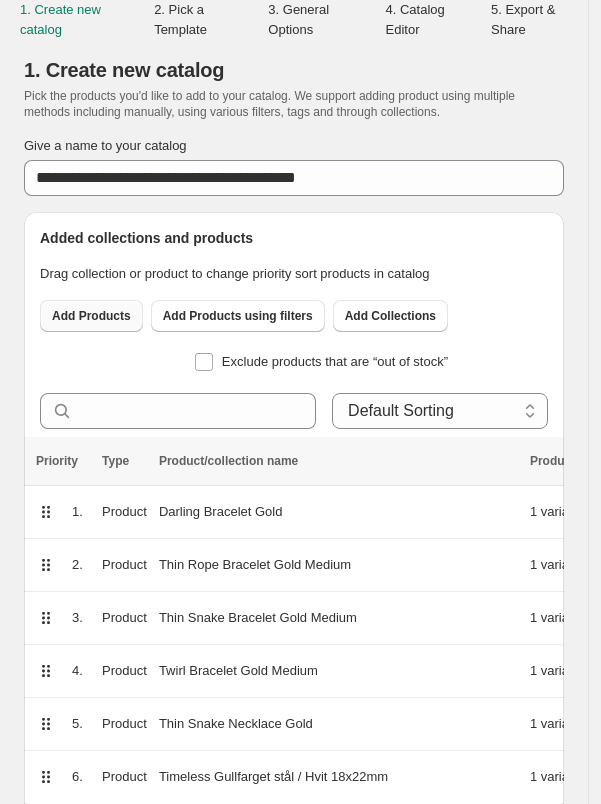 click on "Add Products" at bounding box center (91, 316) 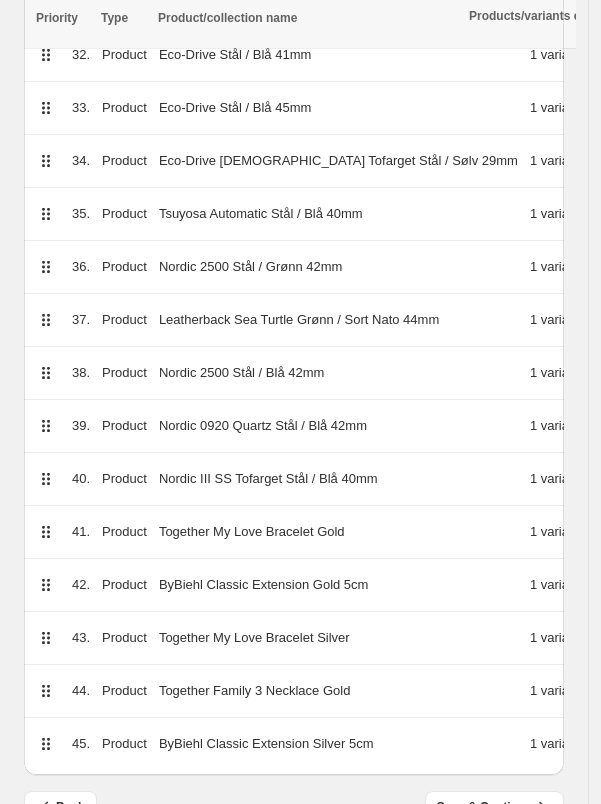scroll, scrollTop: 2149, scrollLeft: 0, axis: vertical 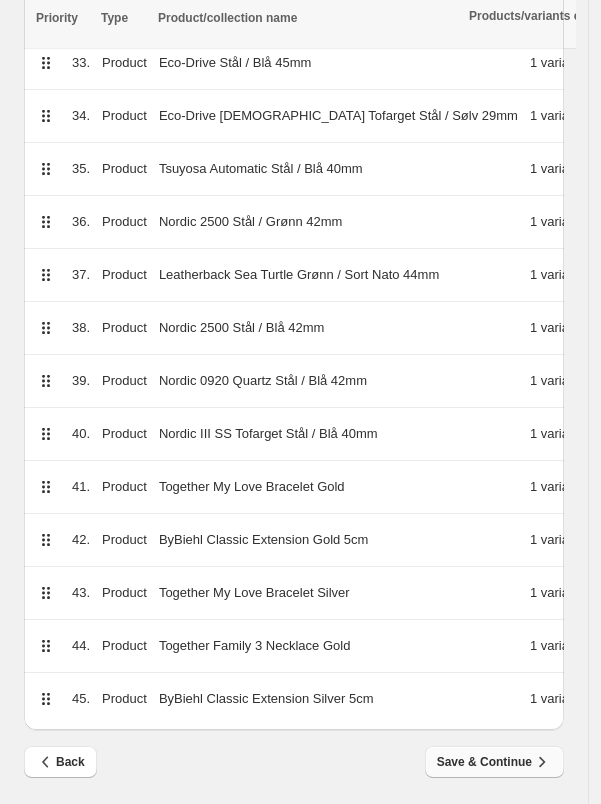 click on "Save & Continue" at bounding box center [494, 762] 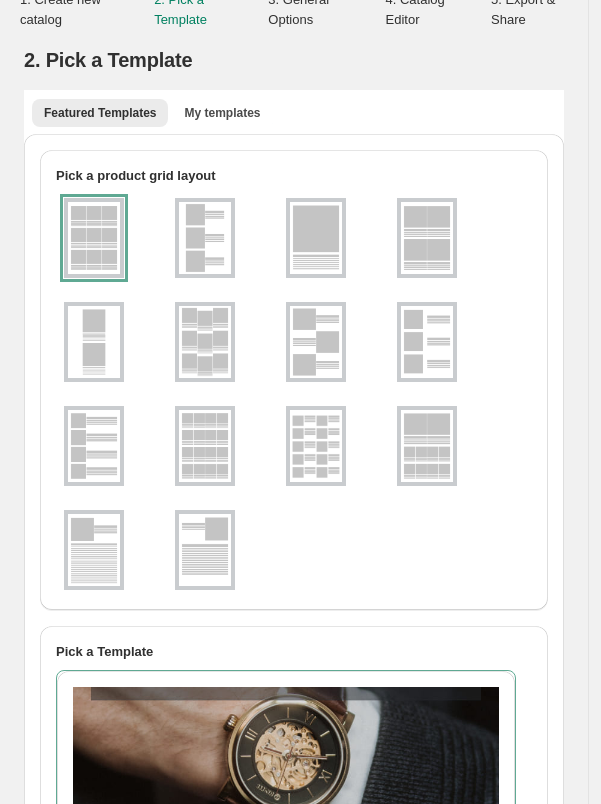 scroll, scrollTop: 0, scrollLeft: 0, axis: both 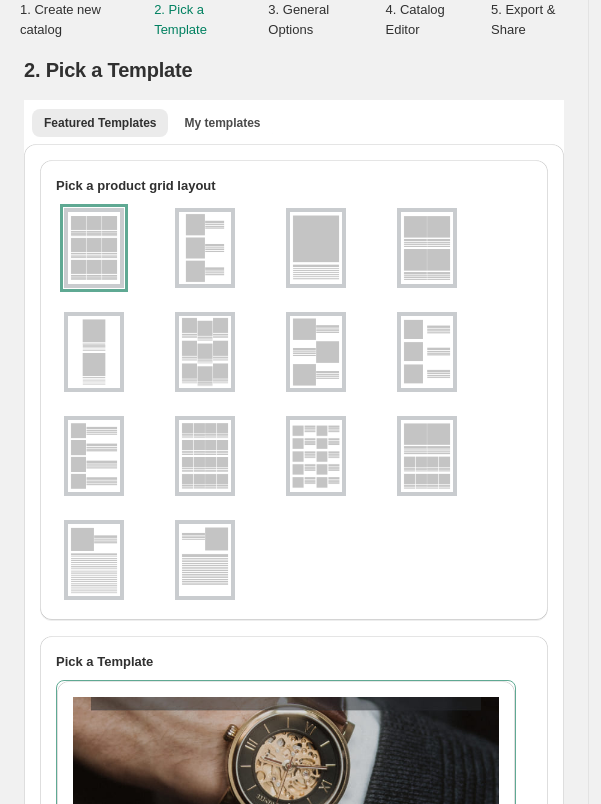 click at bounding box center [205, 456] 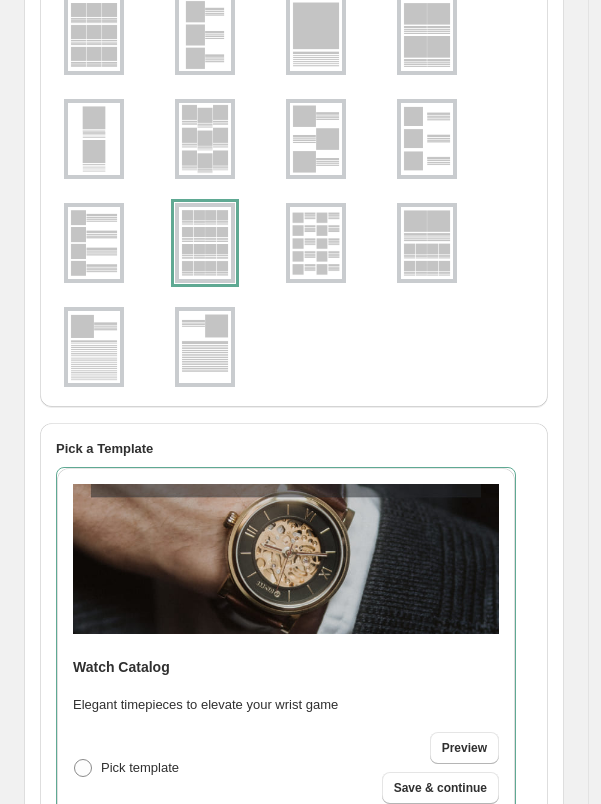 scroll, scrollTop: 242, scrollLeft: 0, axis: vertical 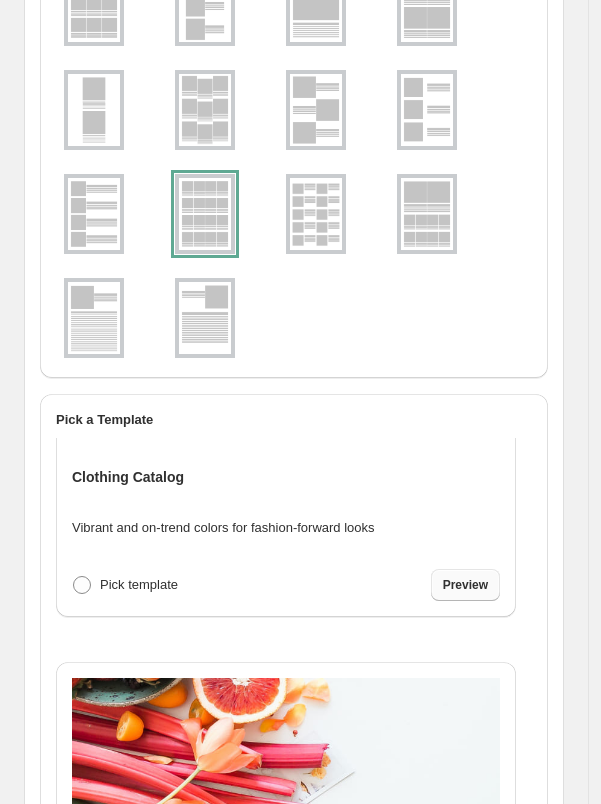 click on "Preview" at bounding box center (465, 585) 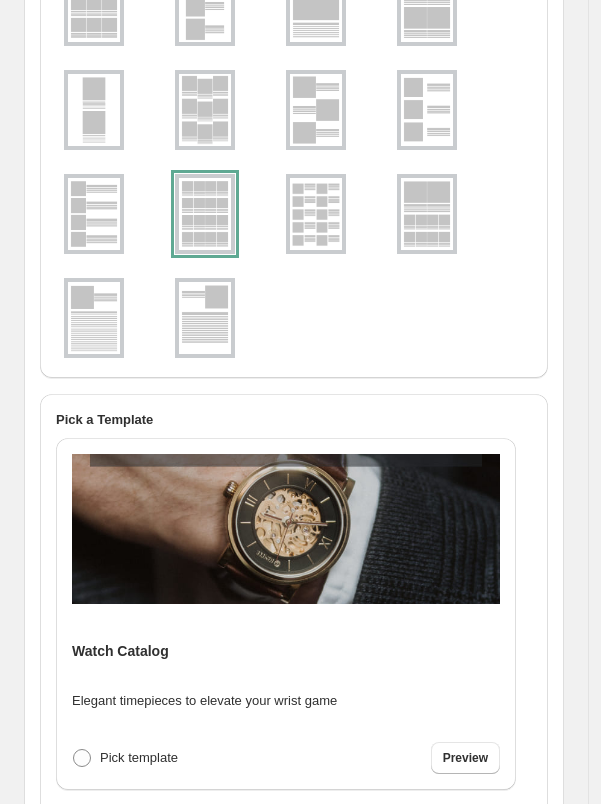 scroll, scrollTop: 0, scrollLeft: 0, axis: both 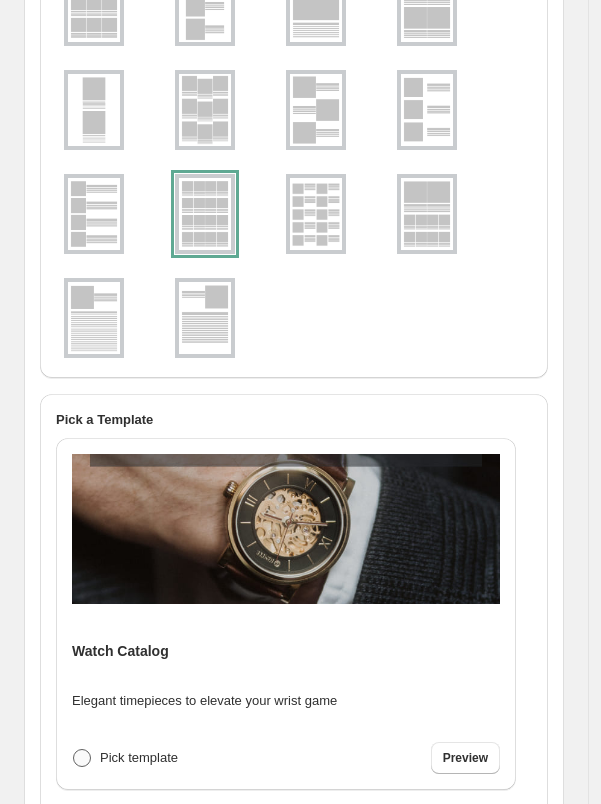 click at bounding box center [82, 758] 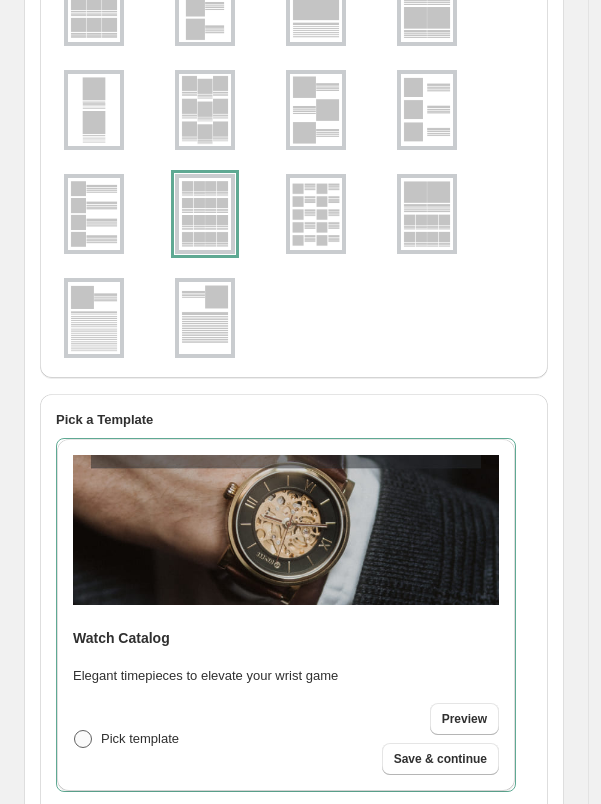scroll, scrollTop: 1, scrollLeft: 0, axis: vertical 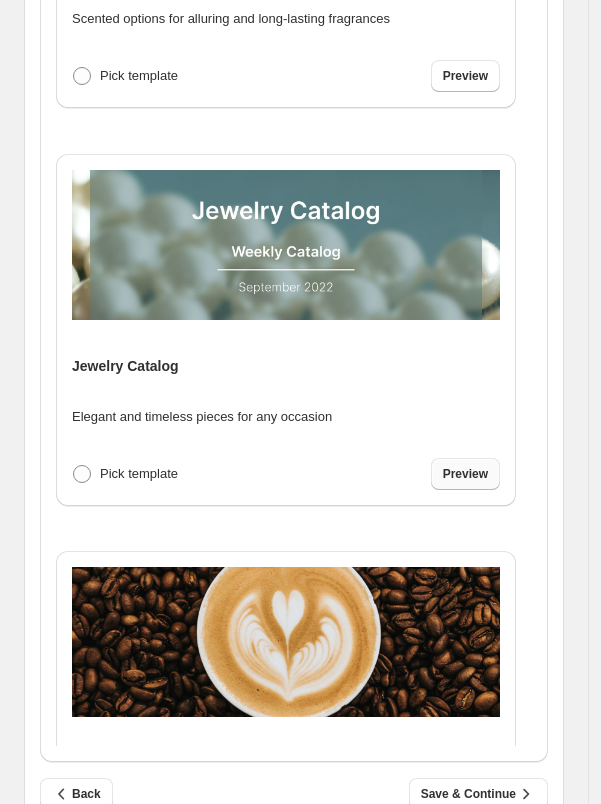 click on "Preview" at bounding box center [465, 474] 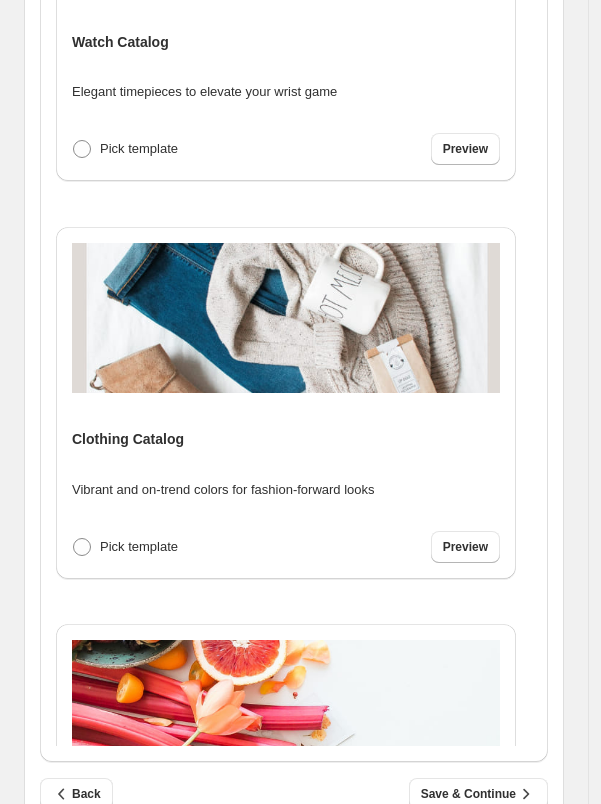 scroll, scrollTop: 0, scrollLeft: 0, axis: both 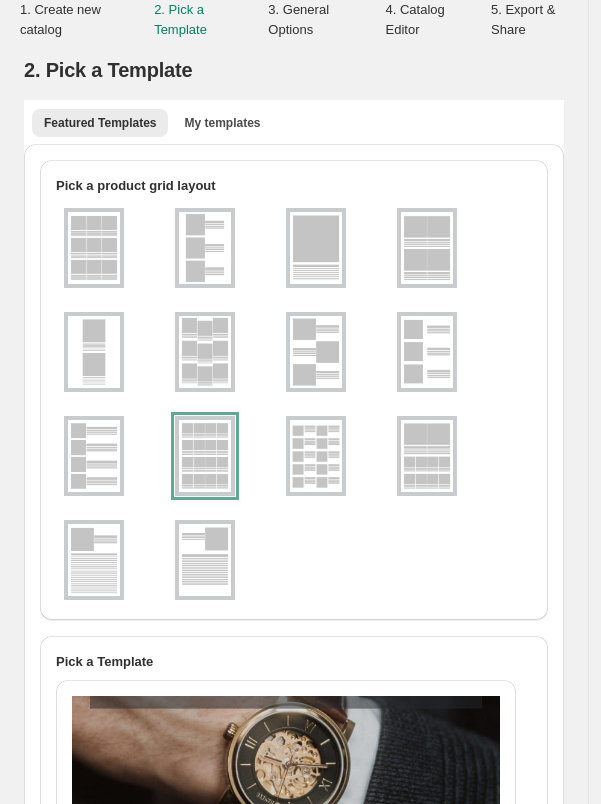 click at bounding box center (316, 456) 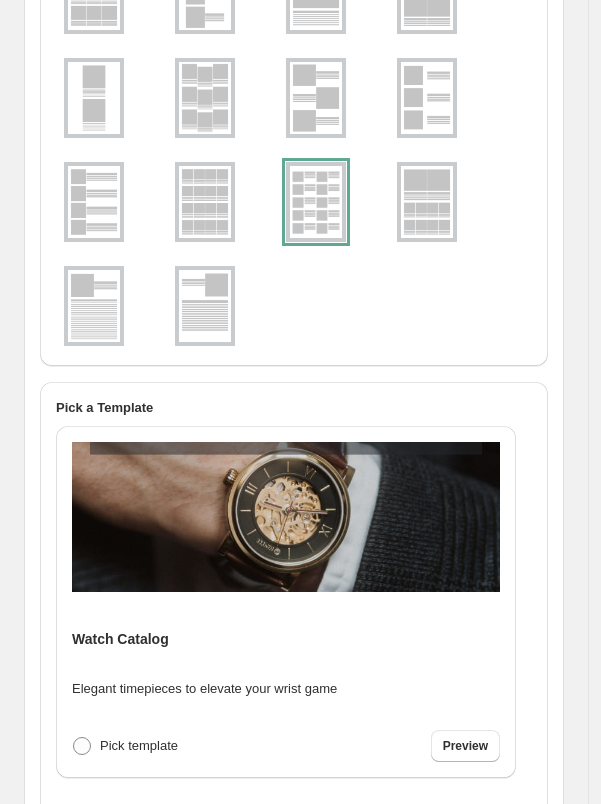 scroll, scrollTop: 261, scrollLeft: 0, axis: vertical 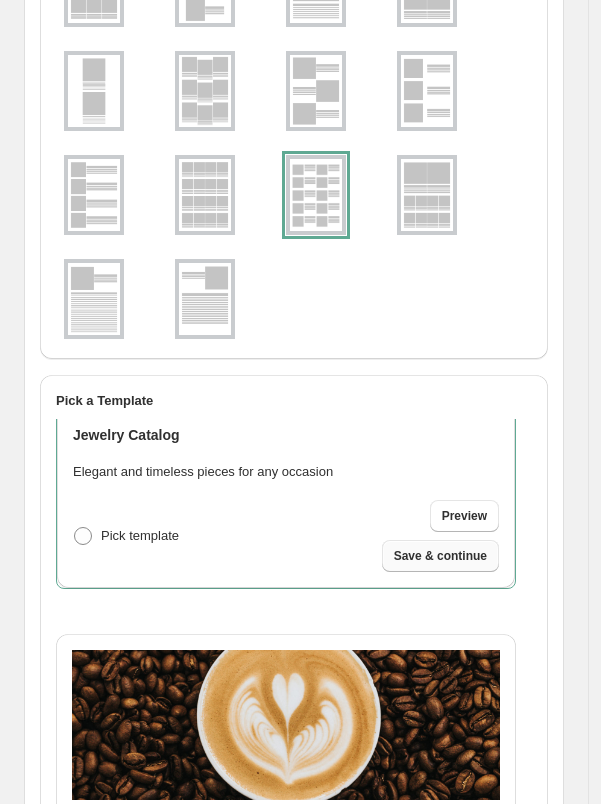 click on "Save & continue" at bounding box center (440, 556) 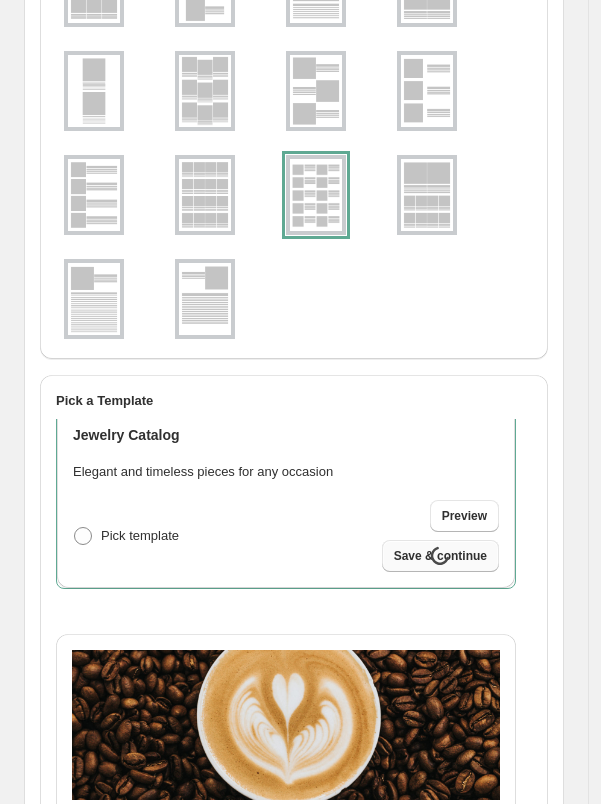 select on "**********" 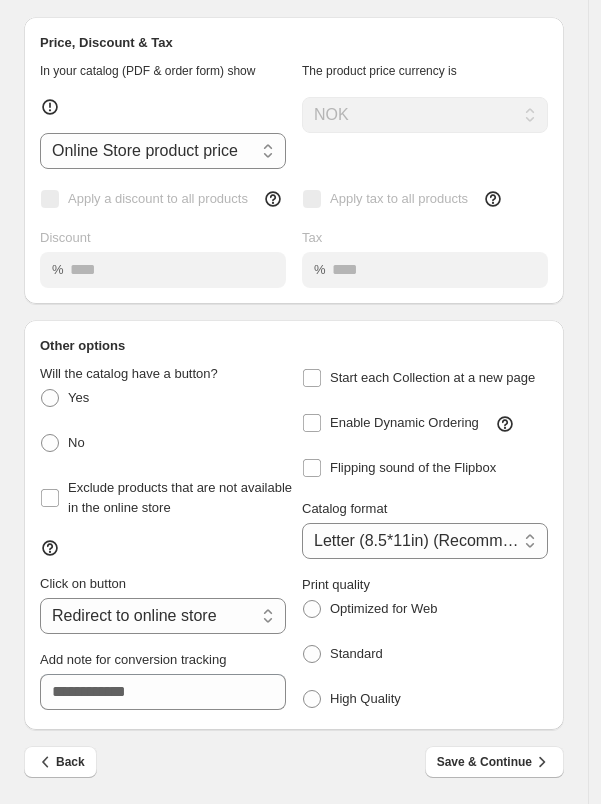scroll, scrollTop: 0, scrollLeft: 0, axis: both 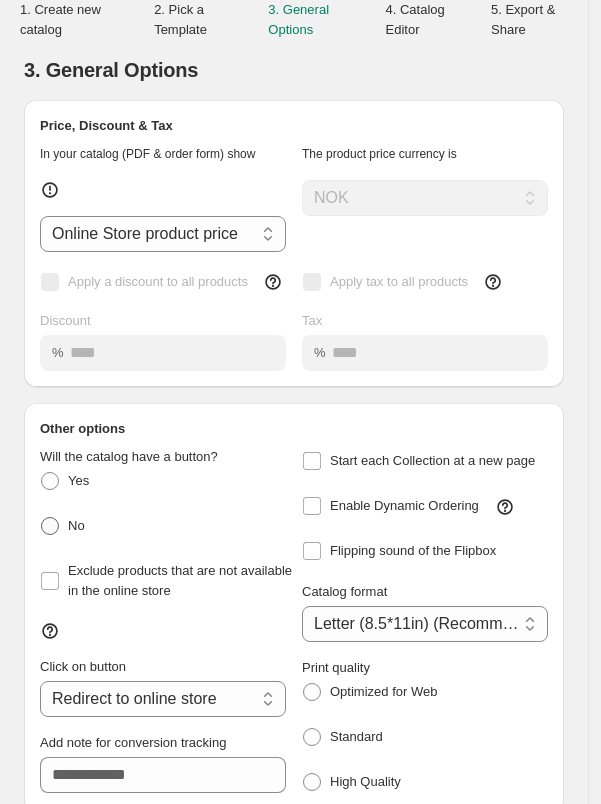 click at bounding box center (50, 526) 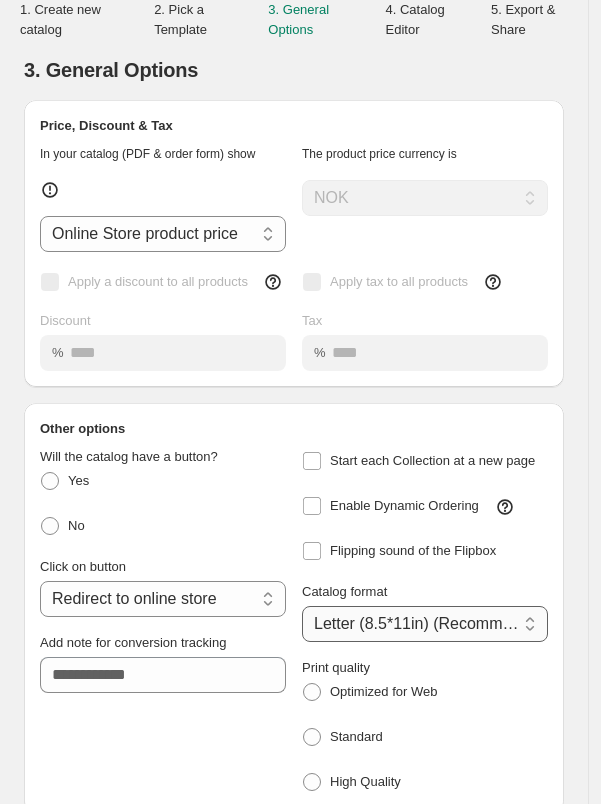 click on "**********" at bounding box center (425, 624) 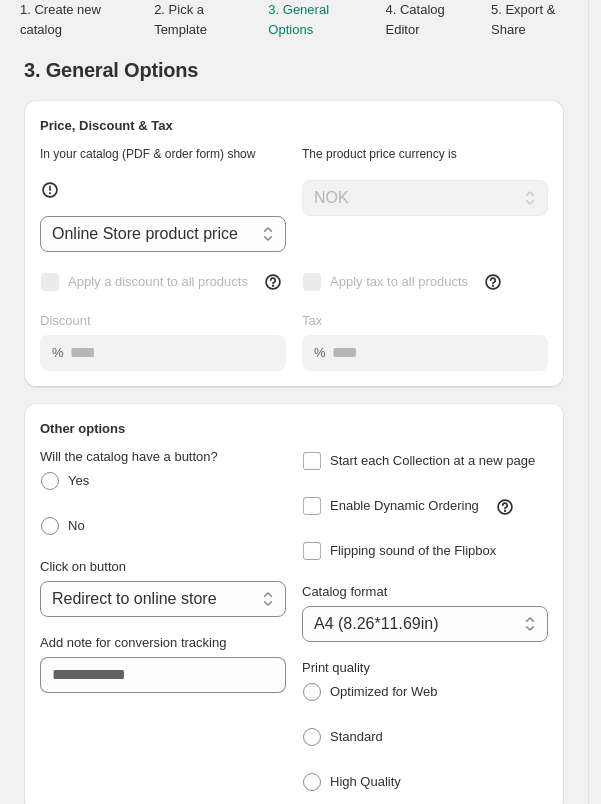scroll, scrollTop: 40, scrollLeft: 0, axis: vertical 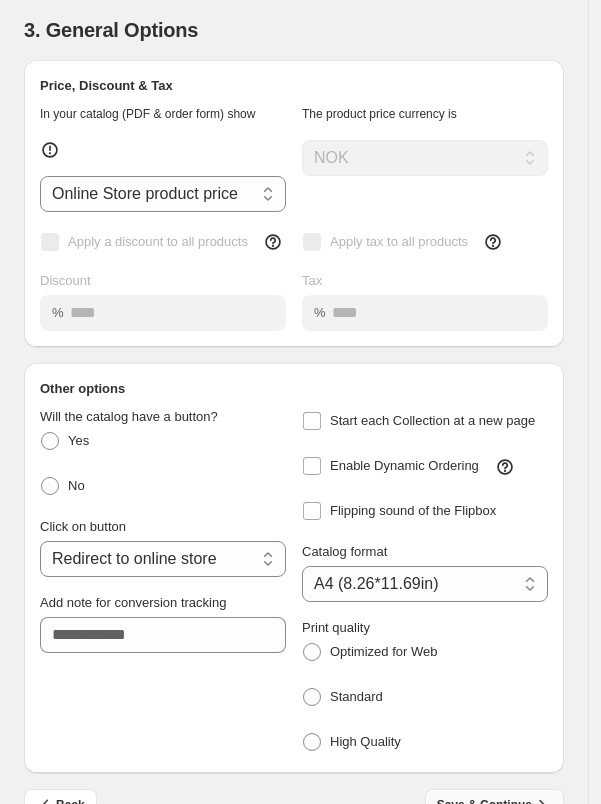 click on "Save & Continue" at bounding box center [494, 805] 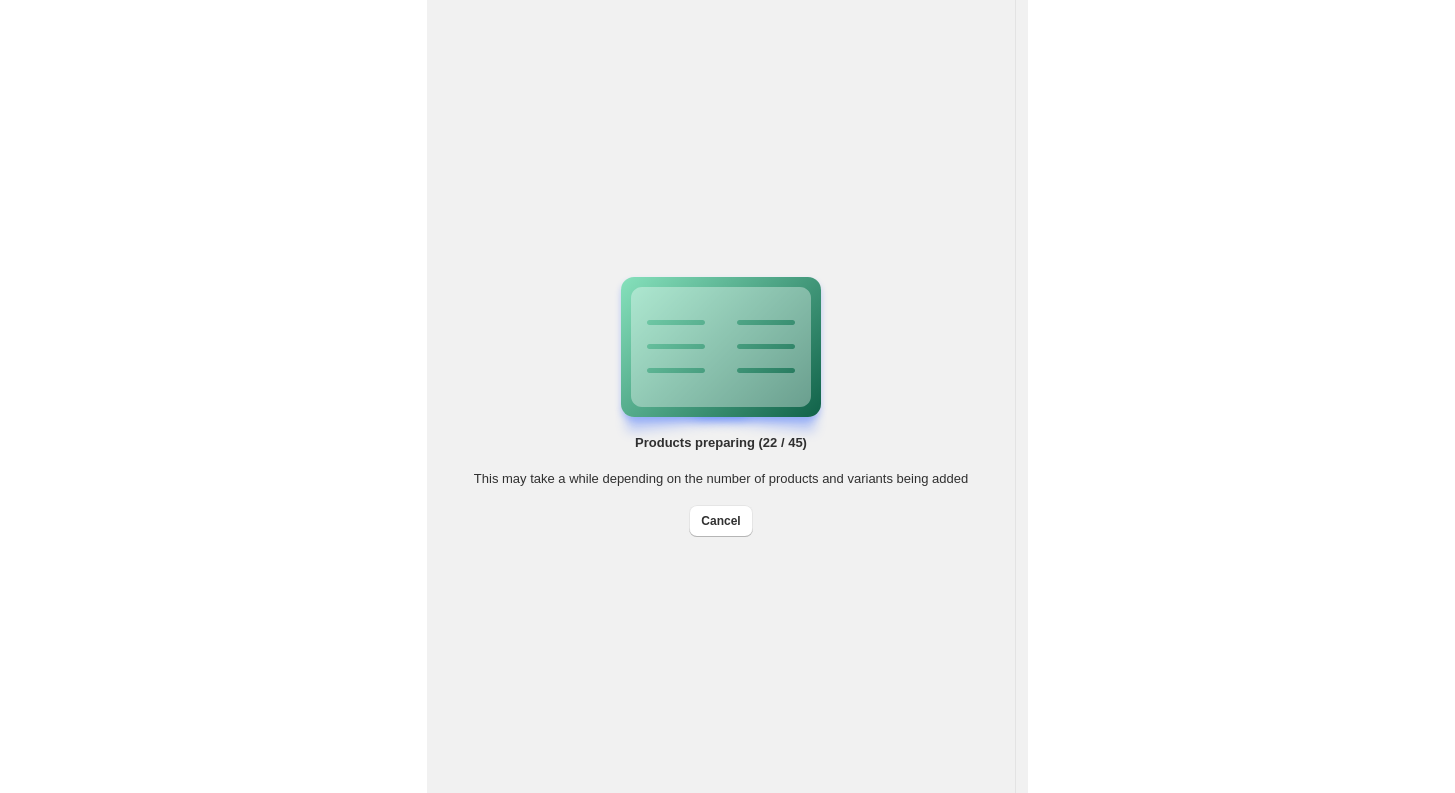 scroll, scrollTop: 0, scrollLeft: 0, axis: both 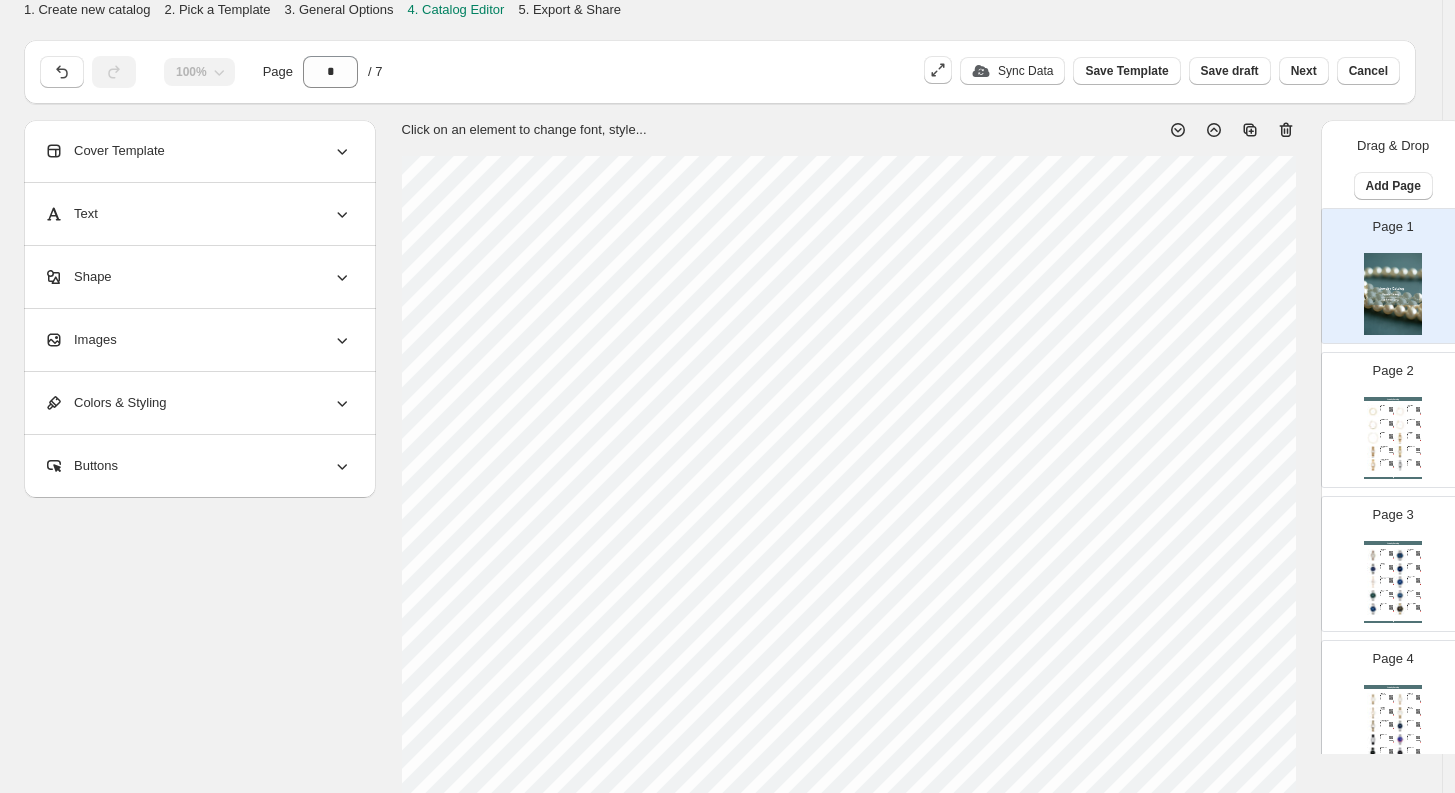 click at bounding box center [1393, 294] 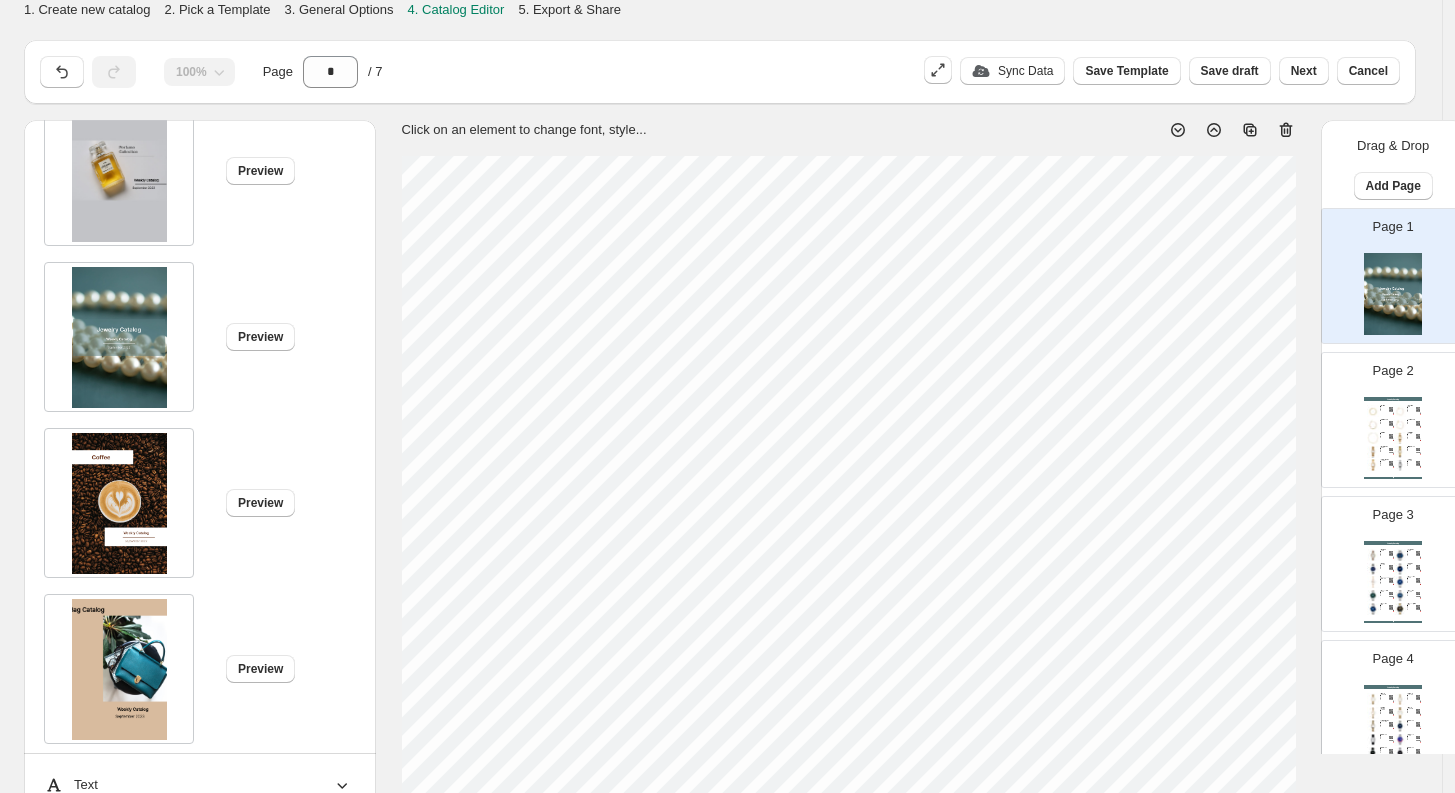 scroll, scrollTop: 1743, scrollLeft: 0, axis: vertical 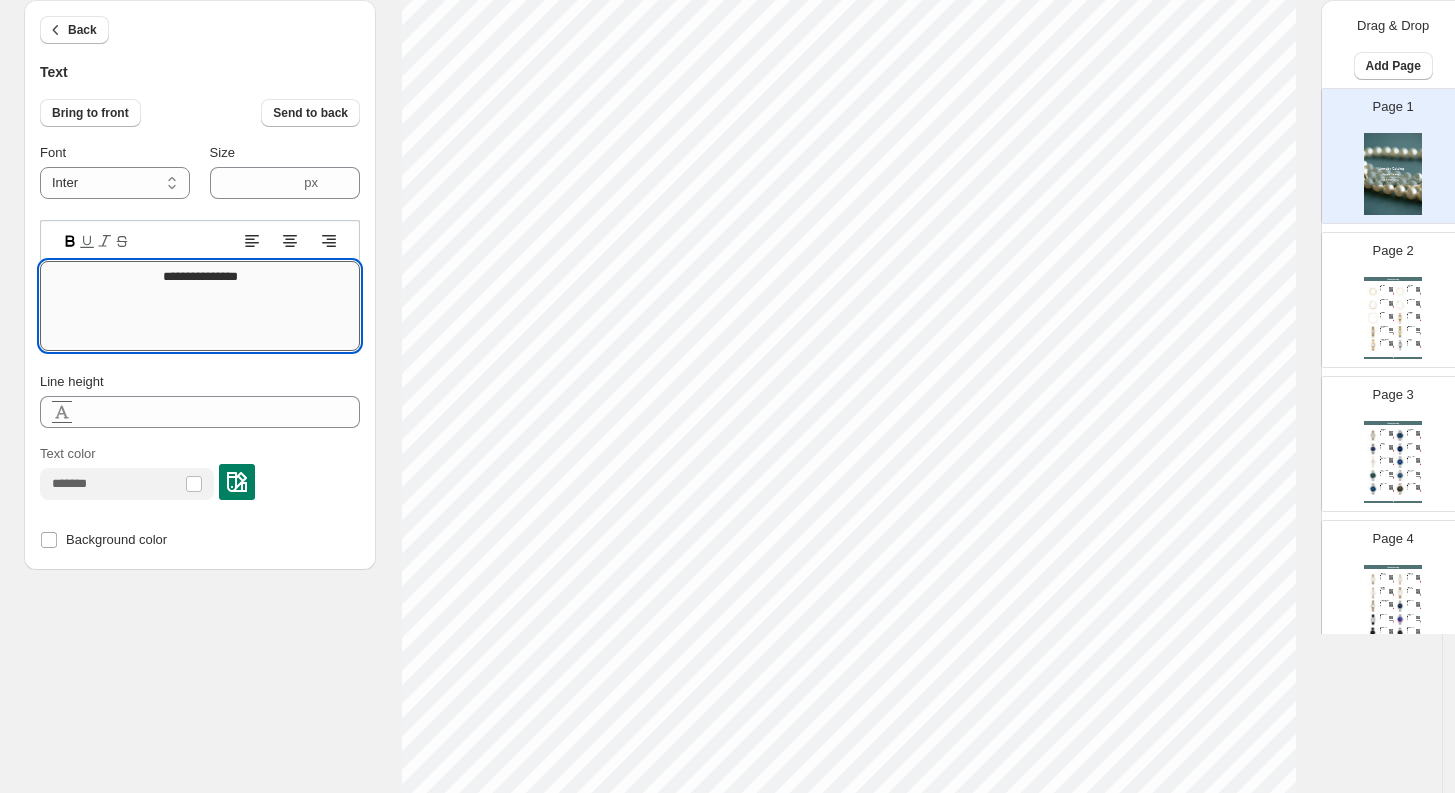 drag, startPoint x: 249, startPoint y: 281, endPoint x: 71, endPoint y: 274, distance: 178.13759 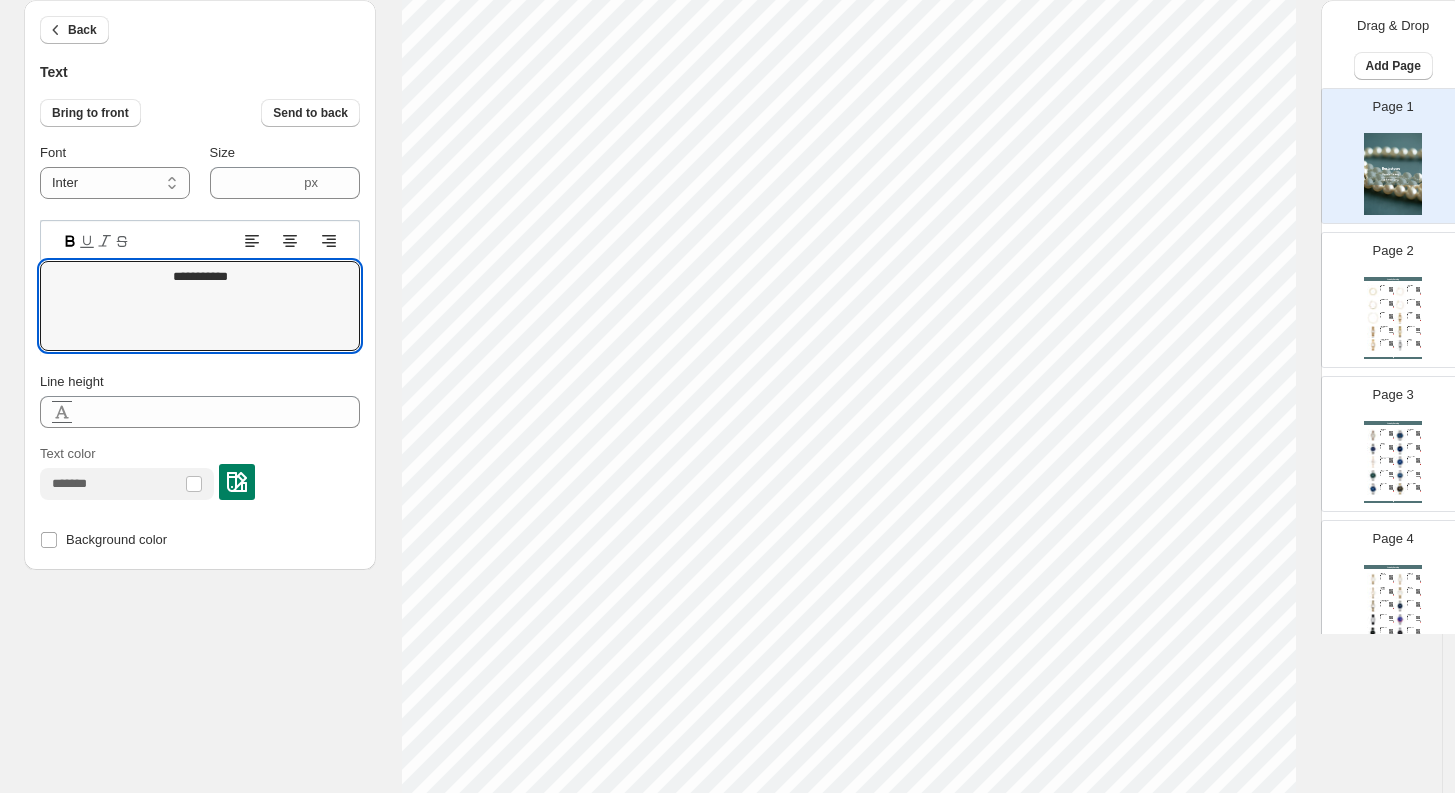 type on "**********" 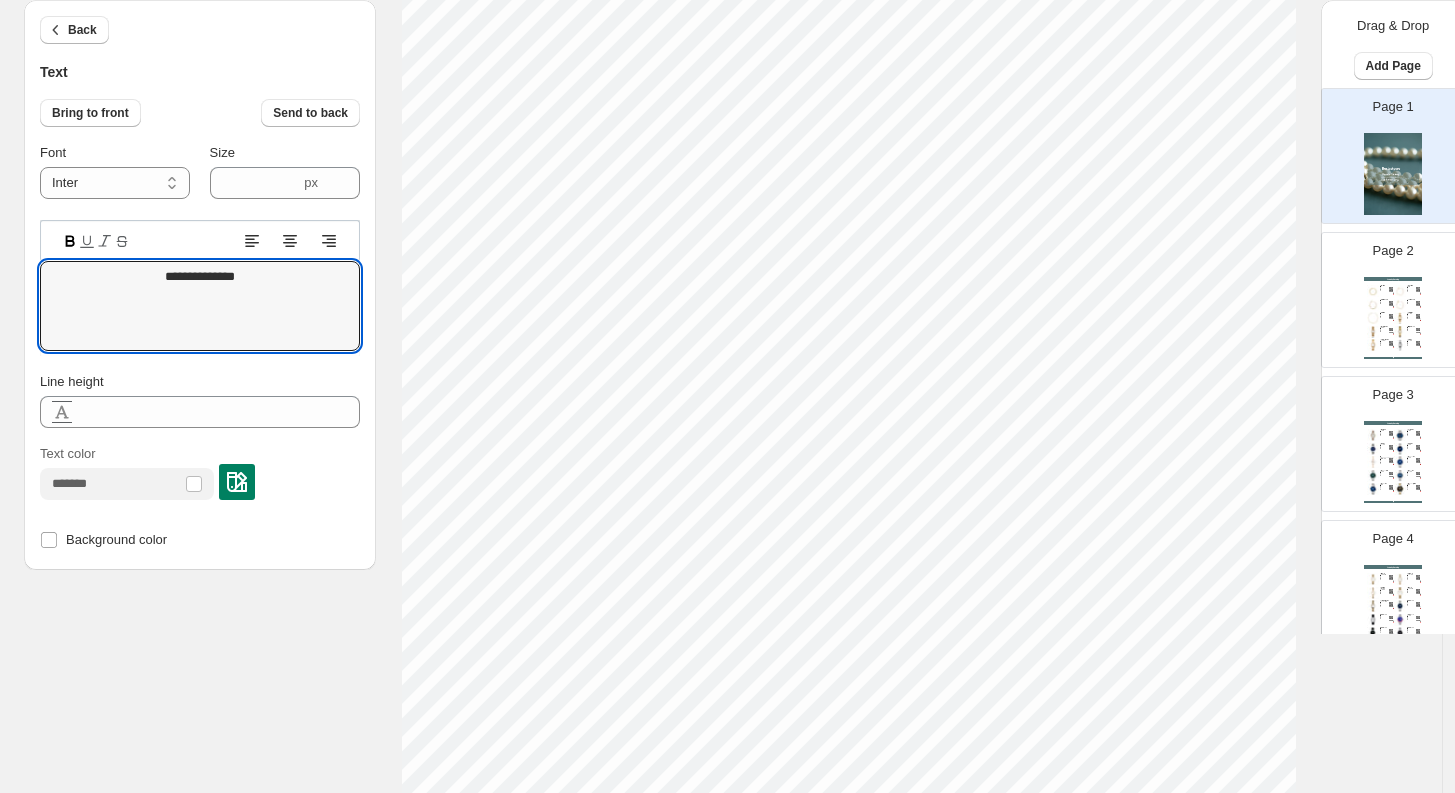 type on "****" 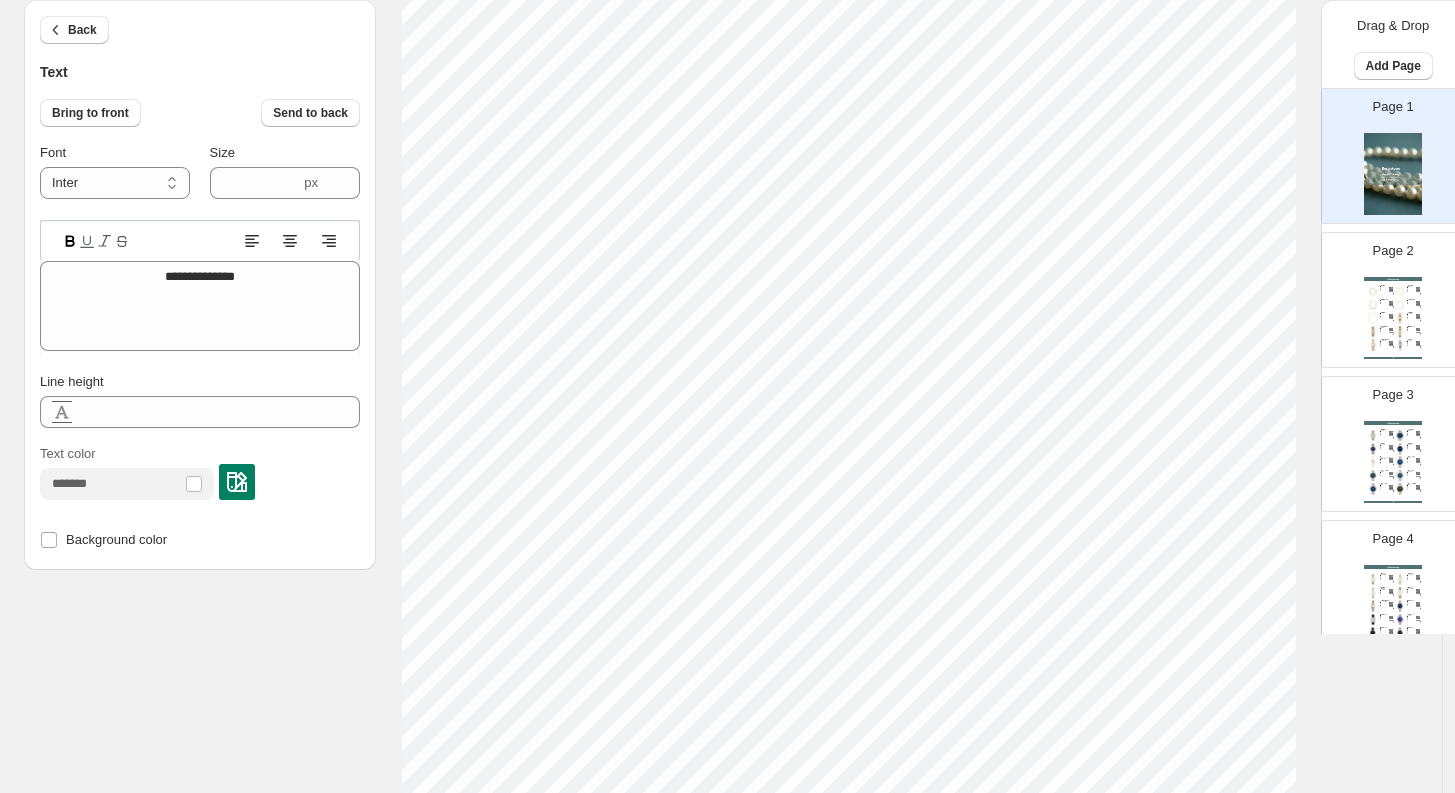 scroll, scrollTop: 17, scrollLeft: 2, axis: both 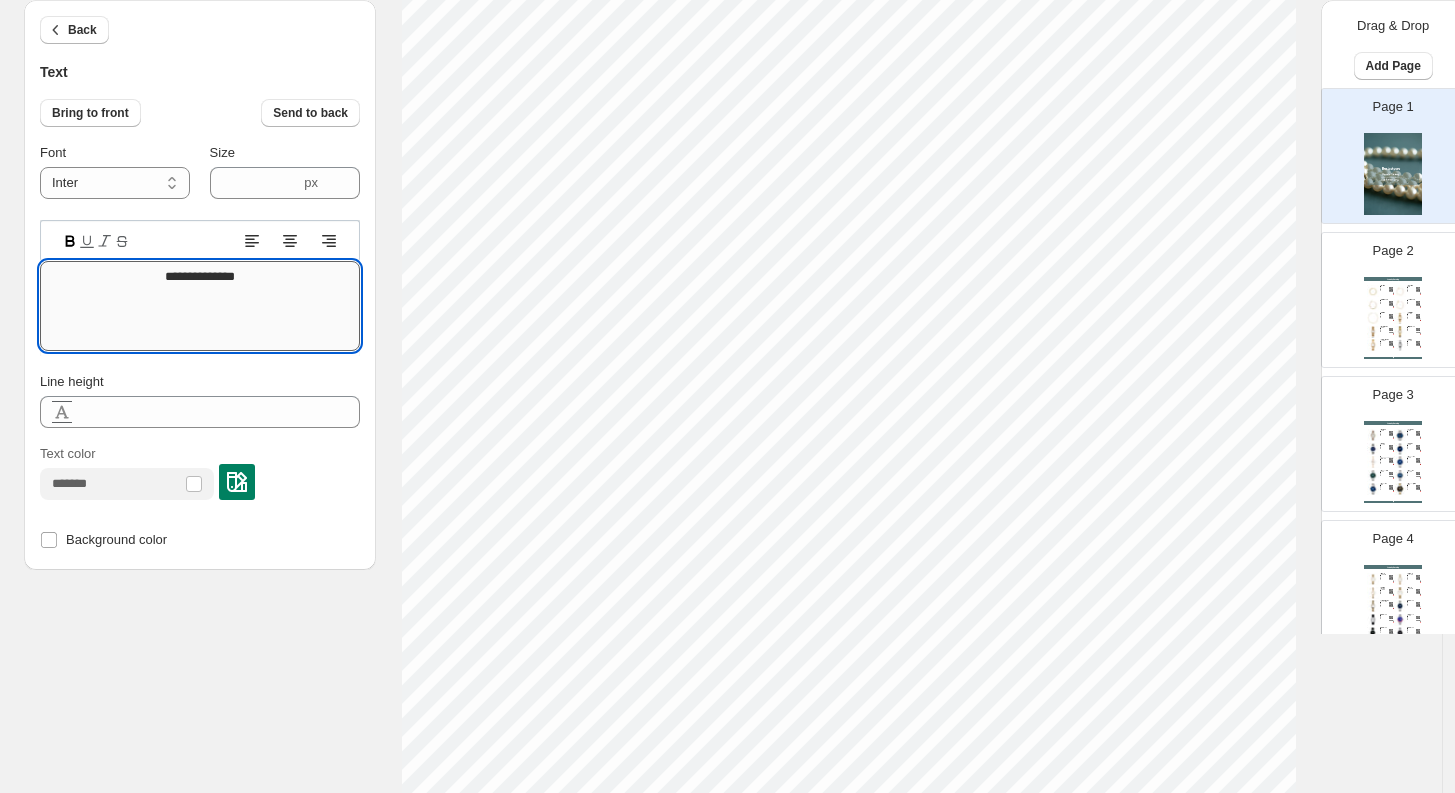click on "**********" at bounding box center (200, 306) 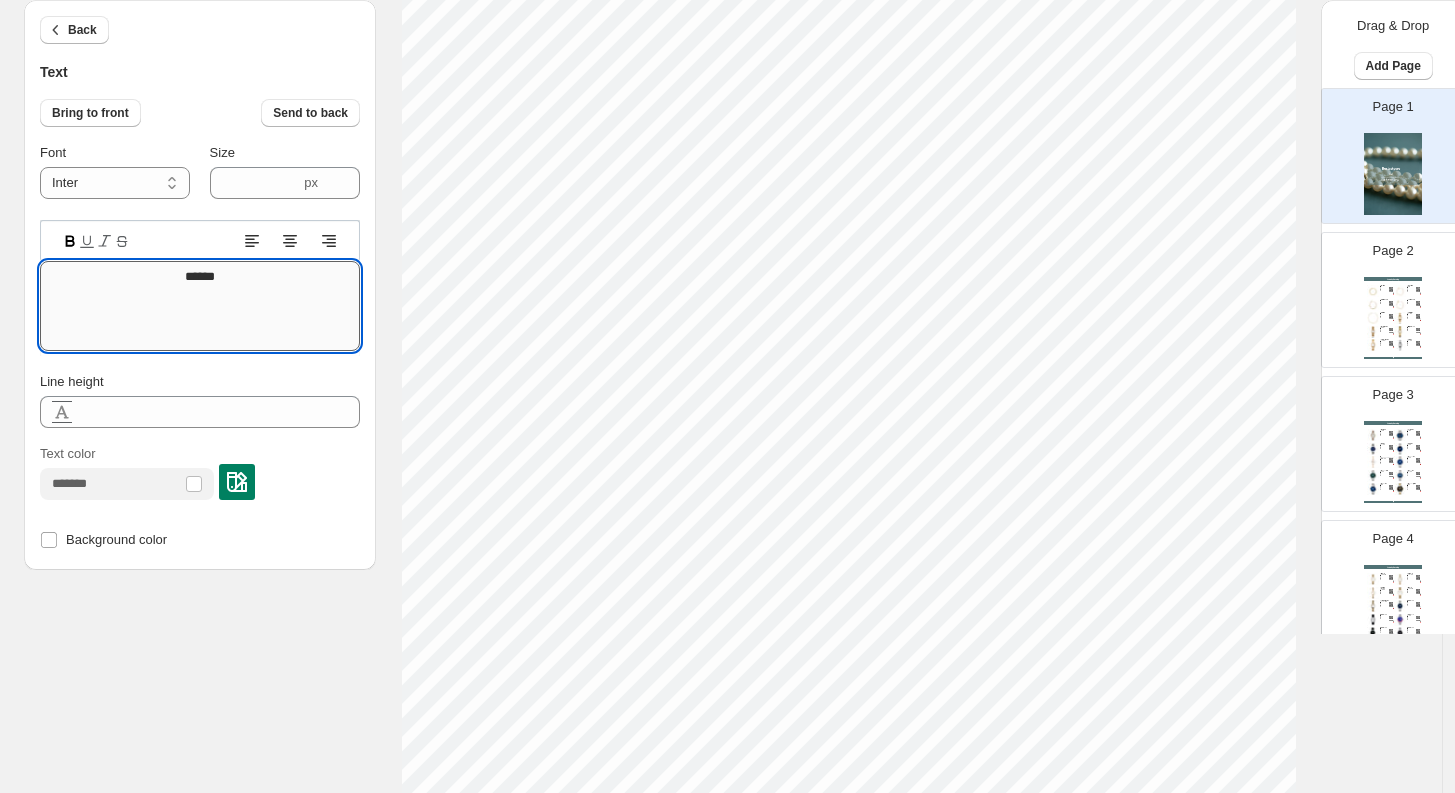 type on "*******" 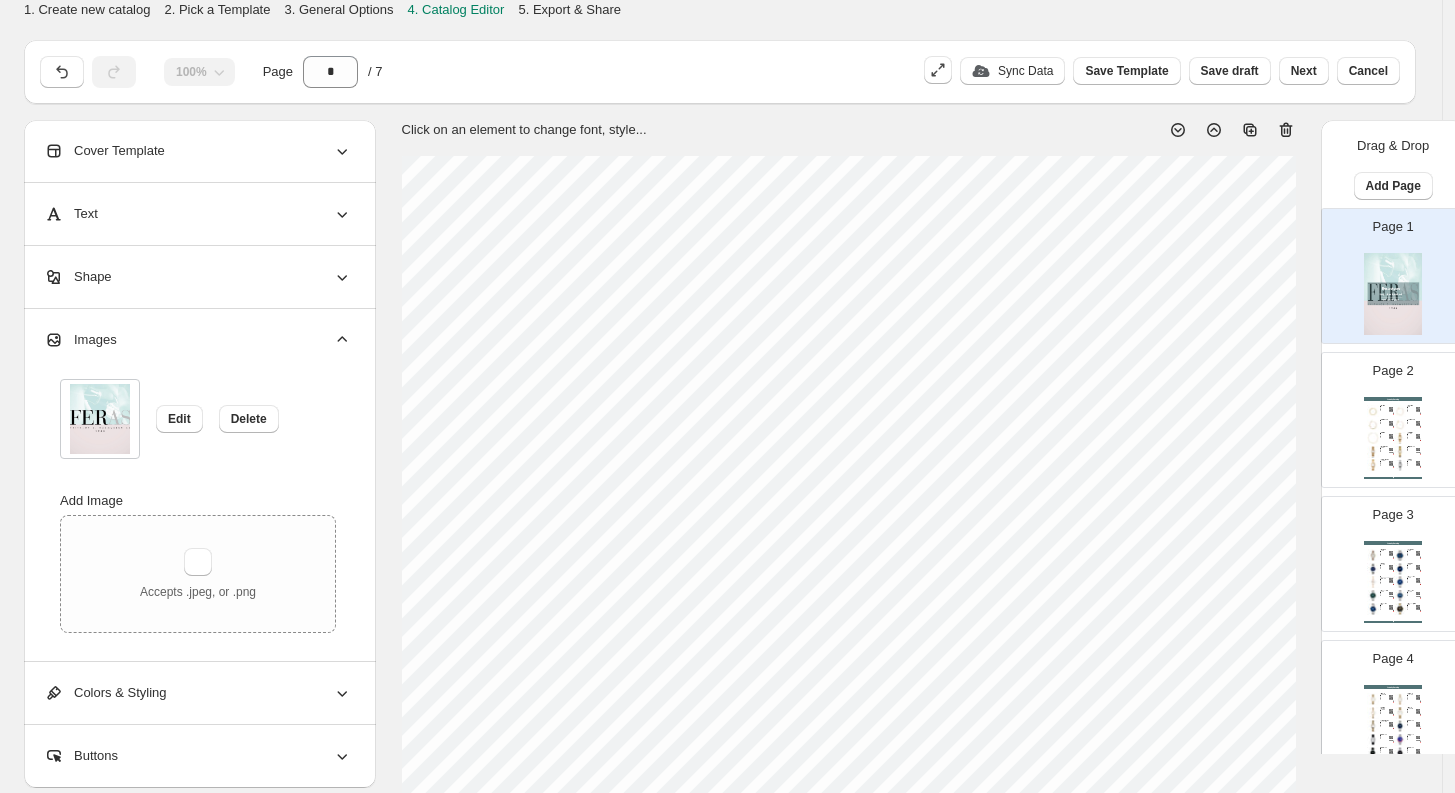 scroll, scrollTop: 527, scrollLeft: 0, axis: vertical 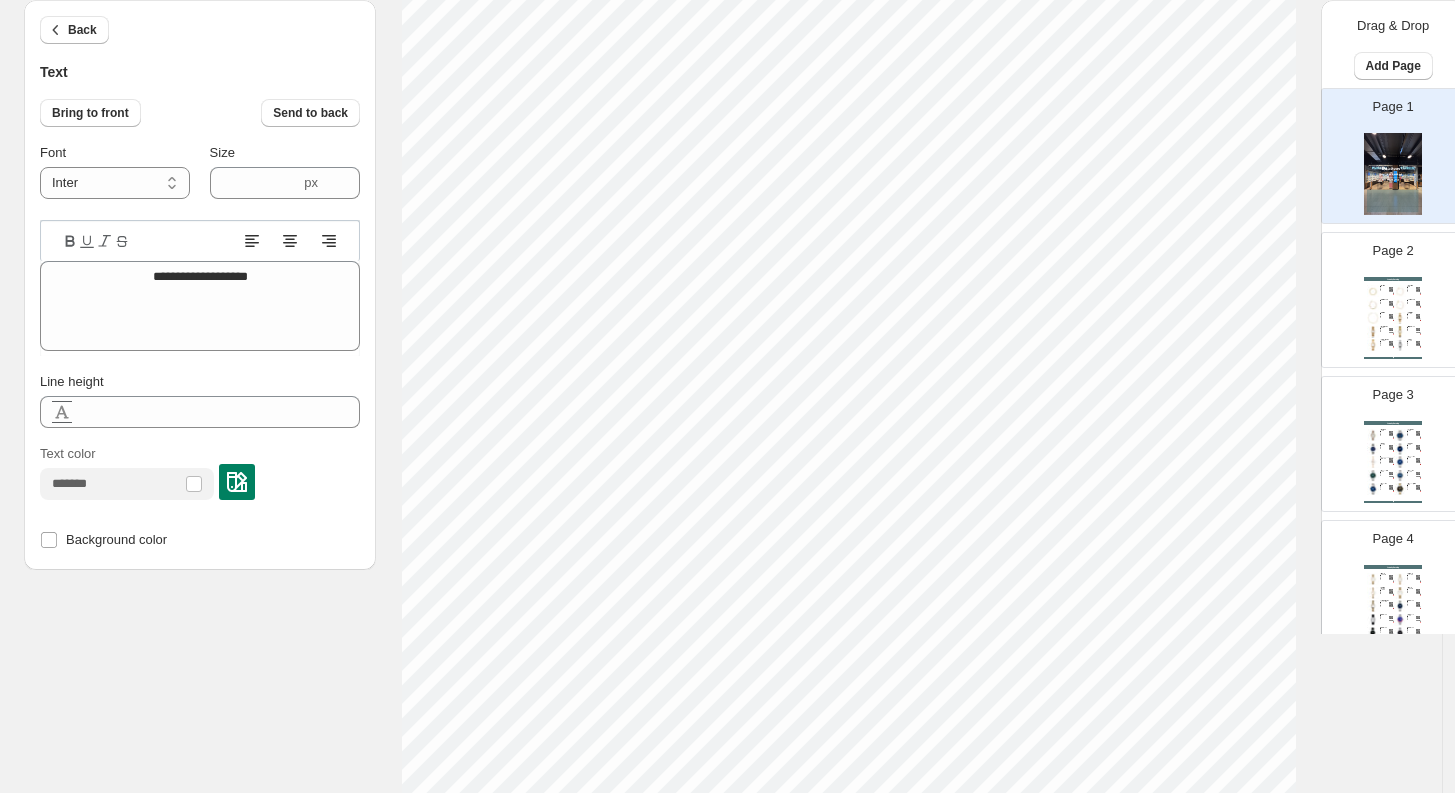 type on "****" 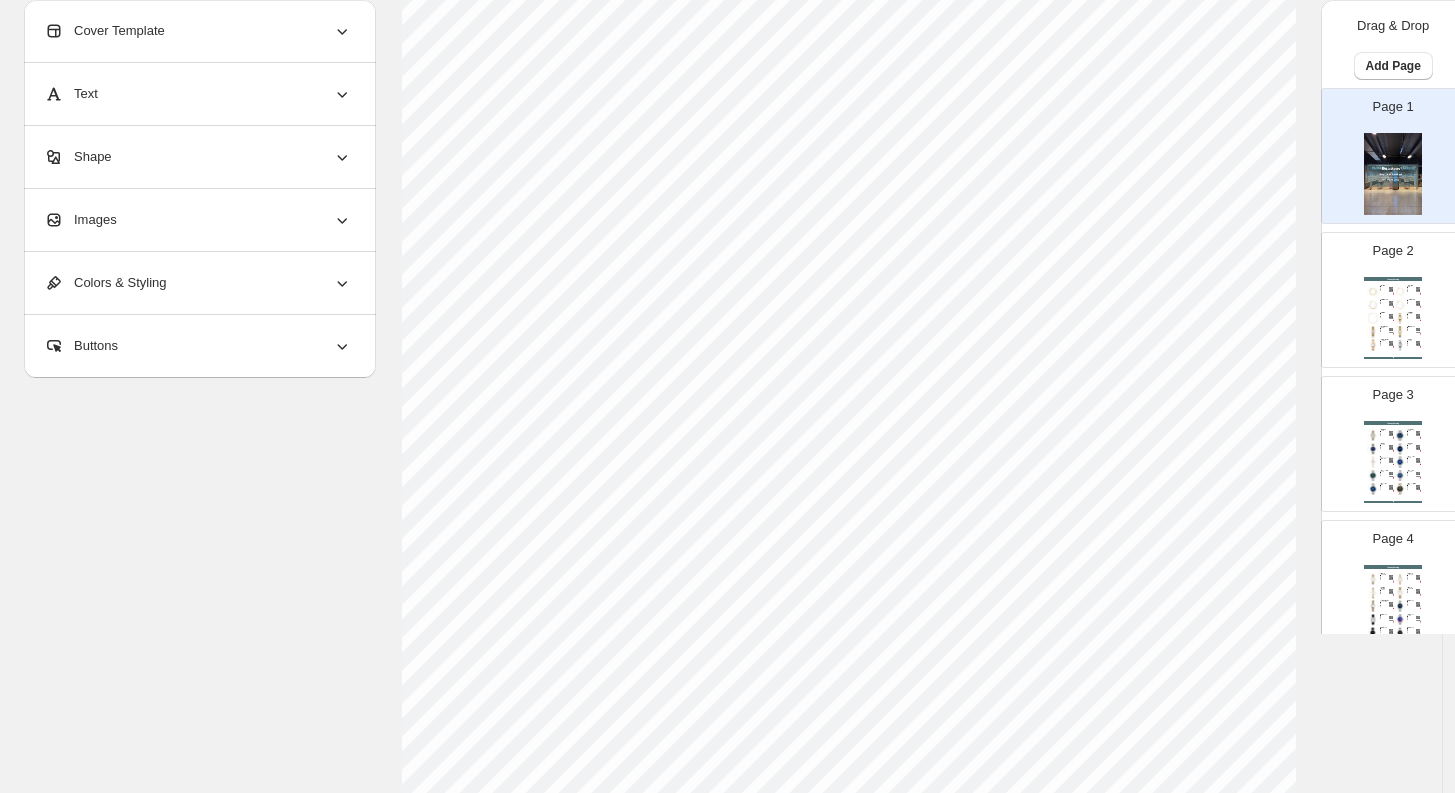 click 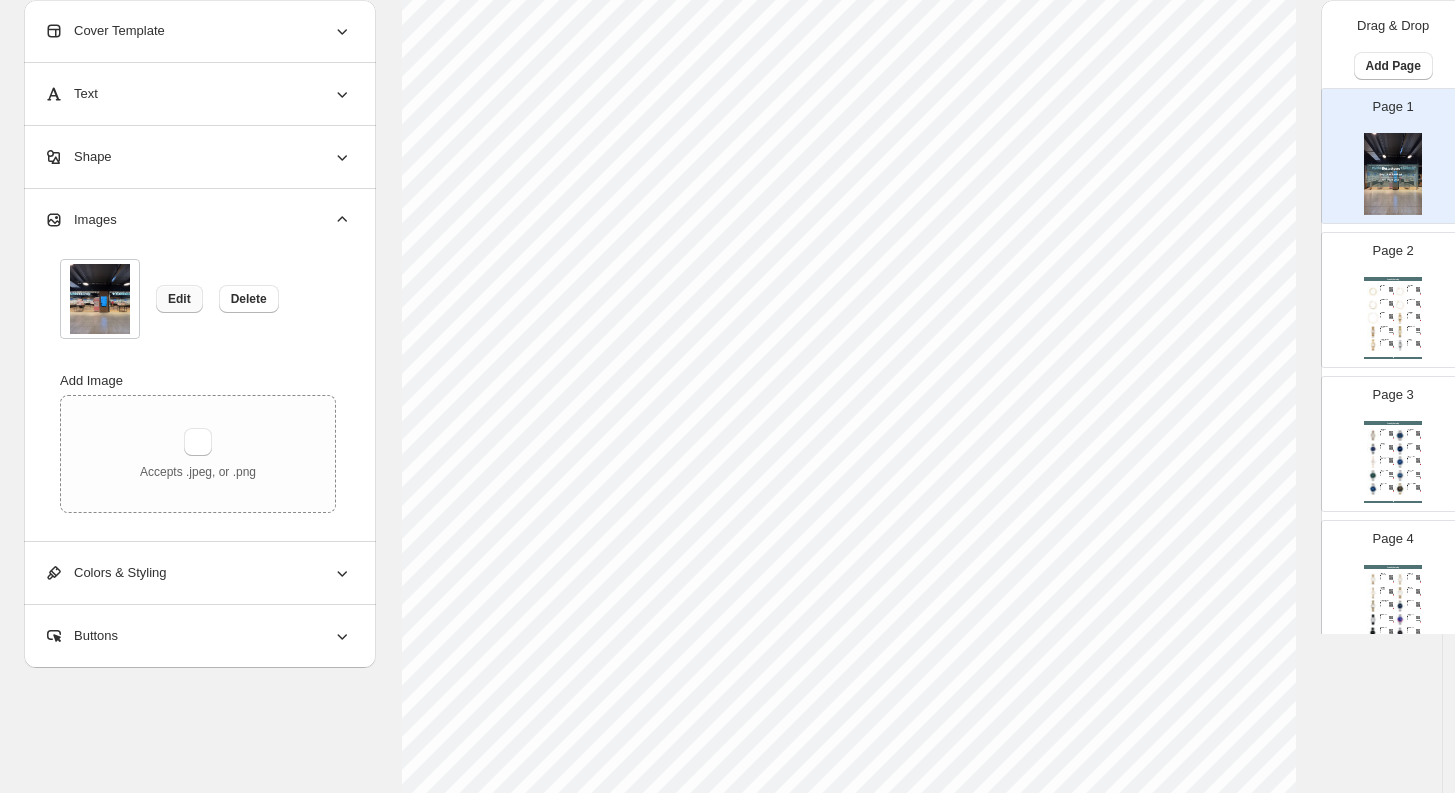 click on "Edit" at bounding box center (179, 299) 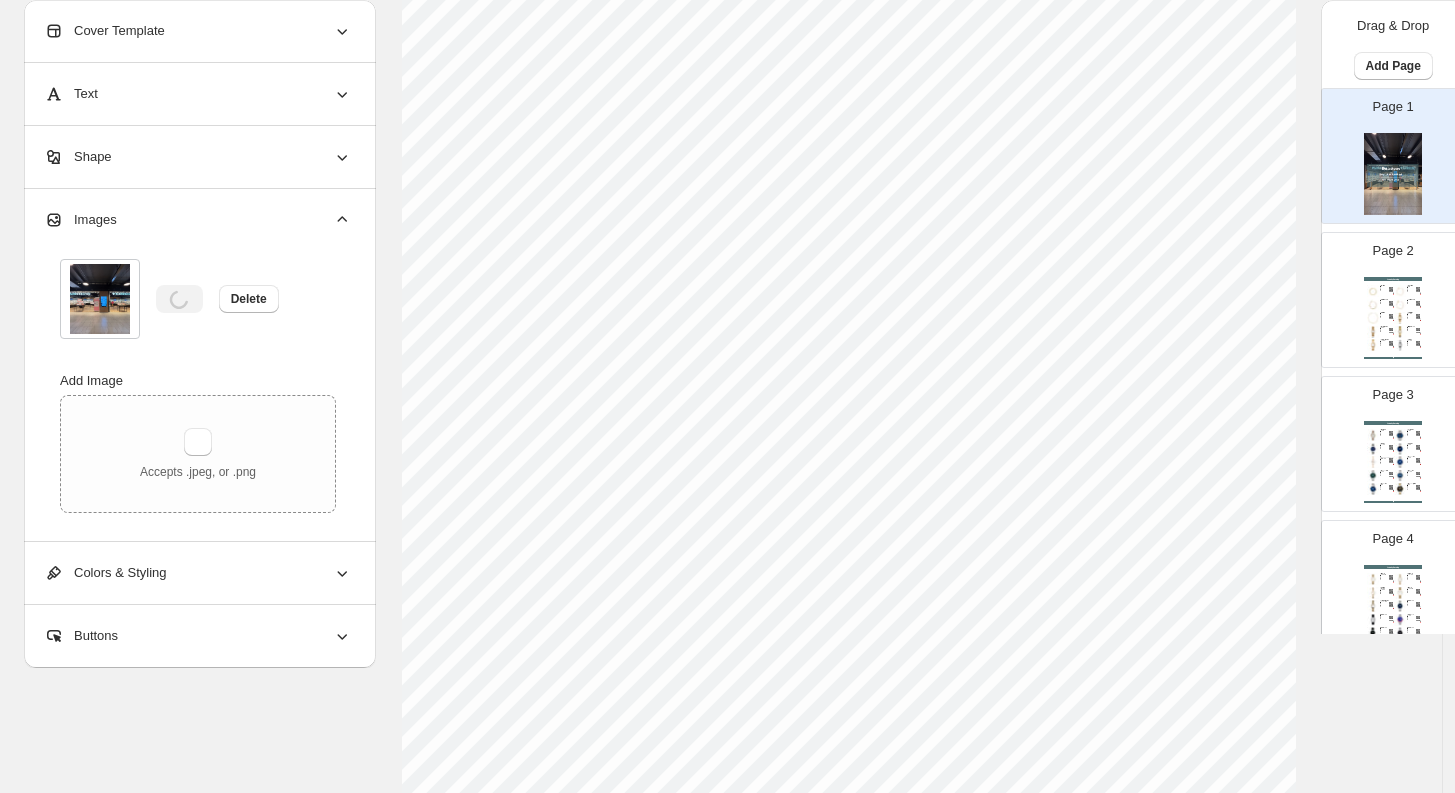 click 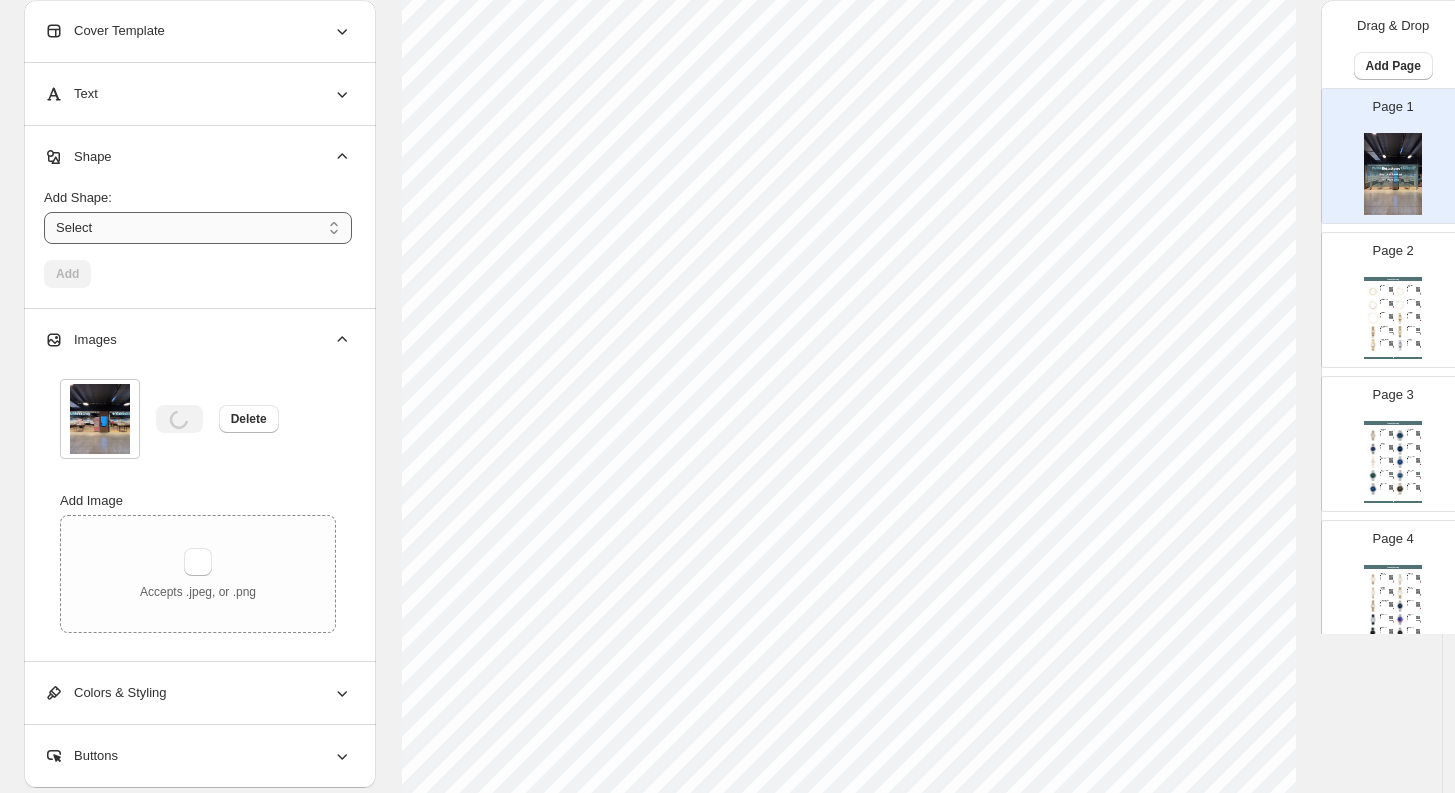 click on "****** ********* **** **** *******" at bounding box center [198, 228] 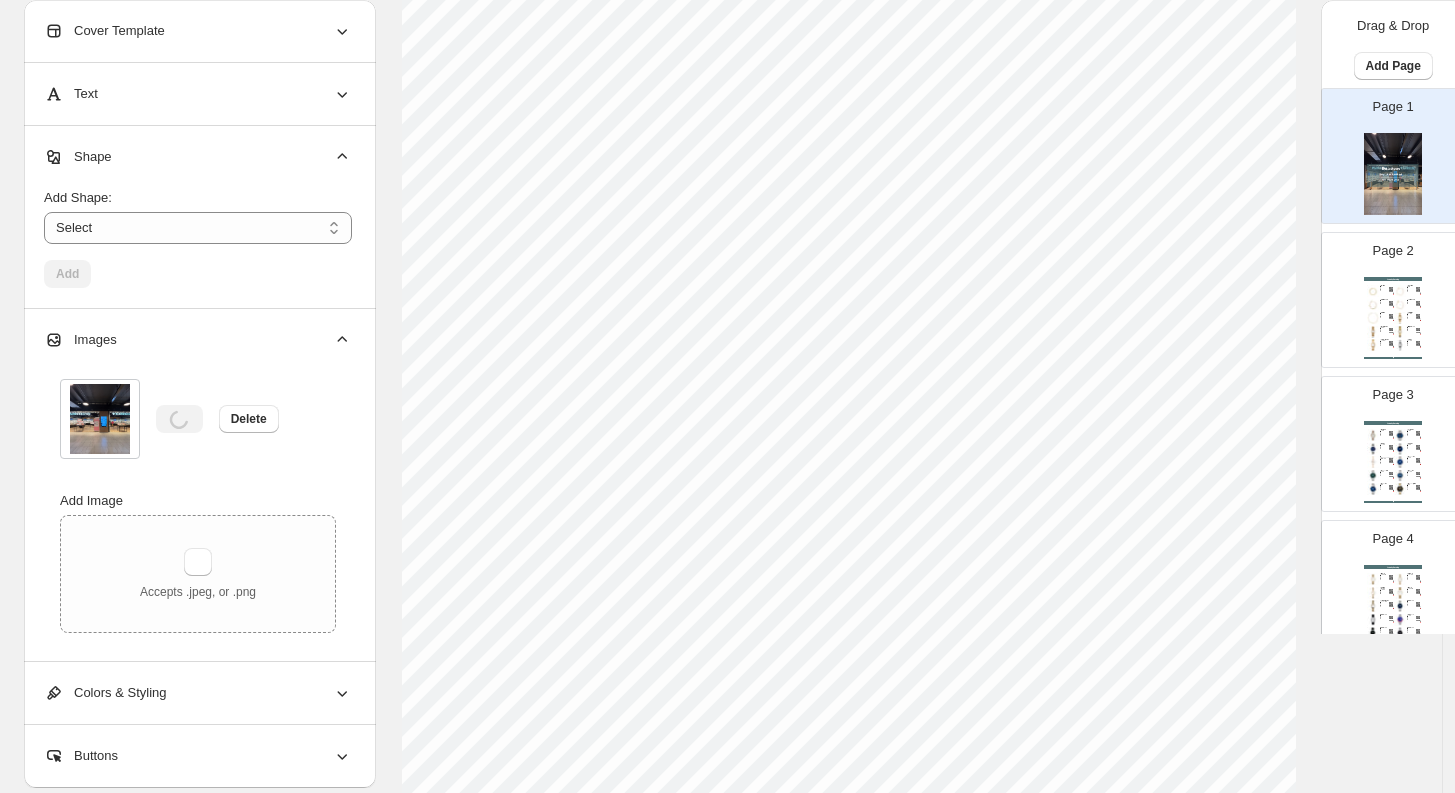 click 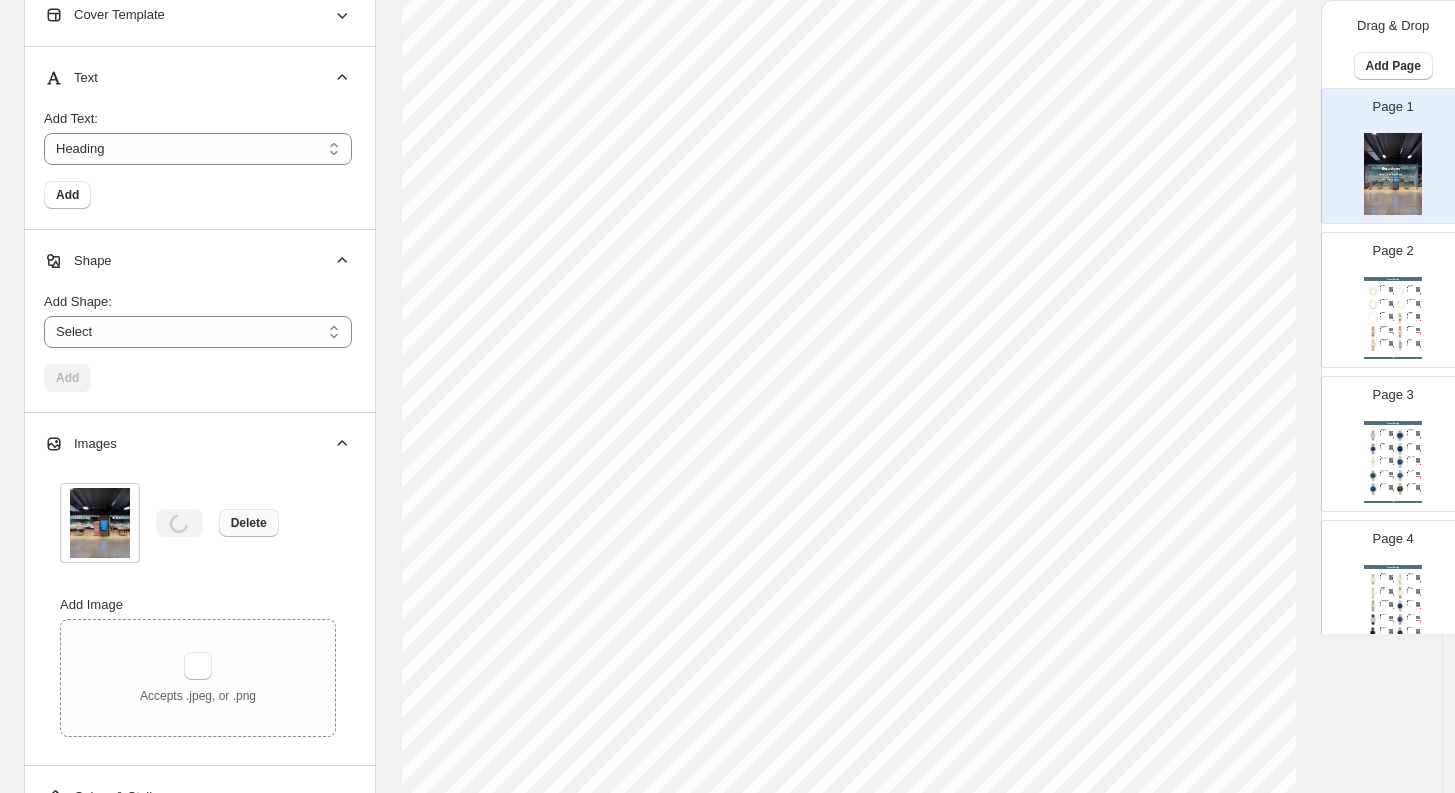 click on "Delete" at bounding box center [249, 523] 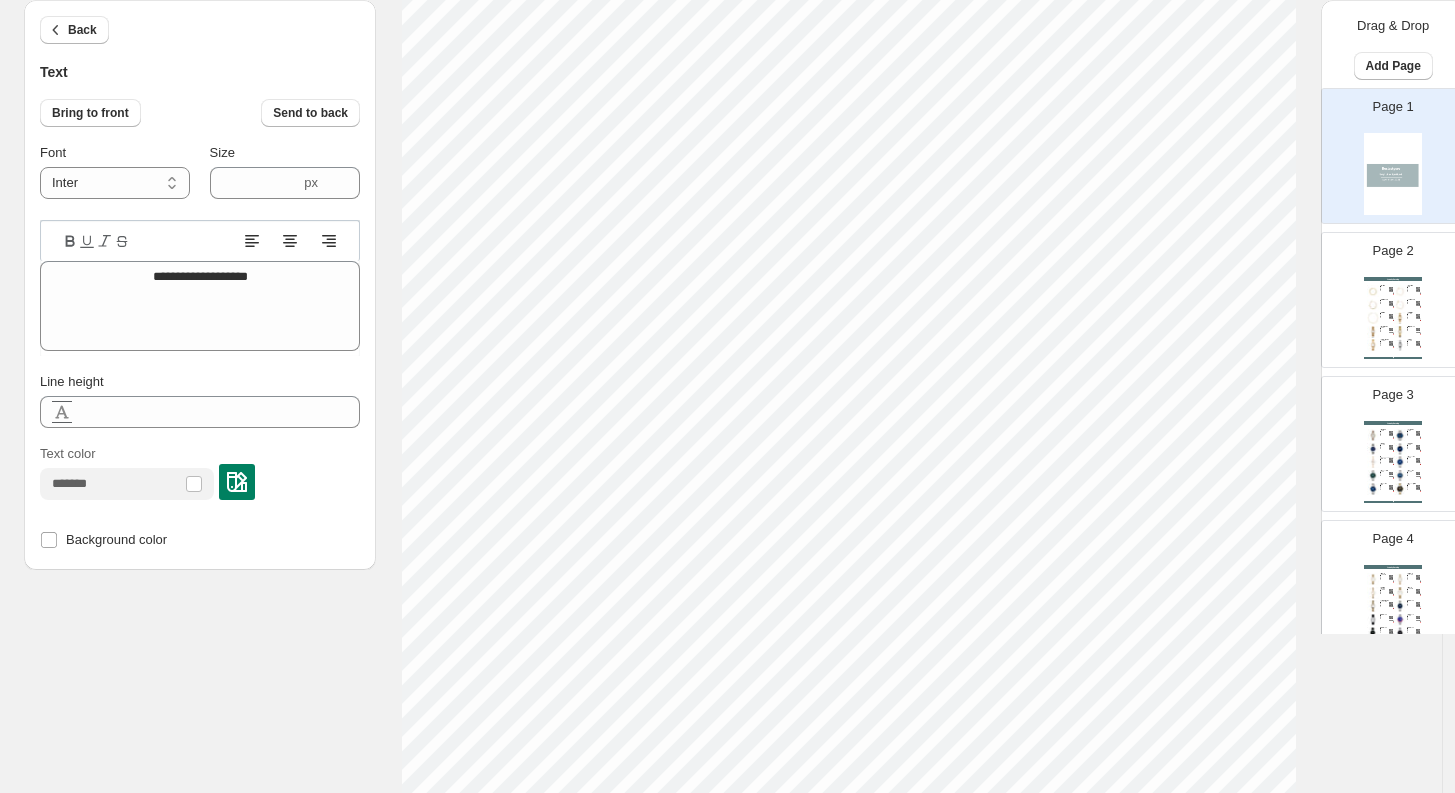 type on "**********" 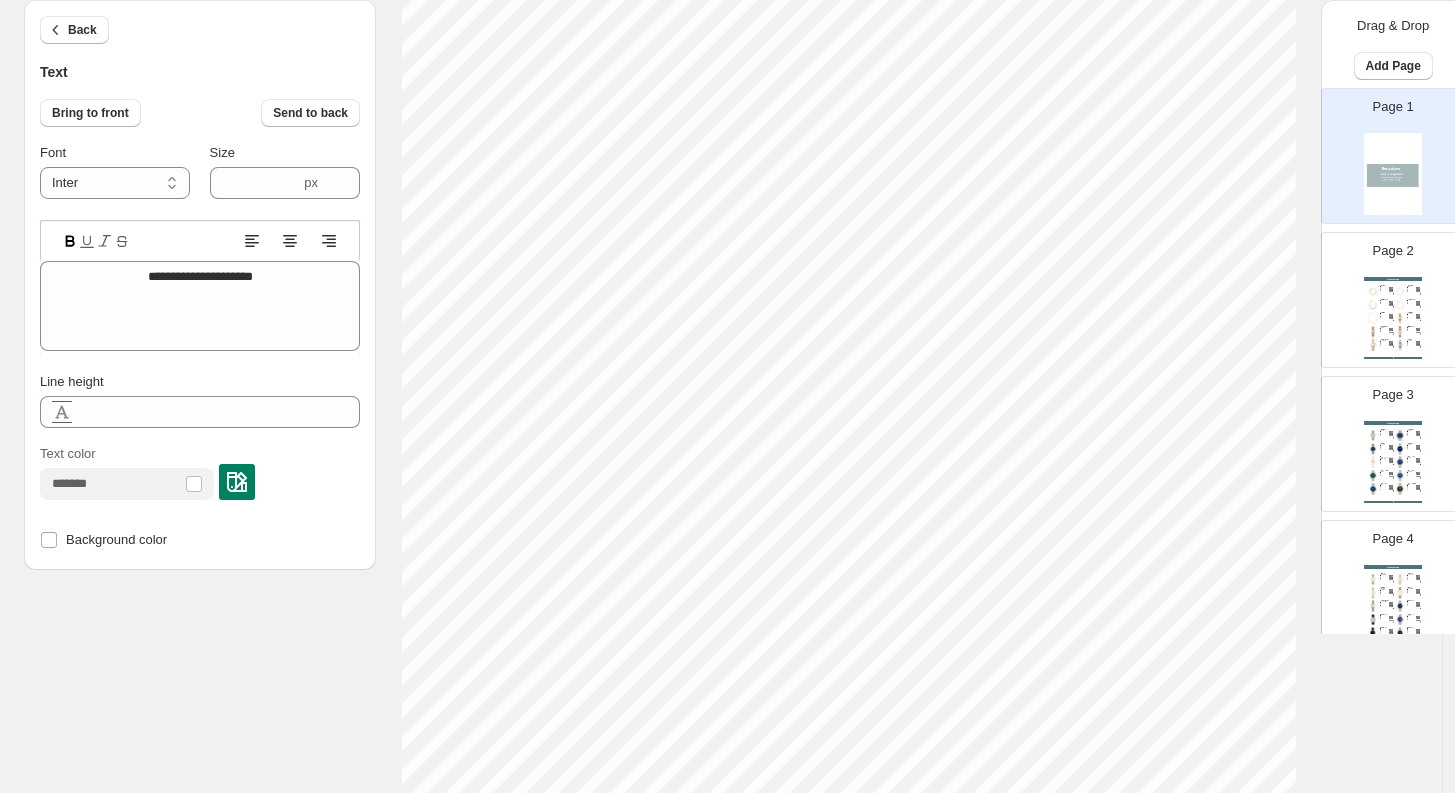 type on "****" 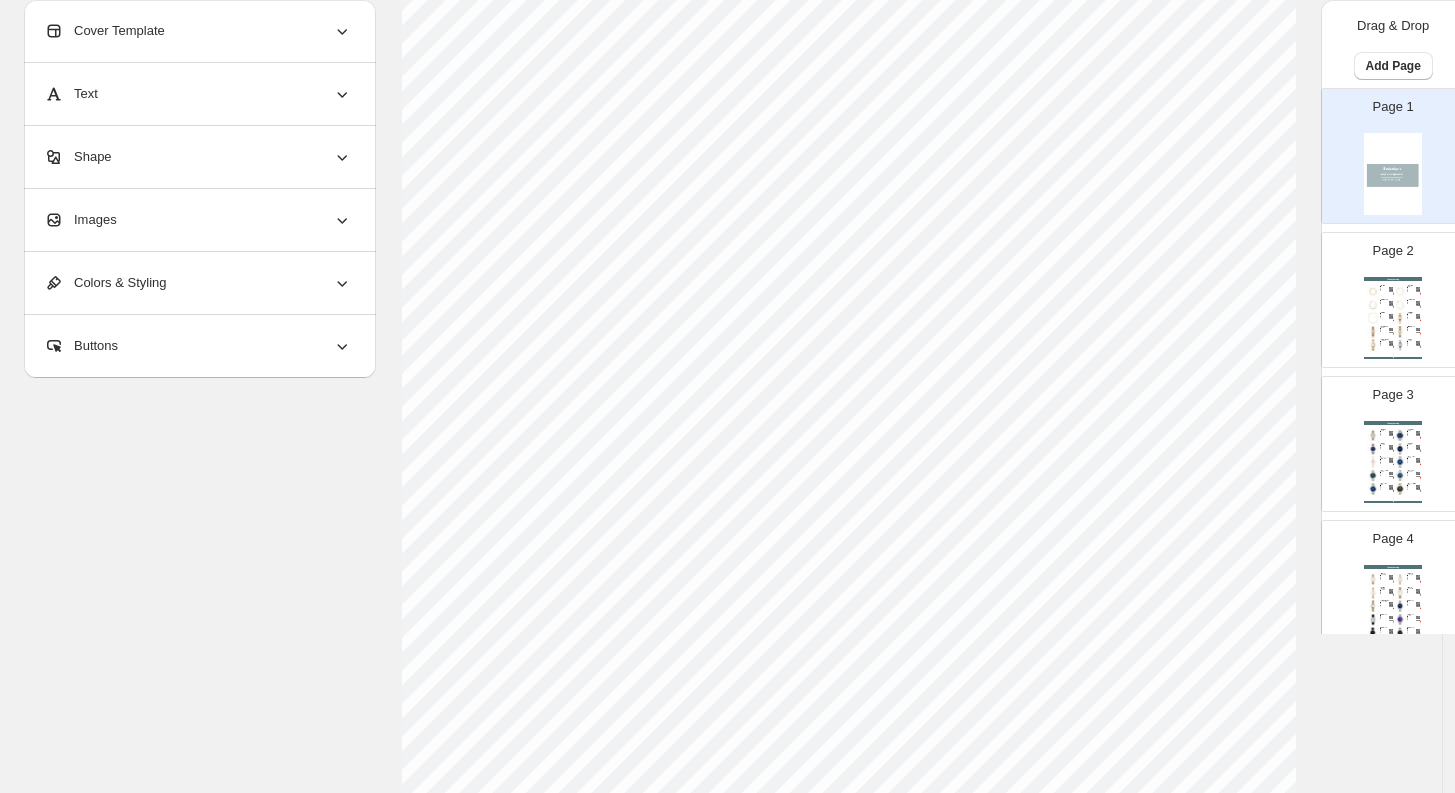 click 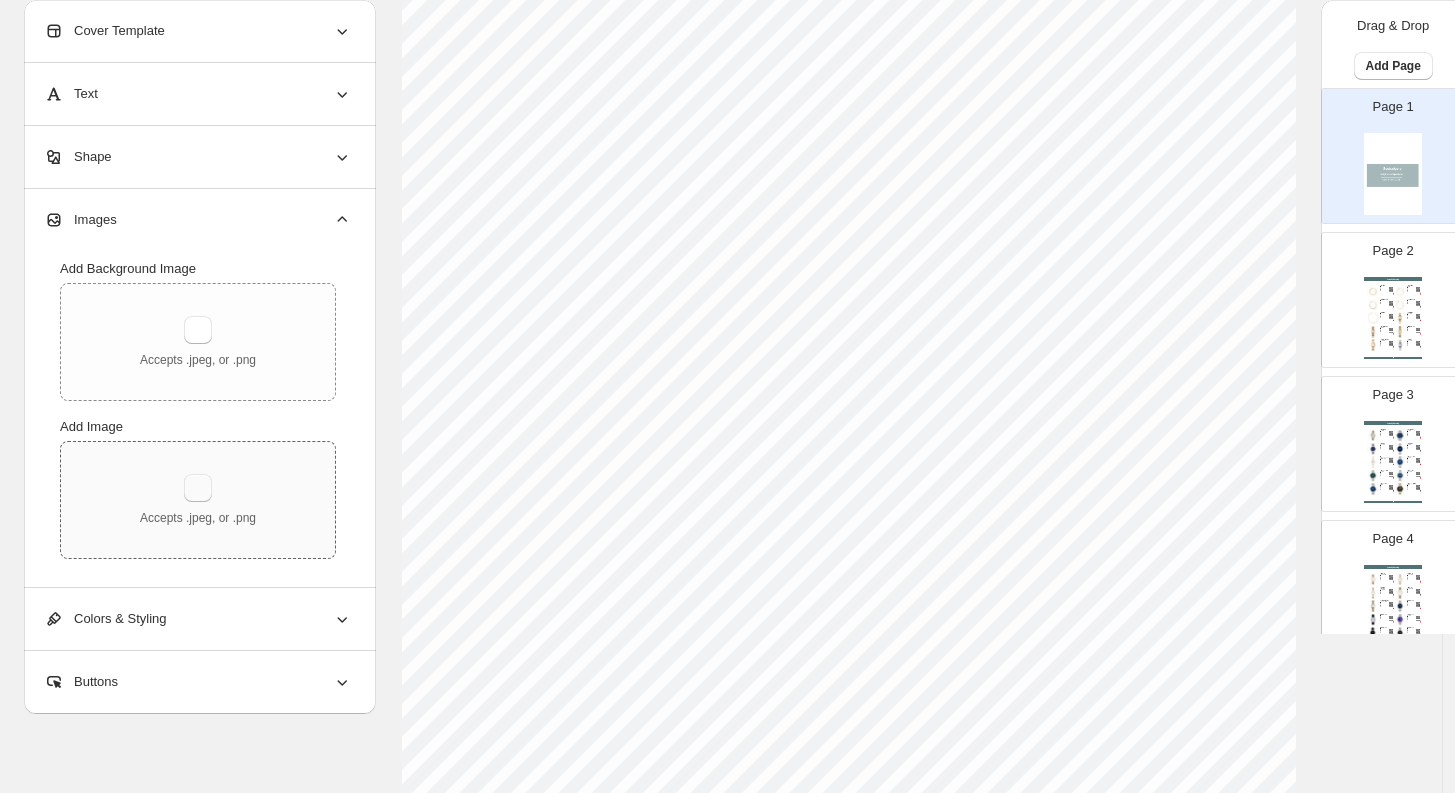 click at bounding box center [198, 488] 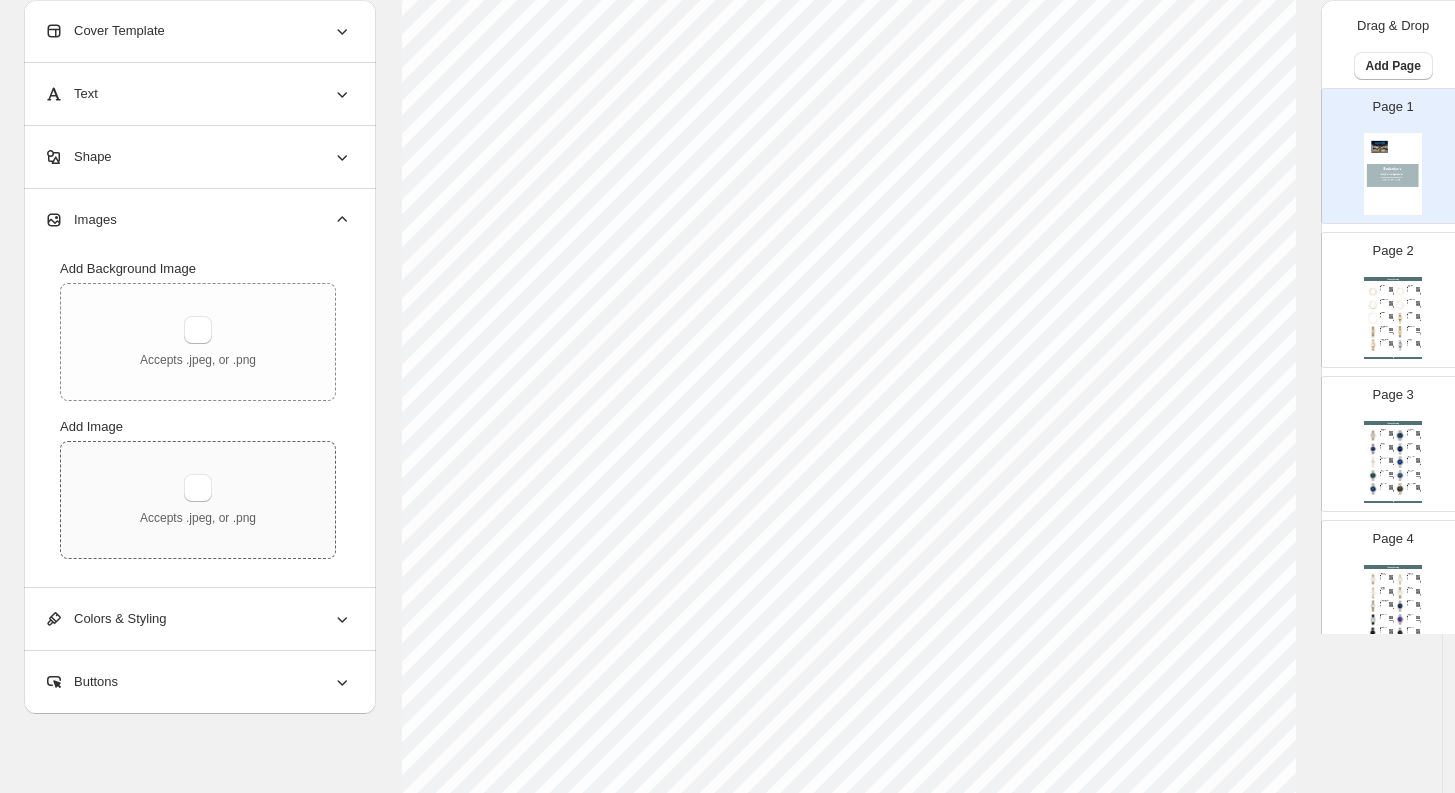 scroll, scrollTop: 205, scrollLeft: 0, axis: vertical 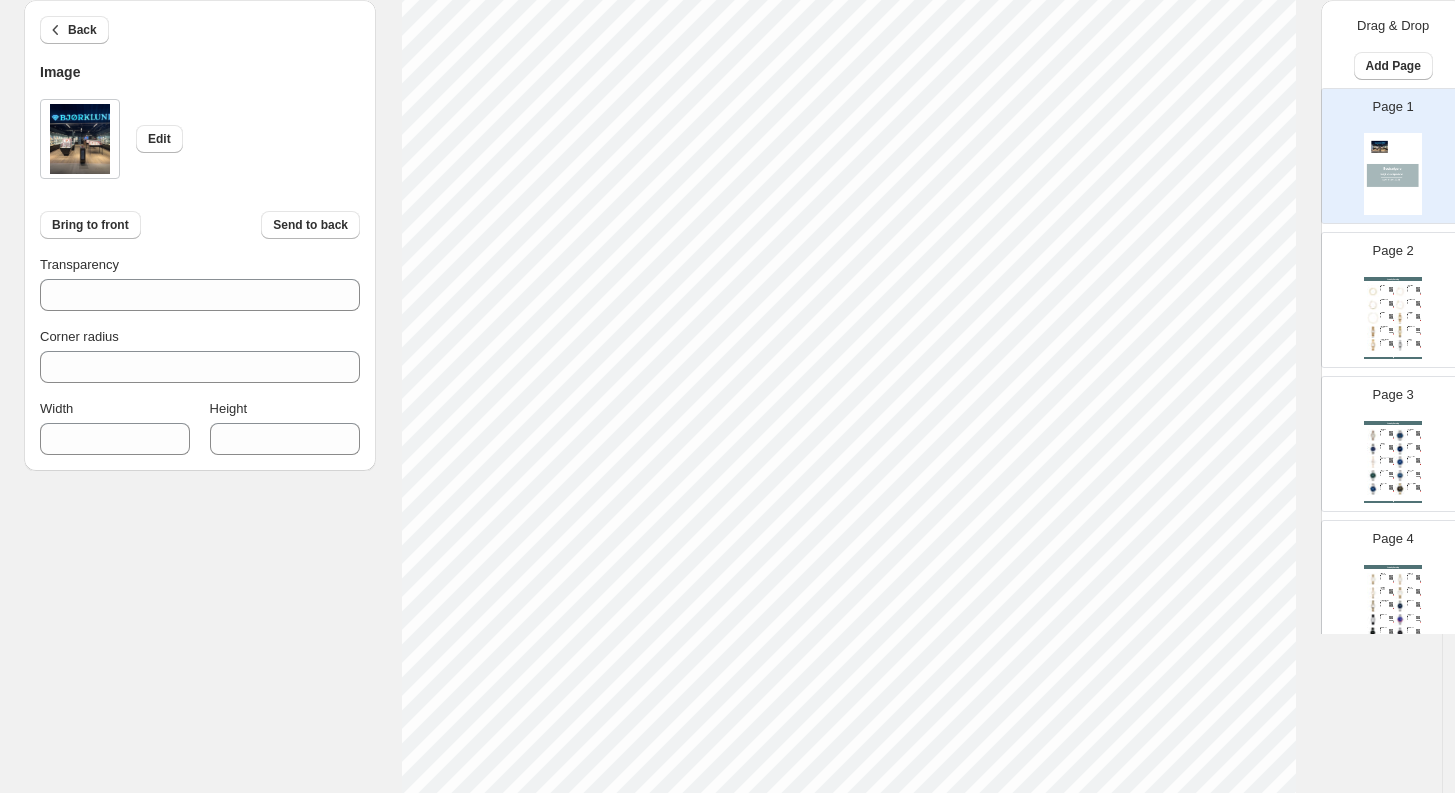 type on "***" 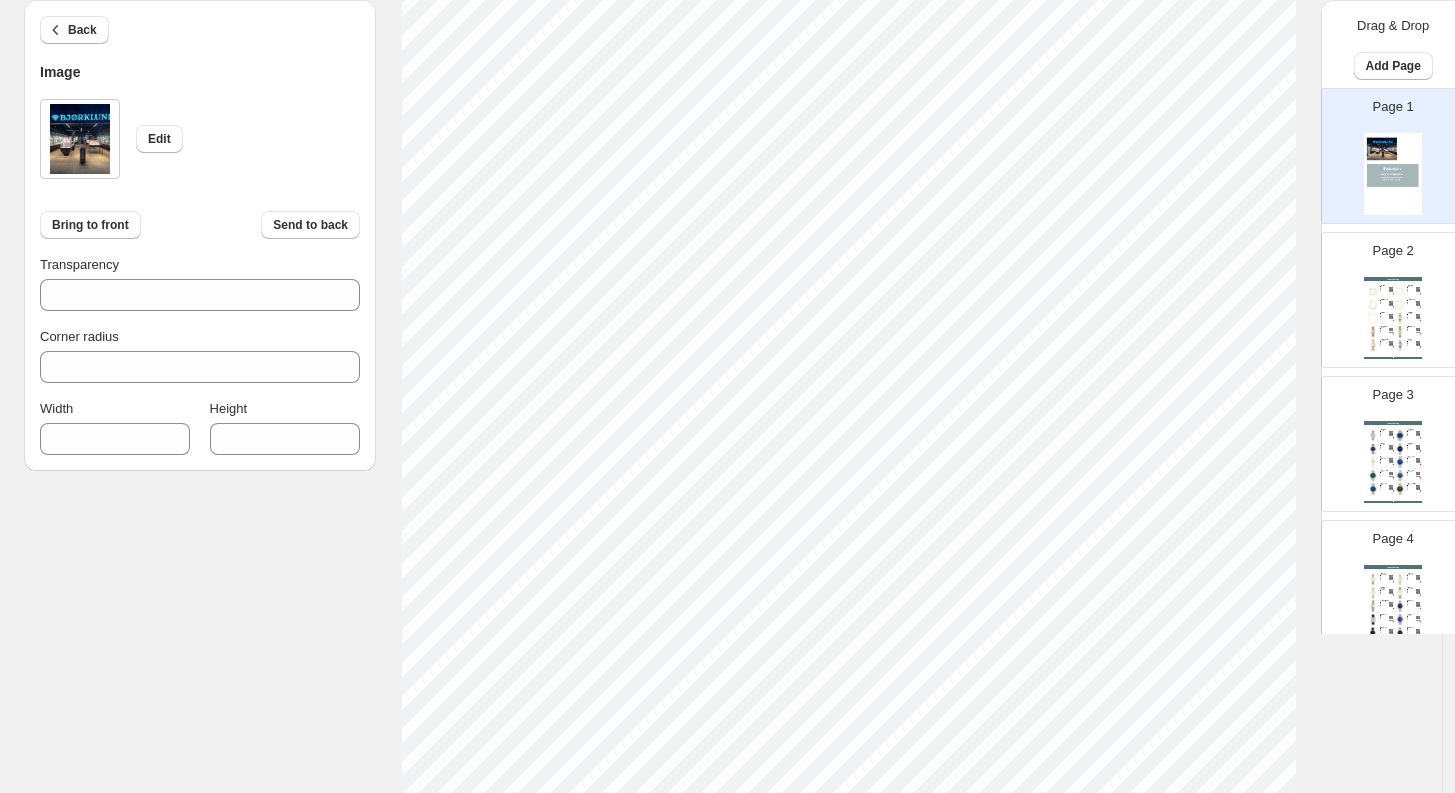 click on "Back Image Edit Bring to front Send to back Transparency *** Corner radius * Width *** Height *** Click on an element to change font, style... Drag & Drop Add Page Page 1 Page 2 Jewelry Catalog Darling Bracelet Gold Dette nydelige armbåndet fra Mockberg er en tidløs klassiker. Bær det alene, med din Mockberg klokke eller match det med det ... Stock Quantity:  0 SKU:  MO234 Weight:  0 Tags:  Armbånd, Gull, hoved, mockbergsmykker, Smykker Brand:  MOCKBERG Barcode №:  7350089042341 kr null kr 599.00 kr 250.00 kr 250.00 Thin Rope Bracelet Gold Medium Dette vakre armbåndet fra Mockberg er formet som et tynt tau og har et klassisk og minemalistisk design. Armbåndet ligger nyd... Stock Quantity:  0 SKU:  MO559 Weight:  0 Tags:  Armbånd, Gull, hoved, mockbergsmykker, Smykker Brand:  MOCKBERG Barcode №:  7350089045595 kr null kr 499.00 kr 208.00 kr 208.00 Thin Snake Bracelet Gold Medium Stock Quantity:  0 SKU:  MO572 Weight:  0 Tags:  Armbånd, Gull, hoved, mockbergsmykker, Smykker Brand:  MOCKBERG kr null" at bounding box center [721, 564] 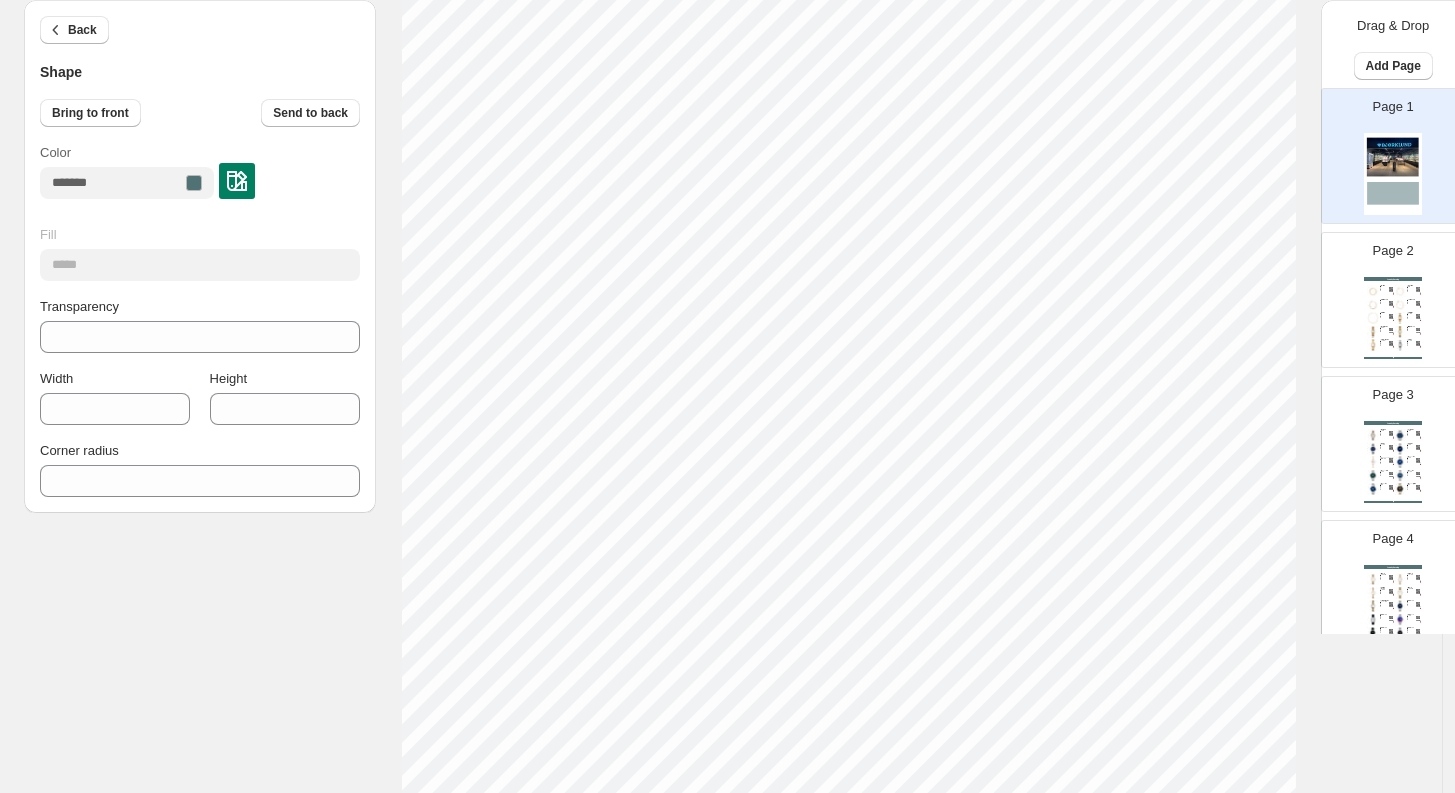 scroll, scrollTop: 426, scrollLeft: 0, axis: vertical 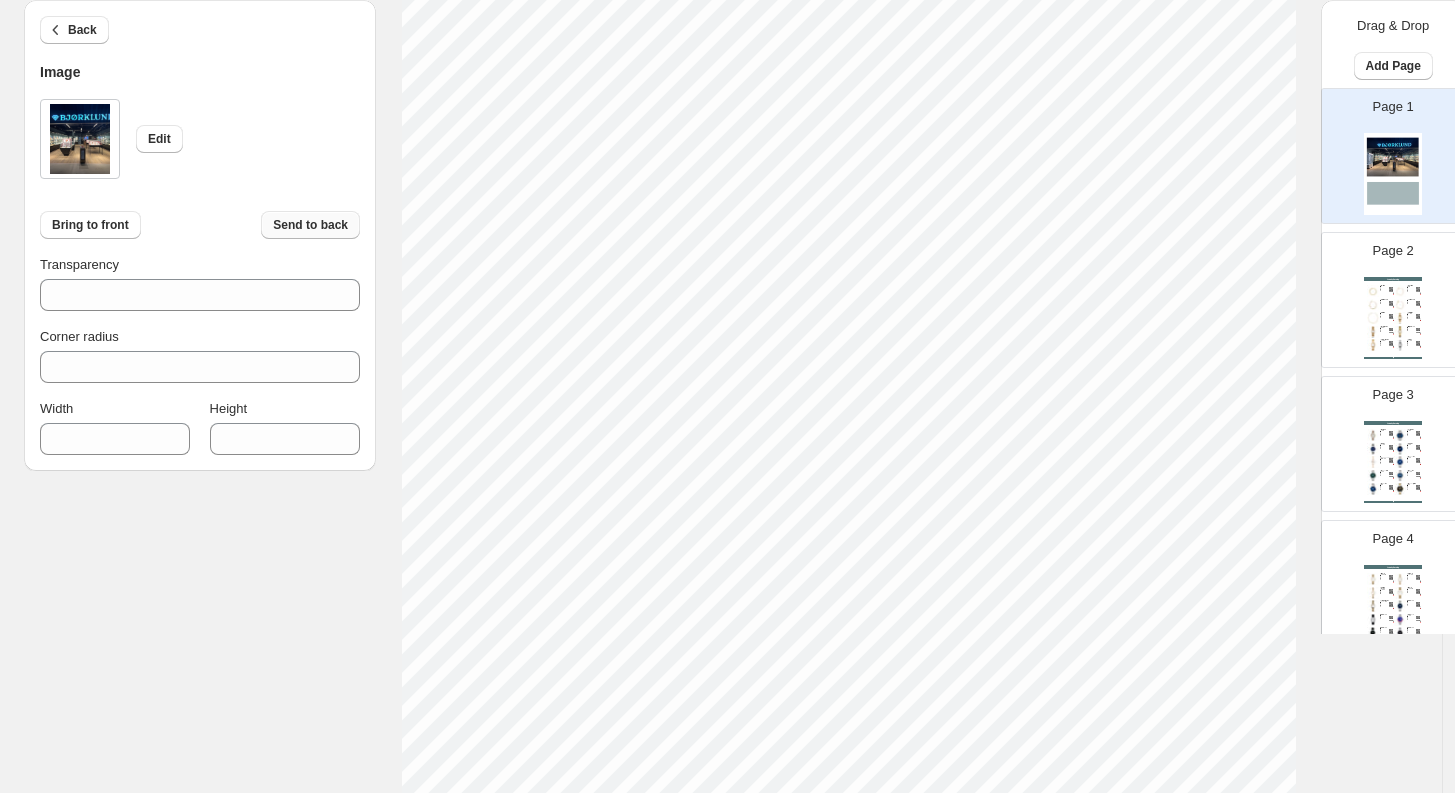 click on "Send to back" at bounding box center [310, 225] 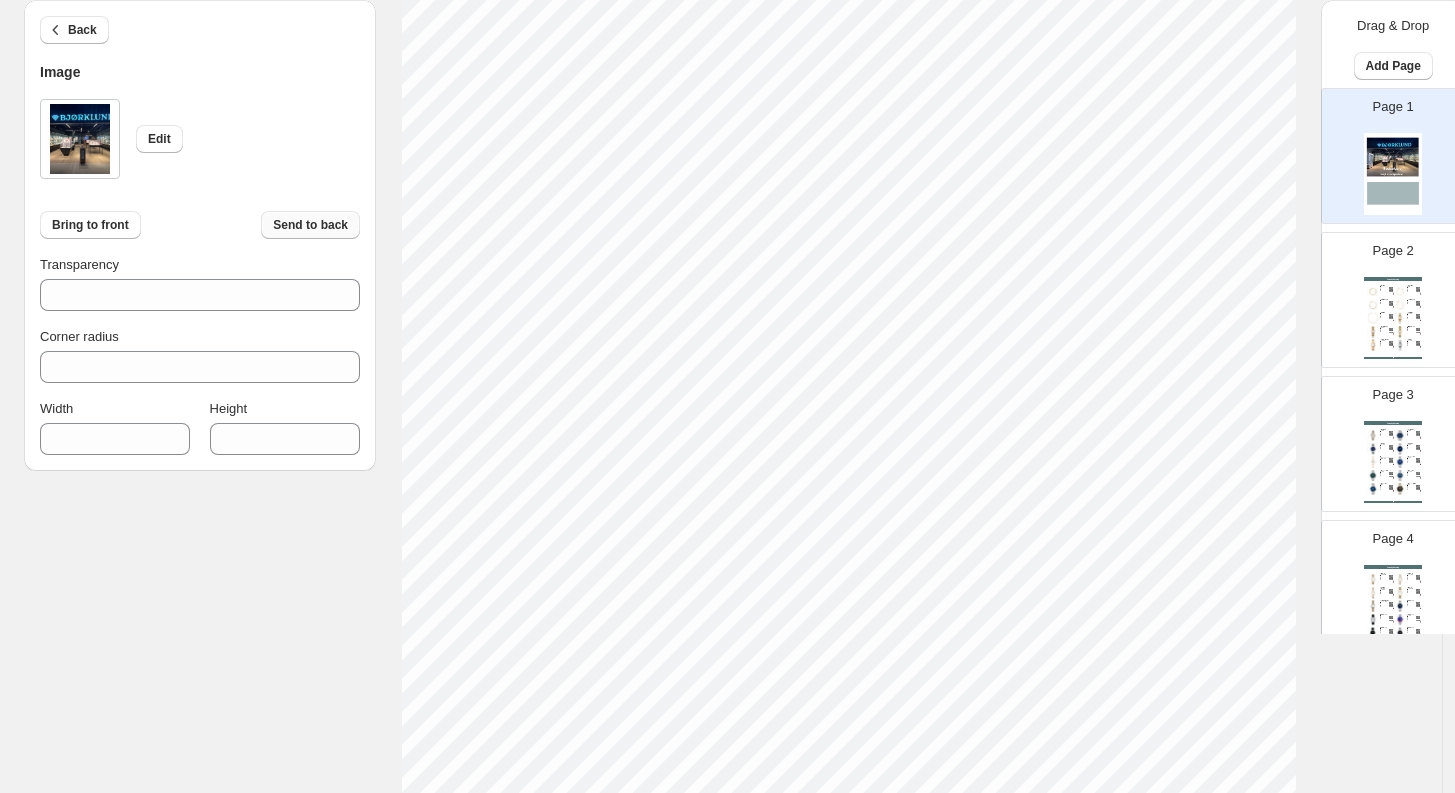 scroll, scrollTop: 253, scrollLeft: 0, axis: vertical 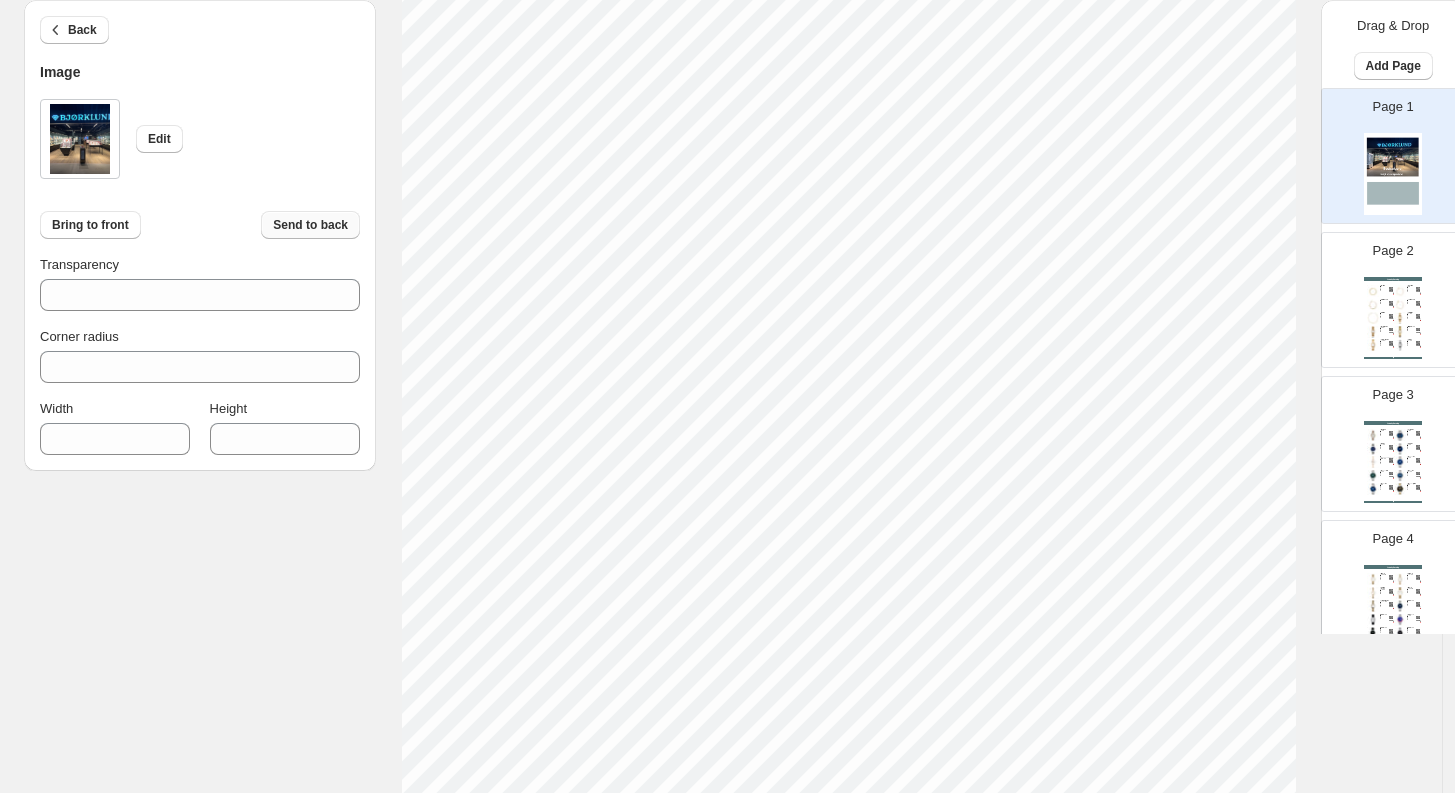 click on "Send to back" at bounding box center (310, 225) 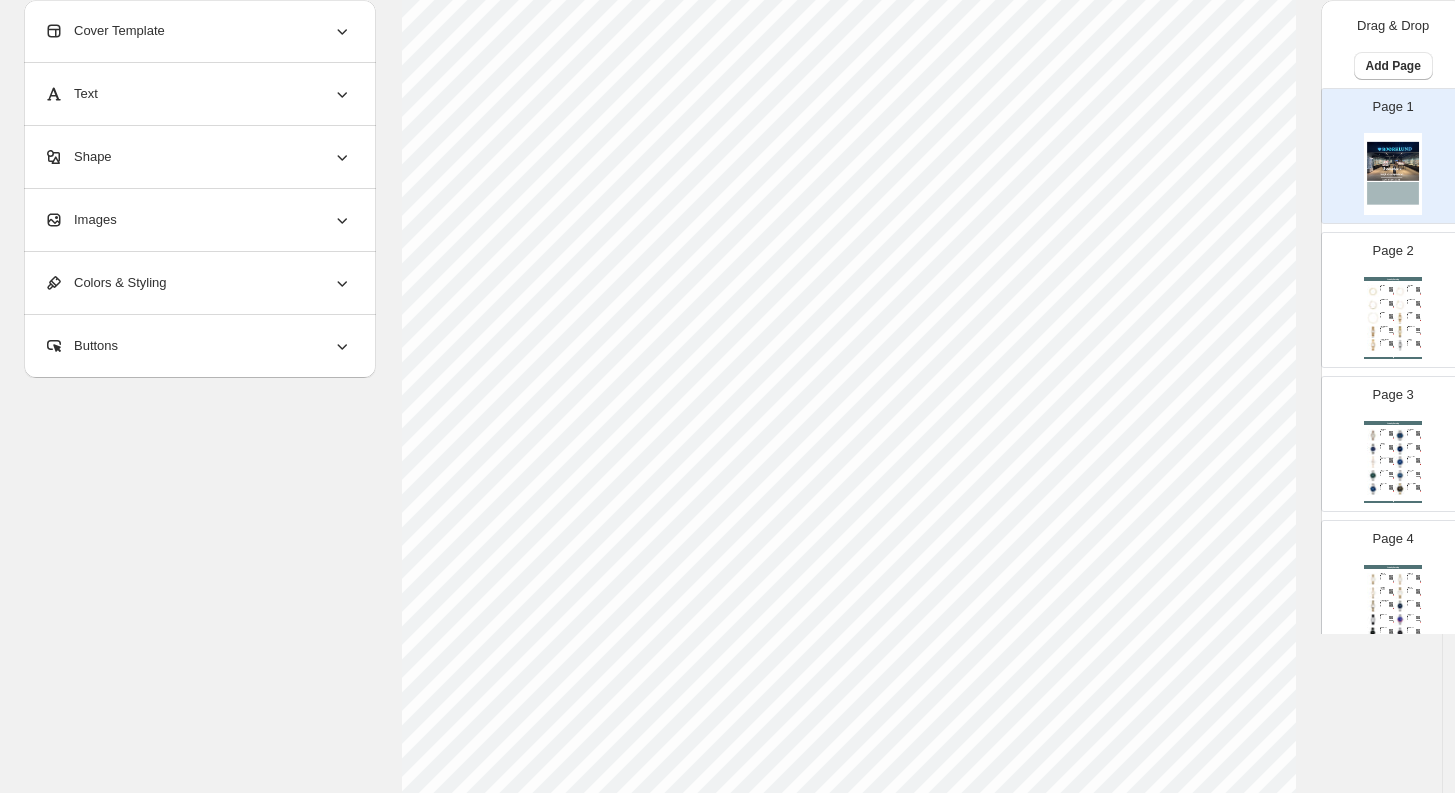 scroll, scrollTop: 454, scrollLeft: 0, axis: vertical 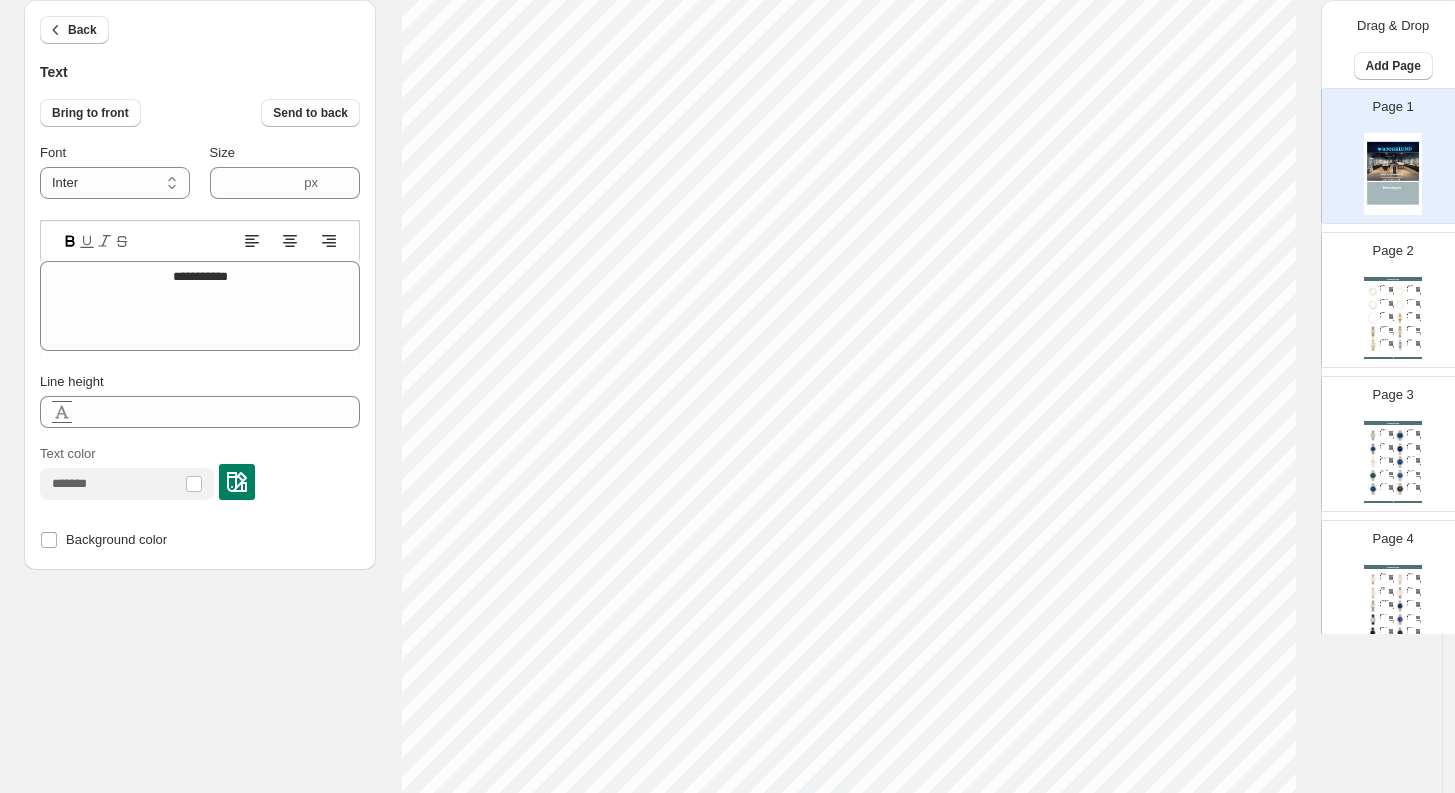 type on "****" 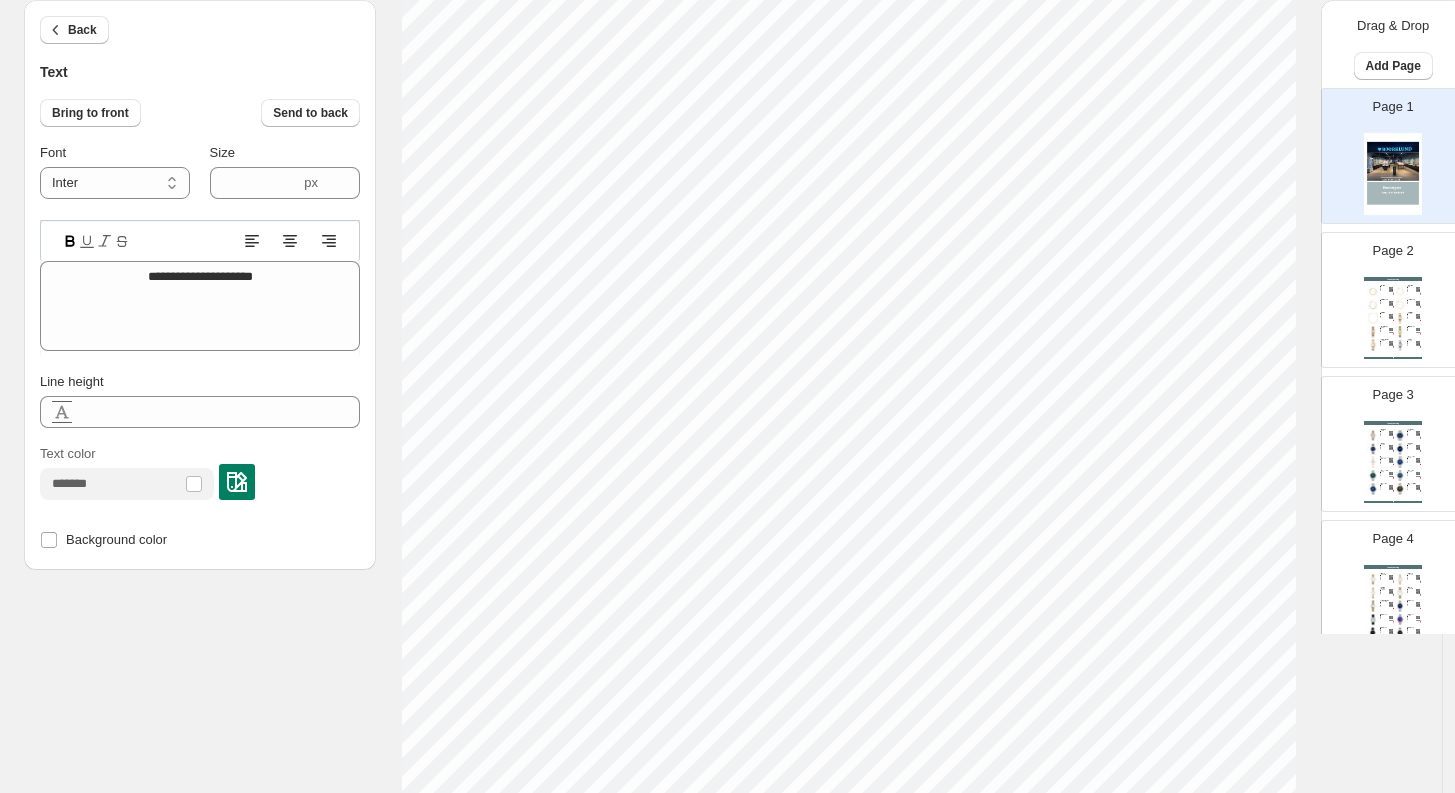 type on "****" 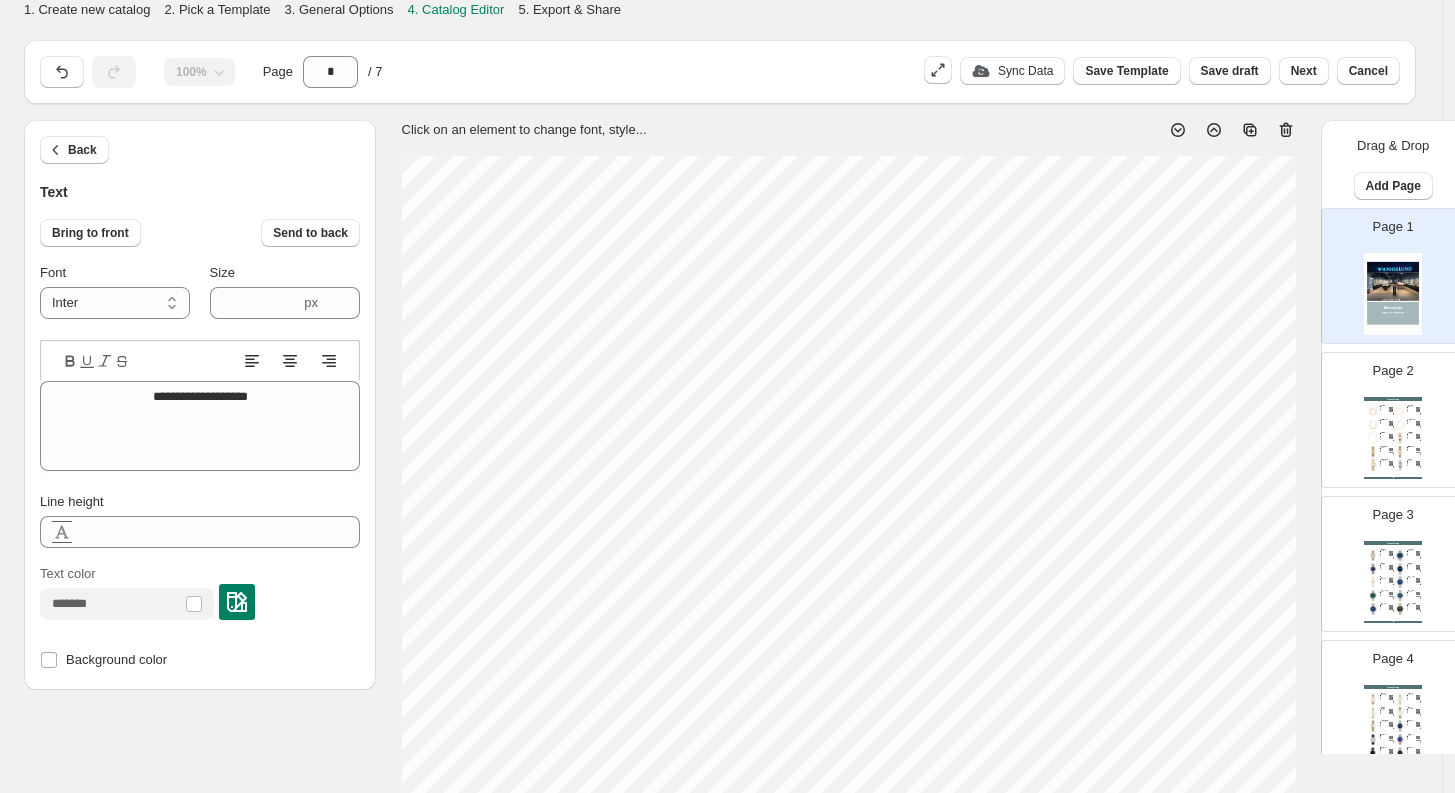 scroll, scrollTop: 454, scrollLeft: 0, axis: vertical 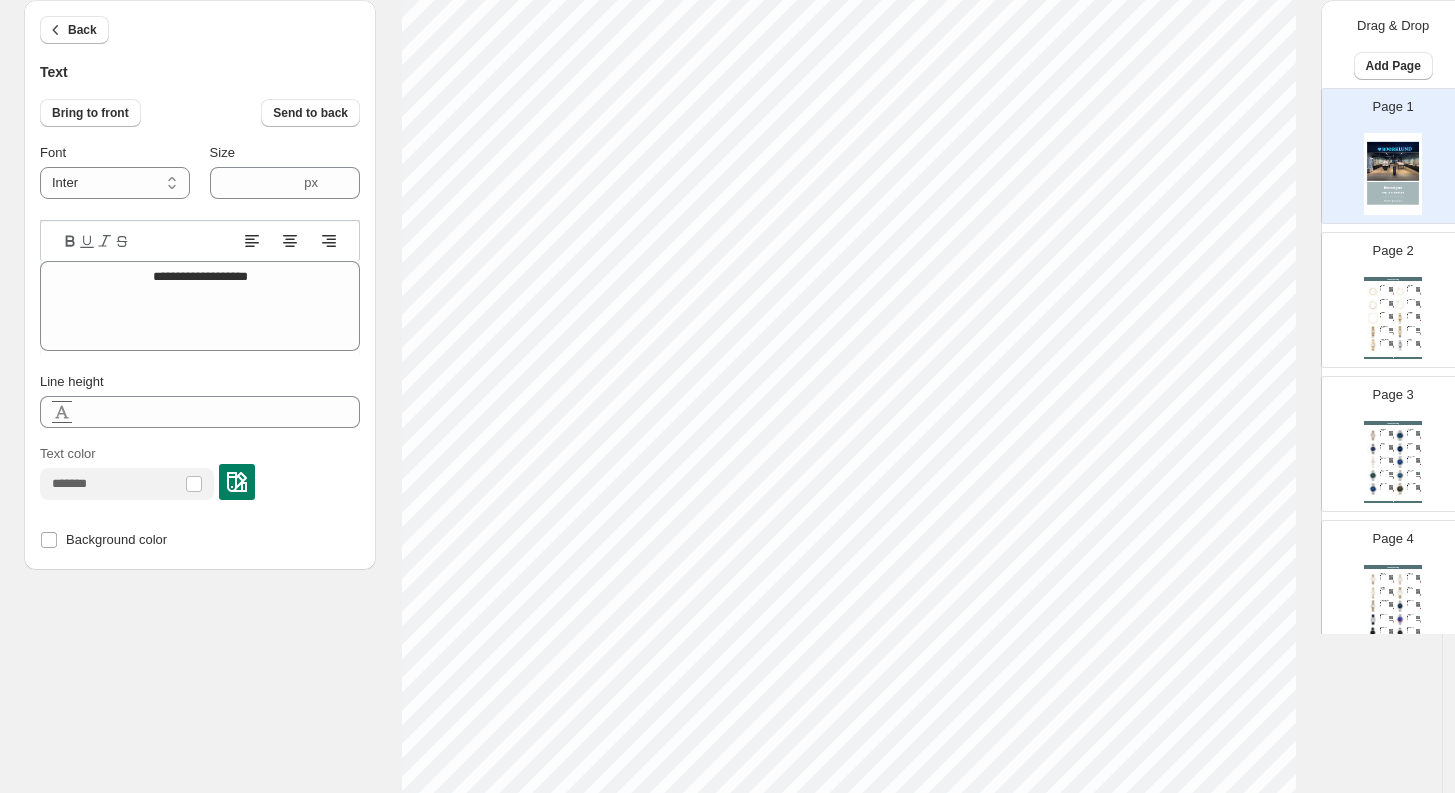 type on "****" 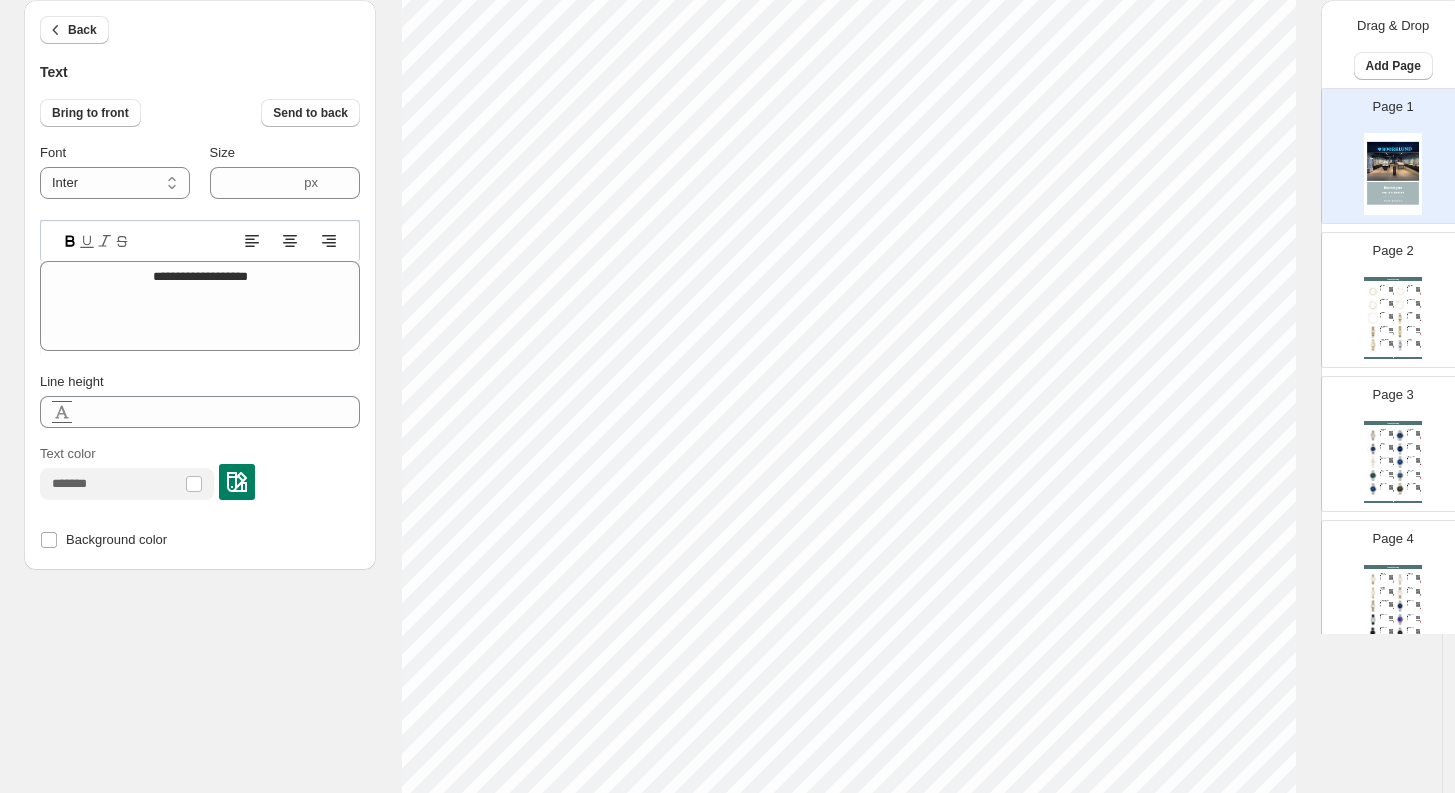 scroll, scrollTop: 344, scrollLeft: 0, axis: vertical 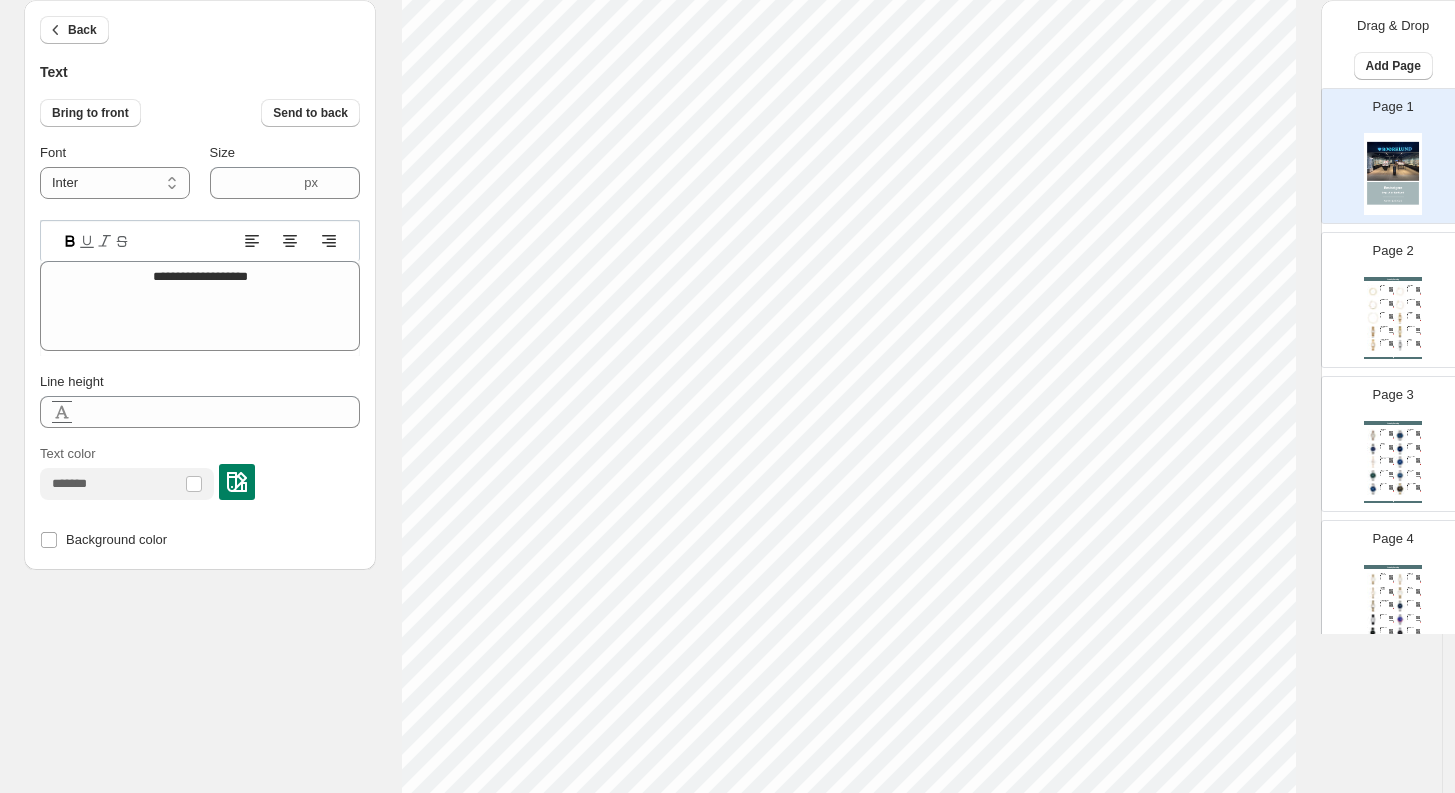 click on "Stock Quantity:  0" at bounding box center [1384, 315] 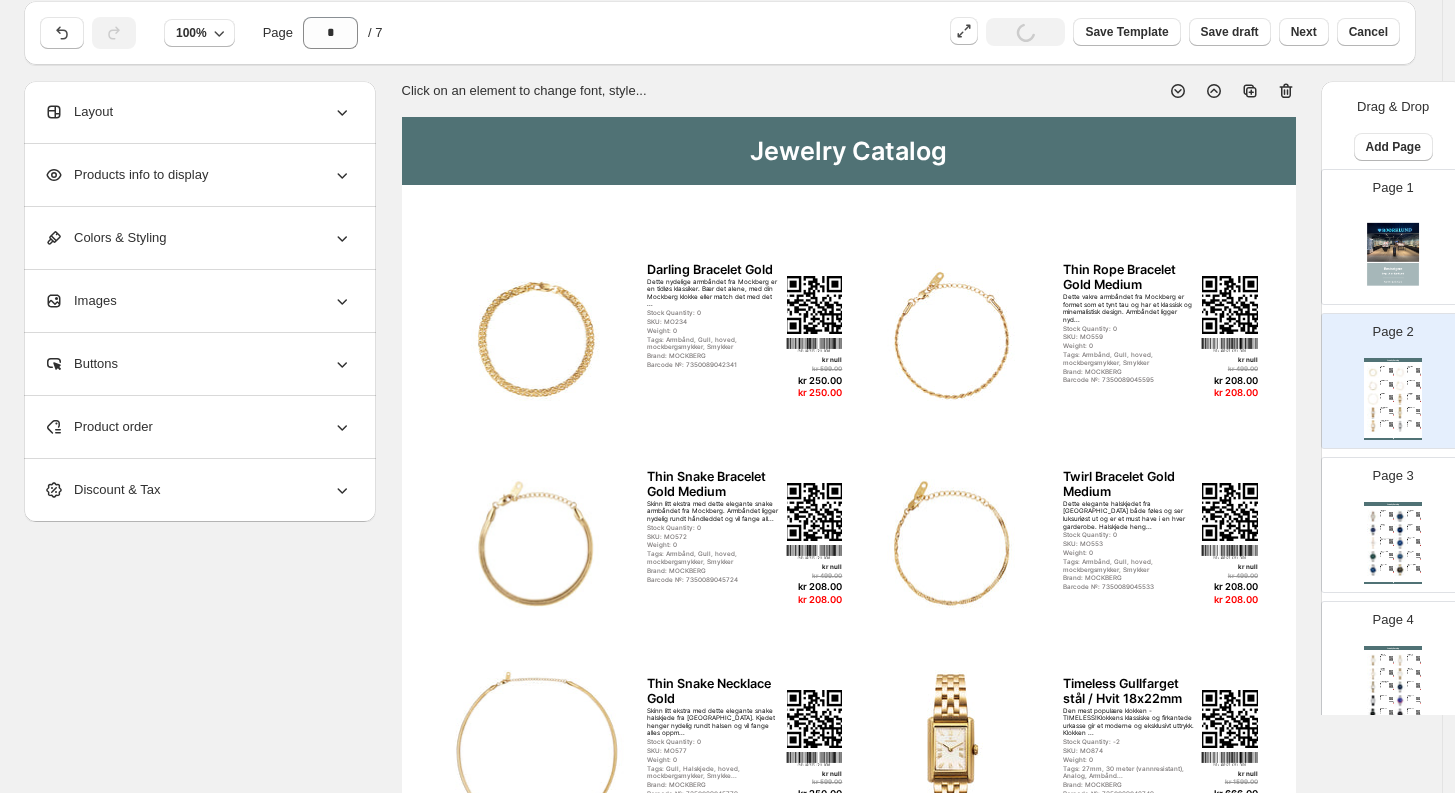 scroll, scrollTop: 32, scrollLeft: 0, axis: vertical 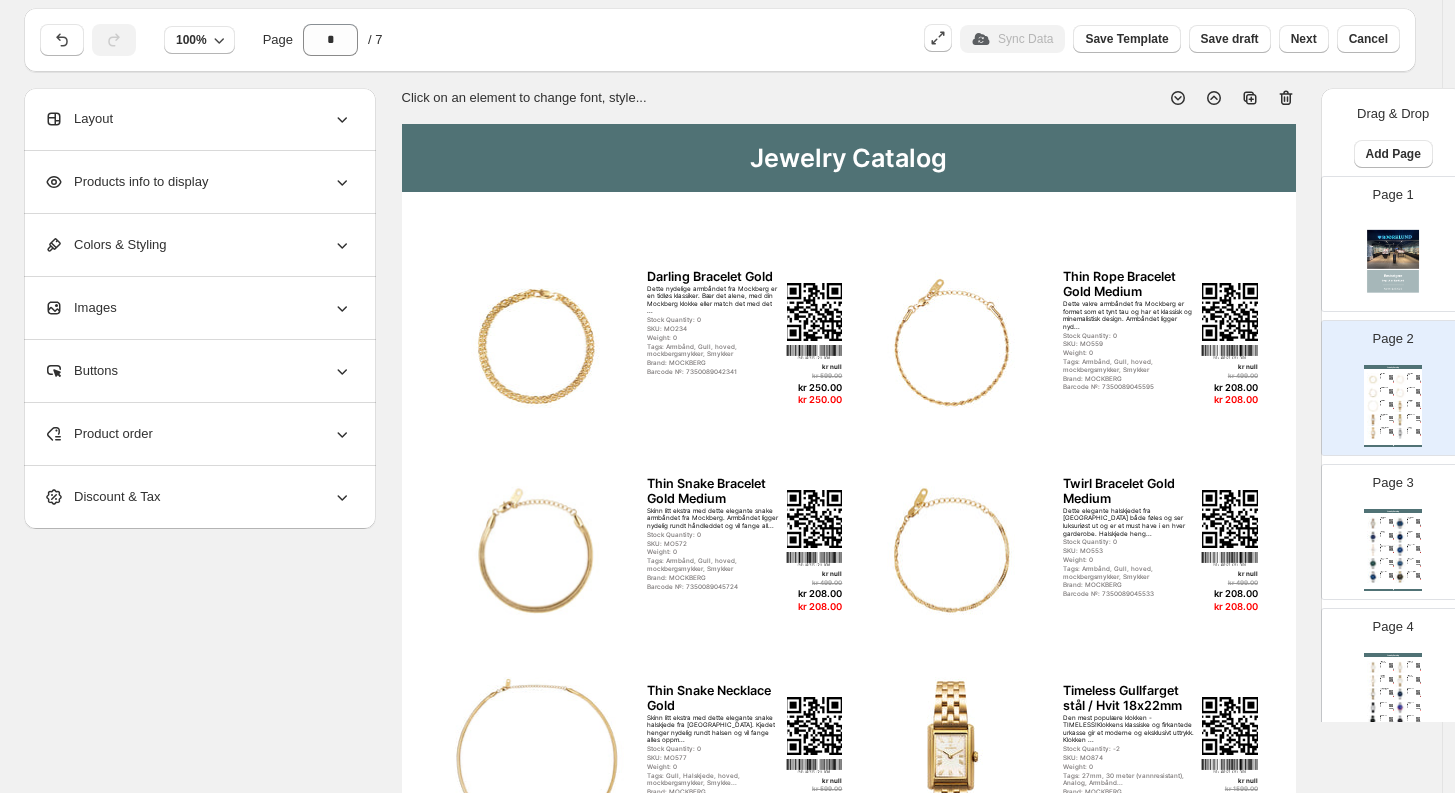 click 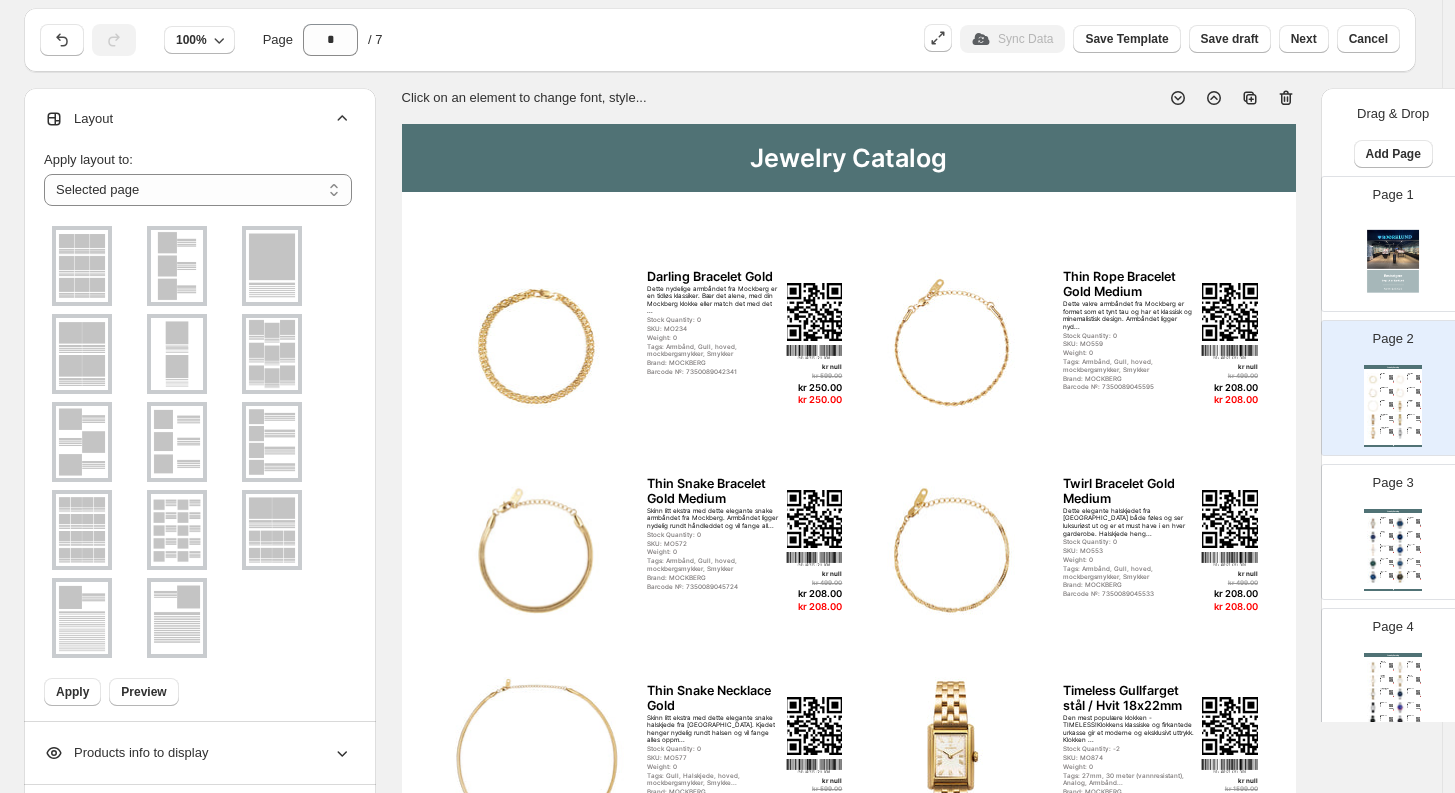 click 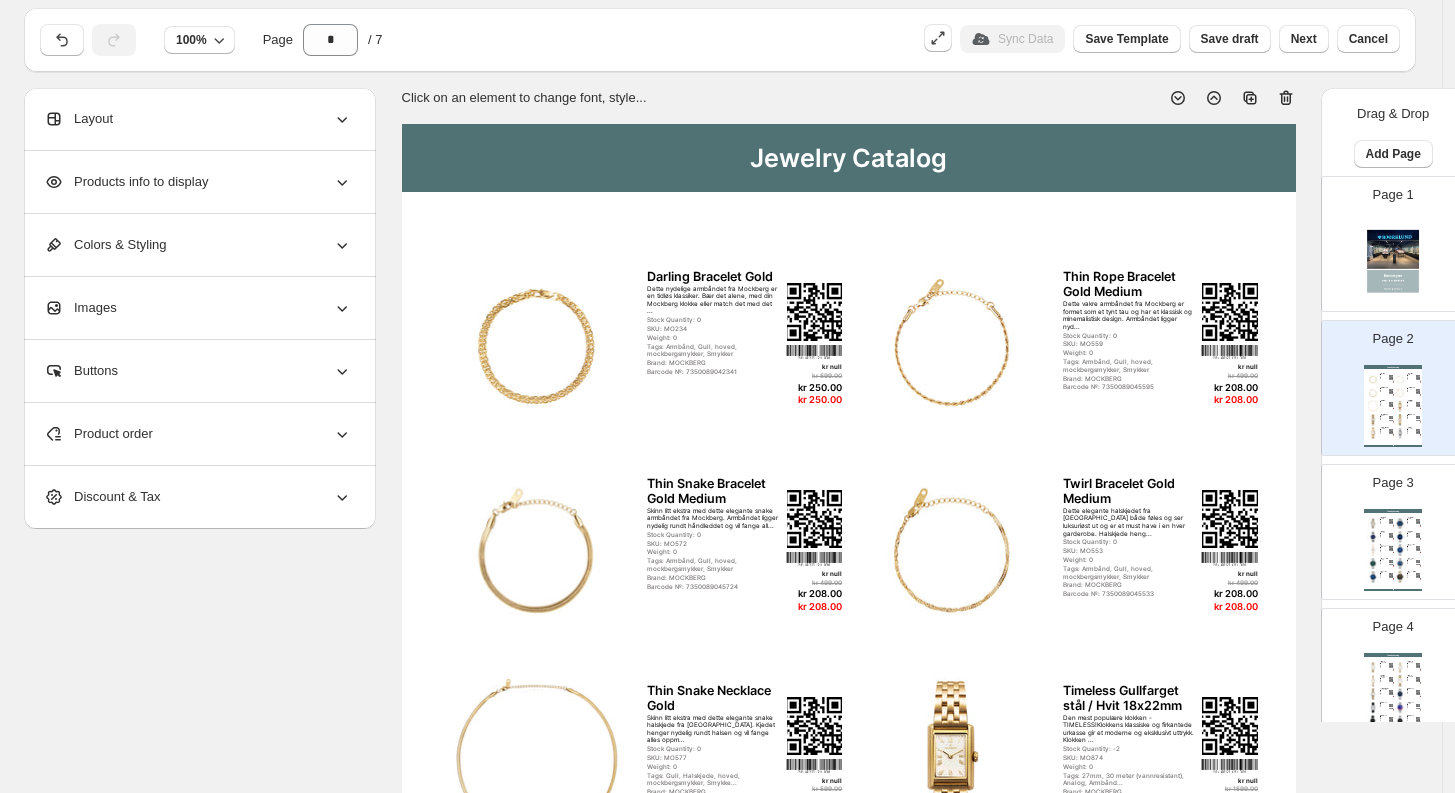 click 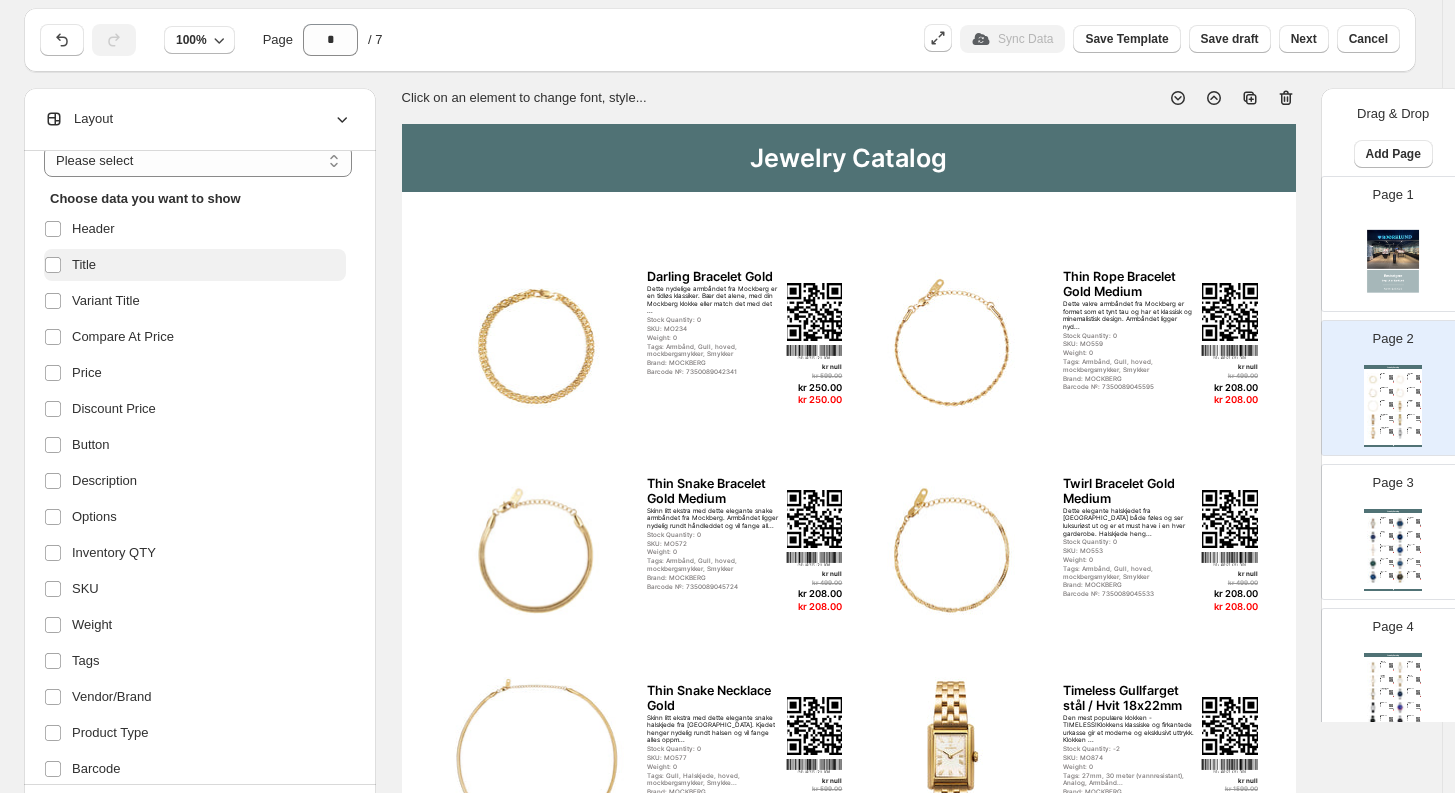 scroll, scrollTop: 94, scrollLeft: 0, axis: vertical 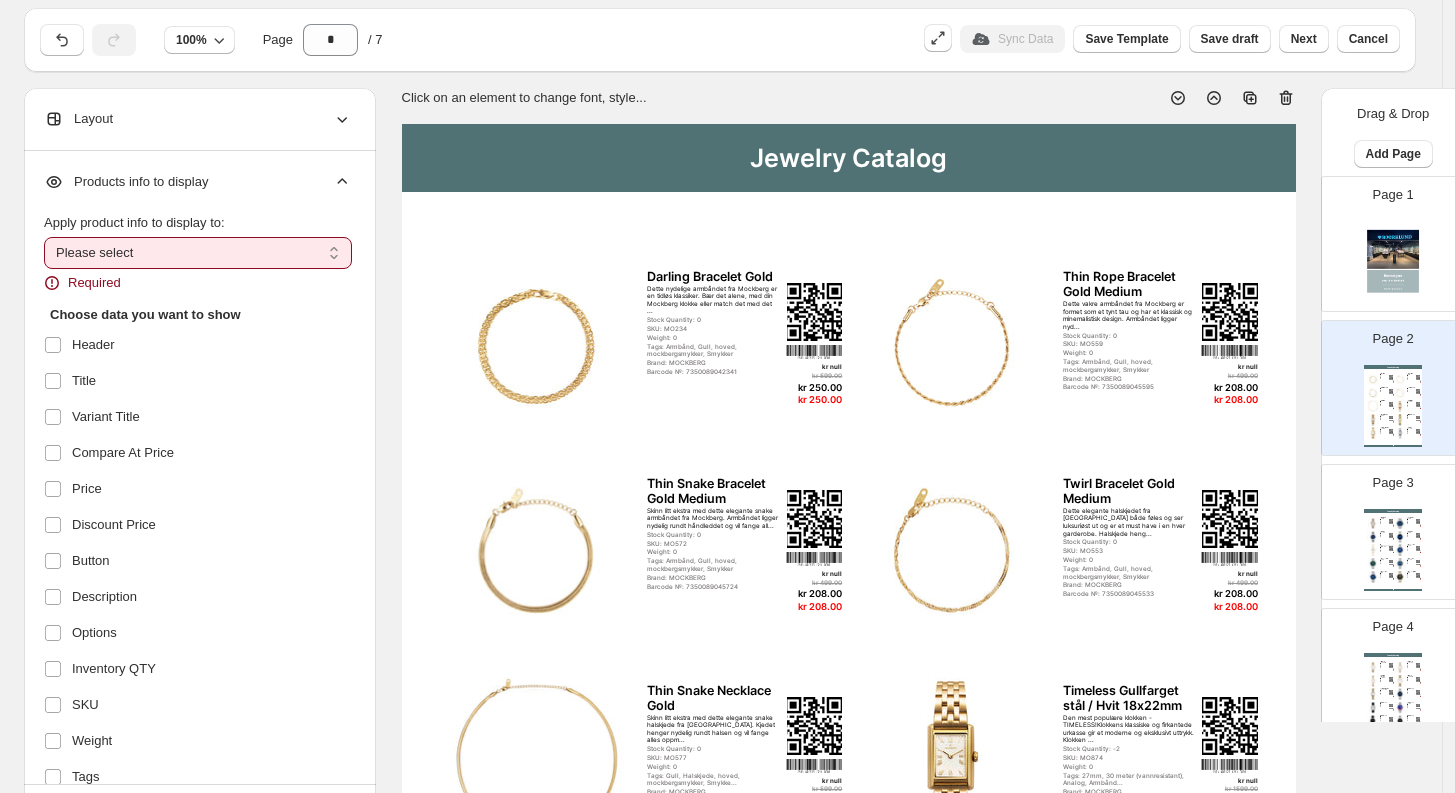 click on "**********" at bounding box center (198, 253) 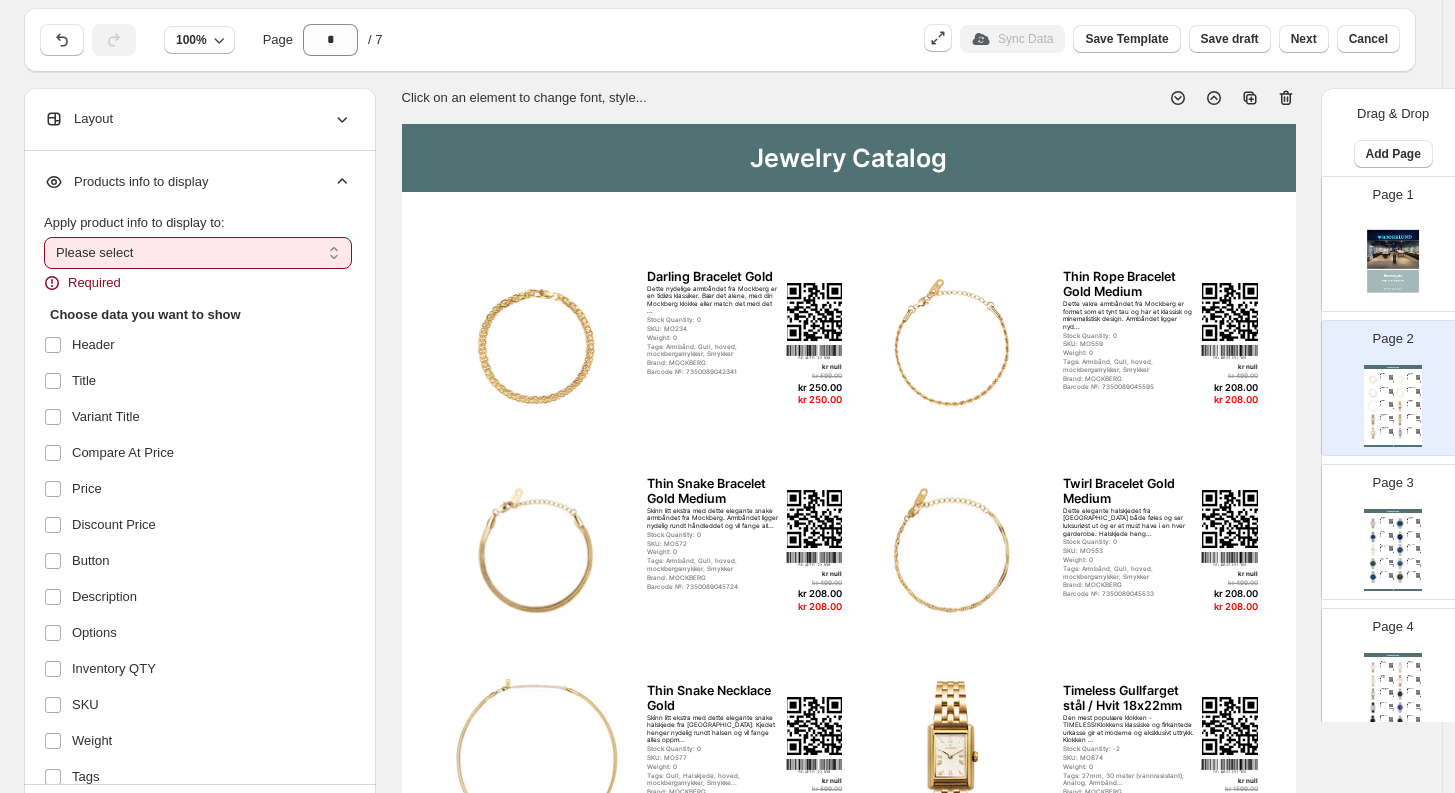 select on "*********" 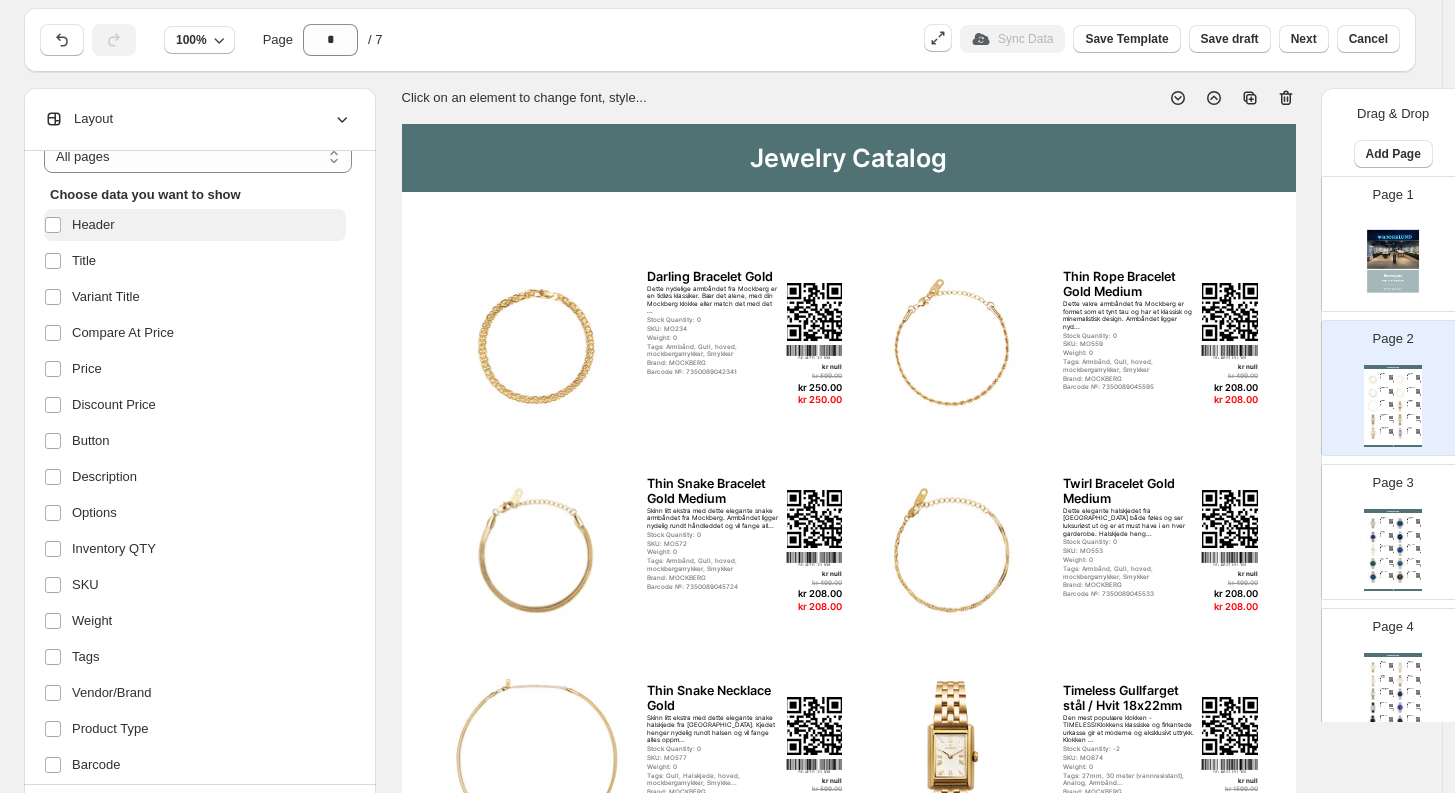 scroll, scrollTop: 97, scrollLeft: 0, axis: vertical 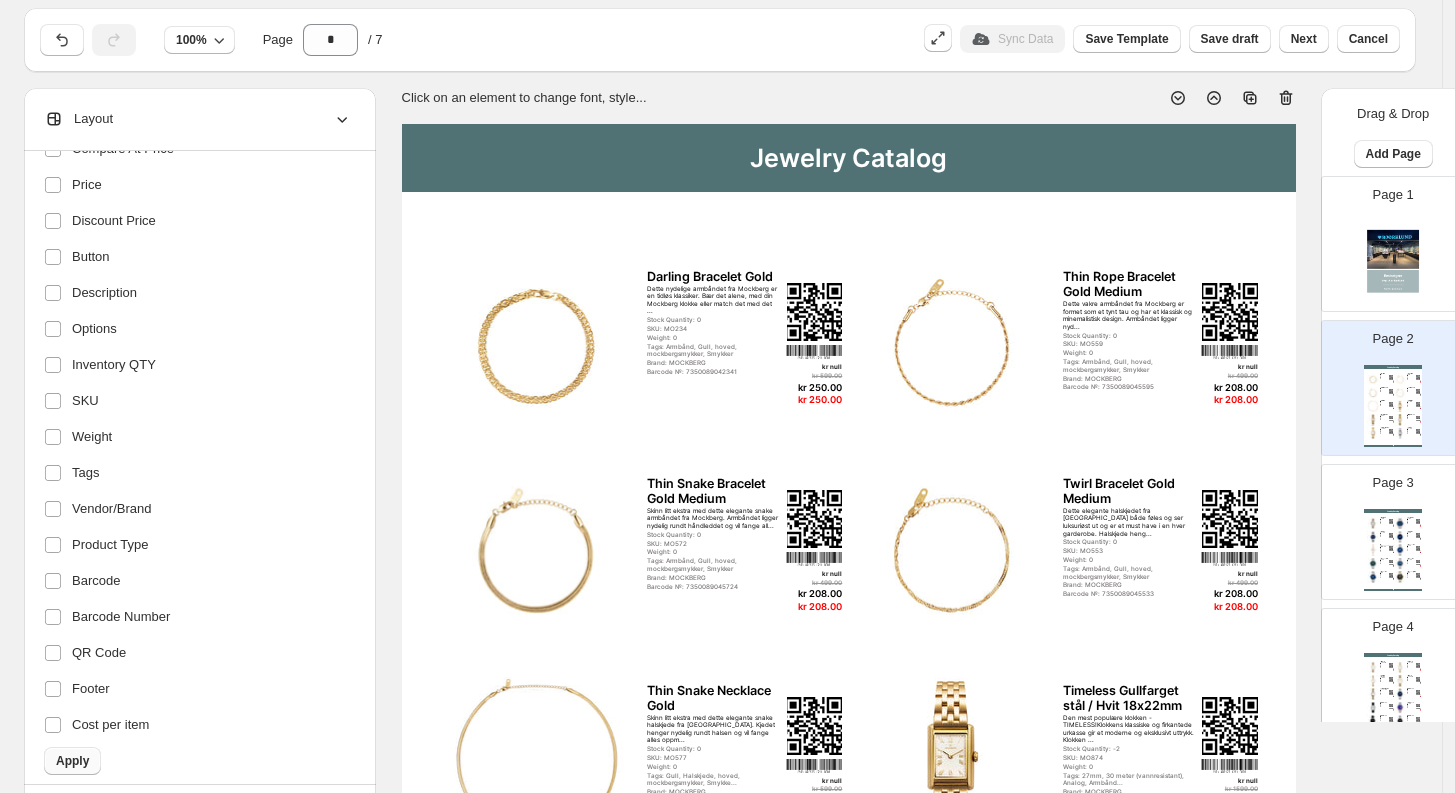 click on "Apply" at bounding box center (72, 761) 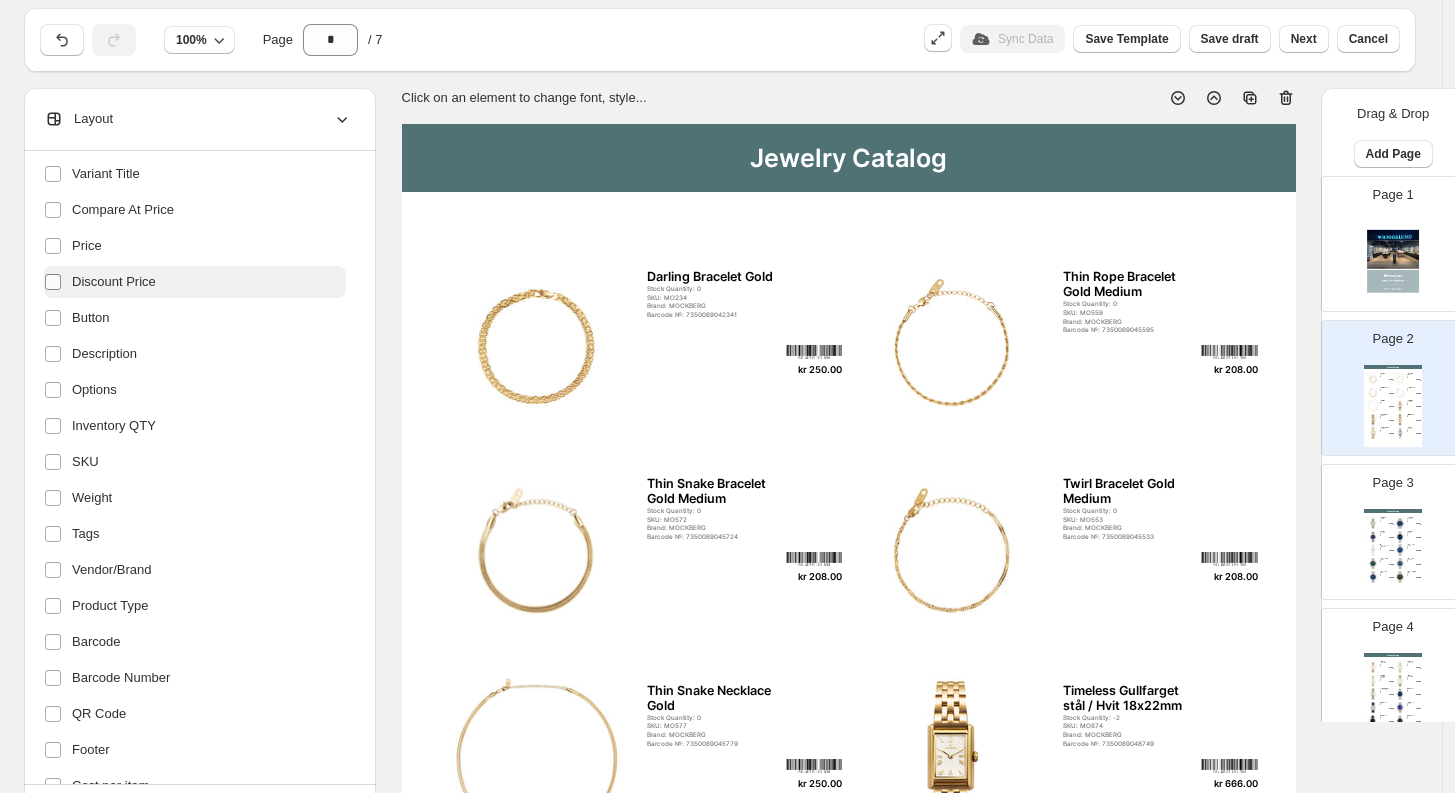 scroll, scrollTop: 218, scrollLeft: 0, axis: vertical 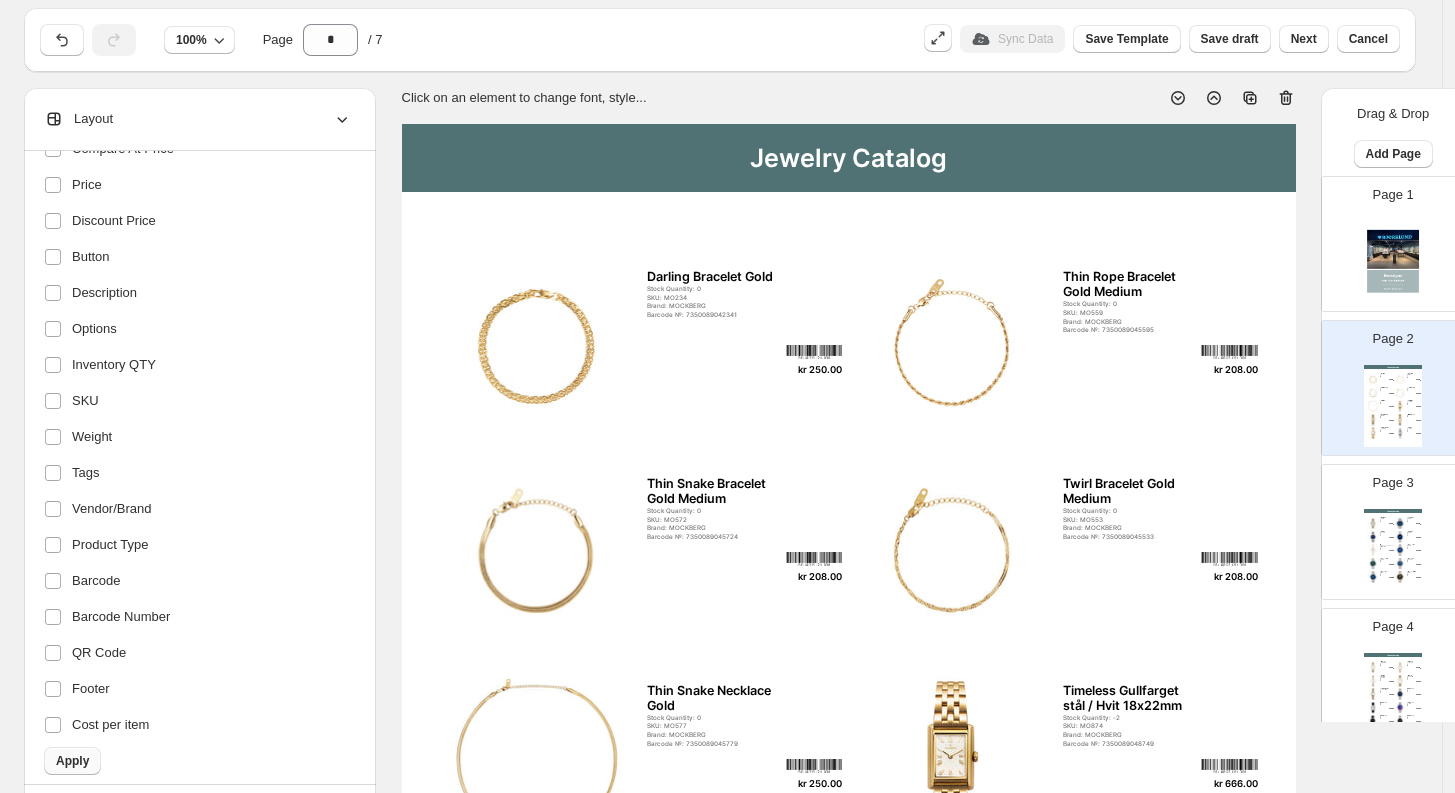 click on "Apply" at bounding box center (72, 761) 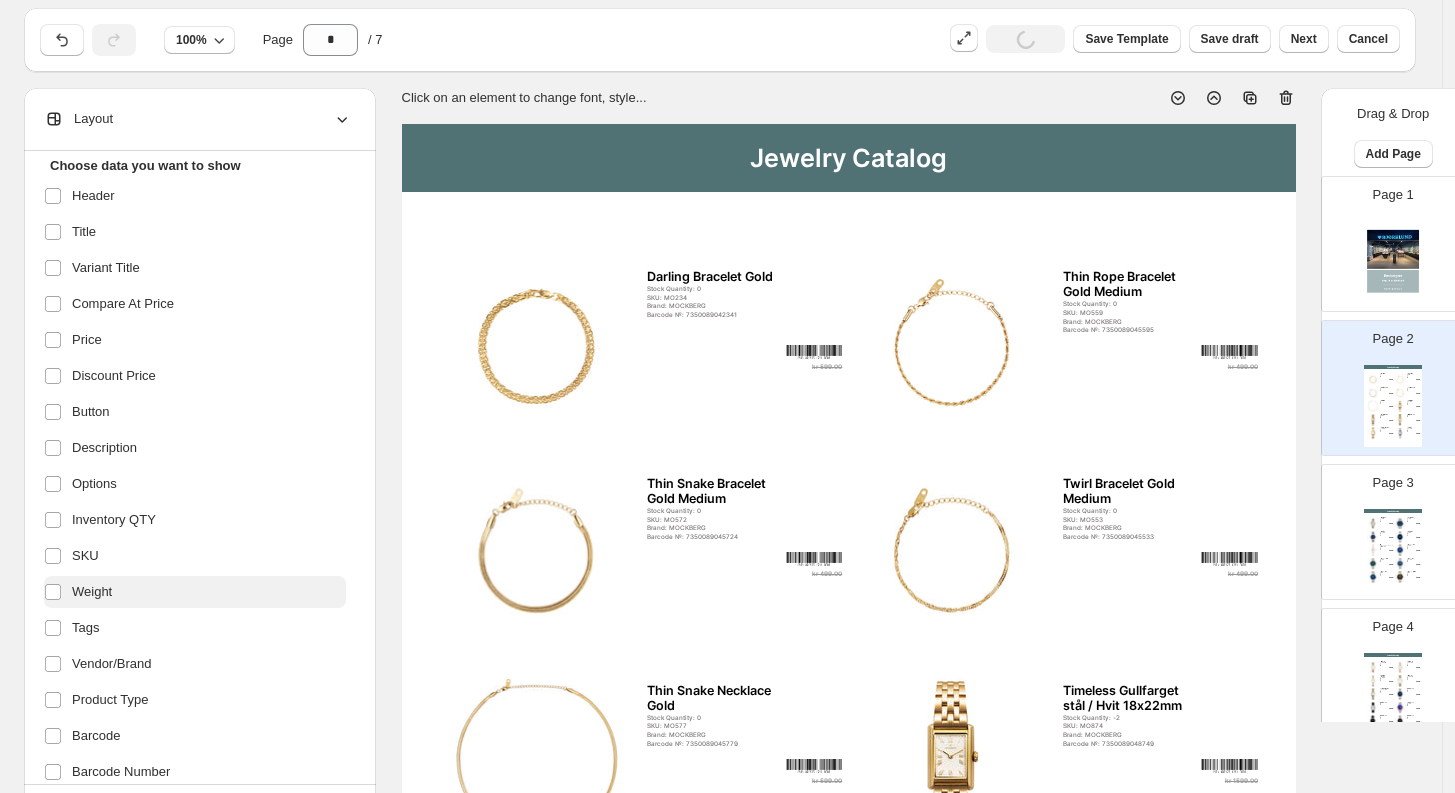 scroll, scrollTop: 103, scrollLeft: 0, axis: vertical 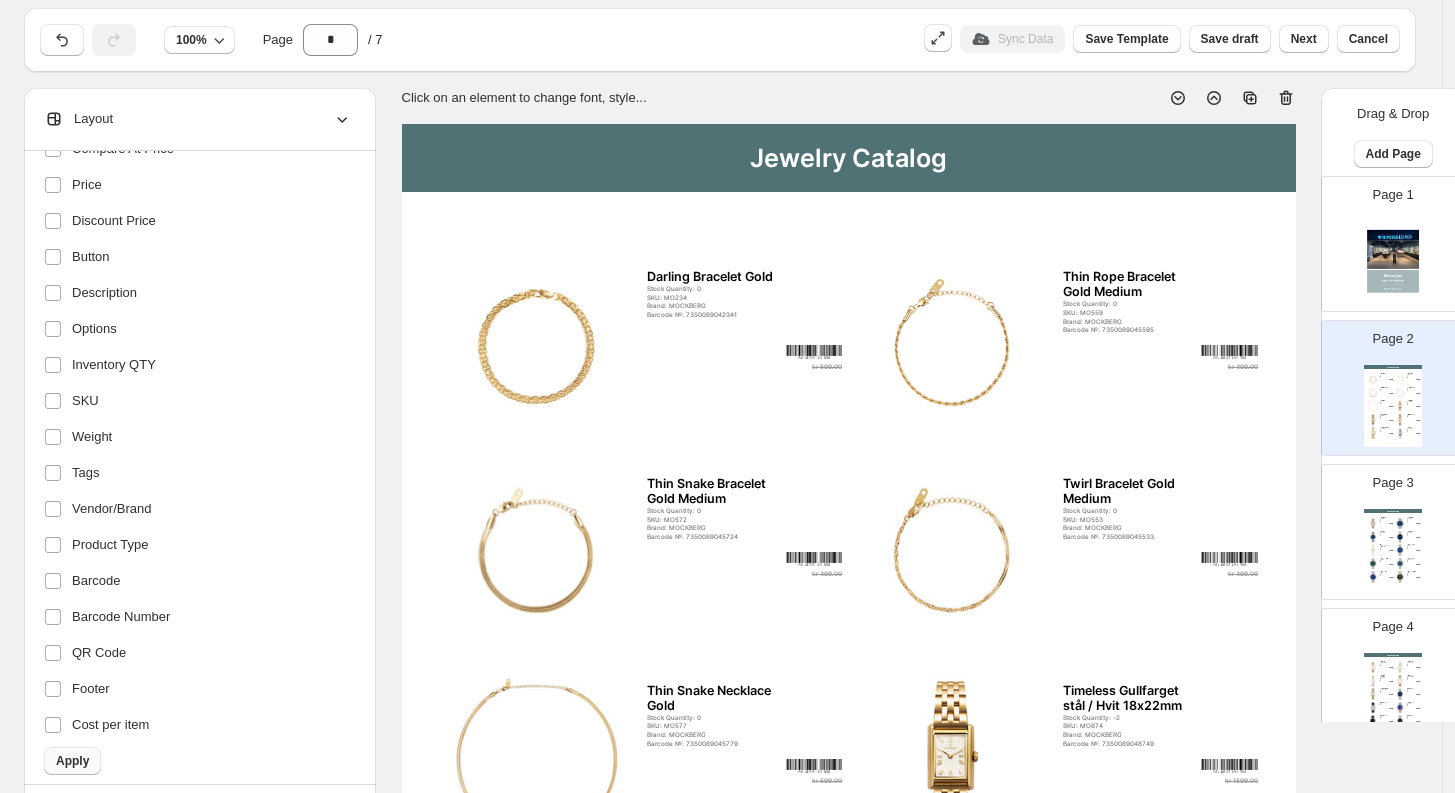 click on "Apply" at bounding box center [72, 761] 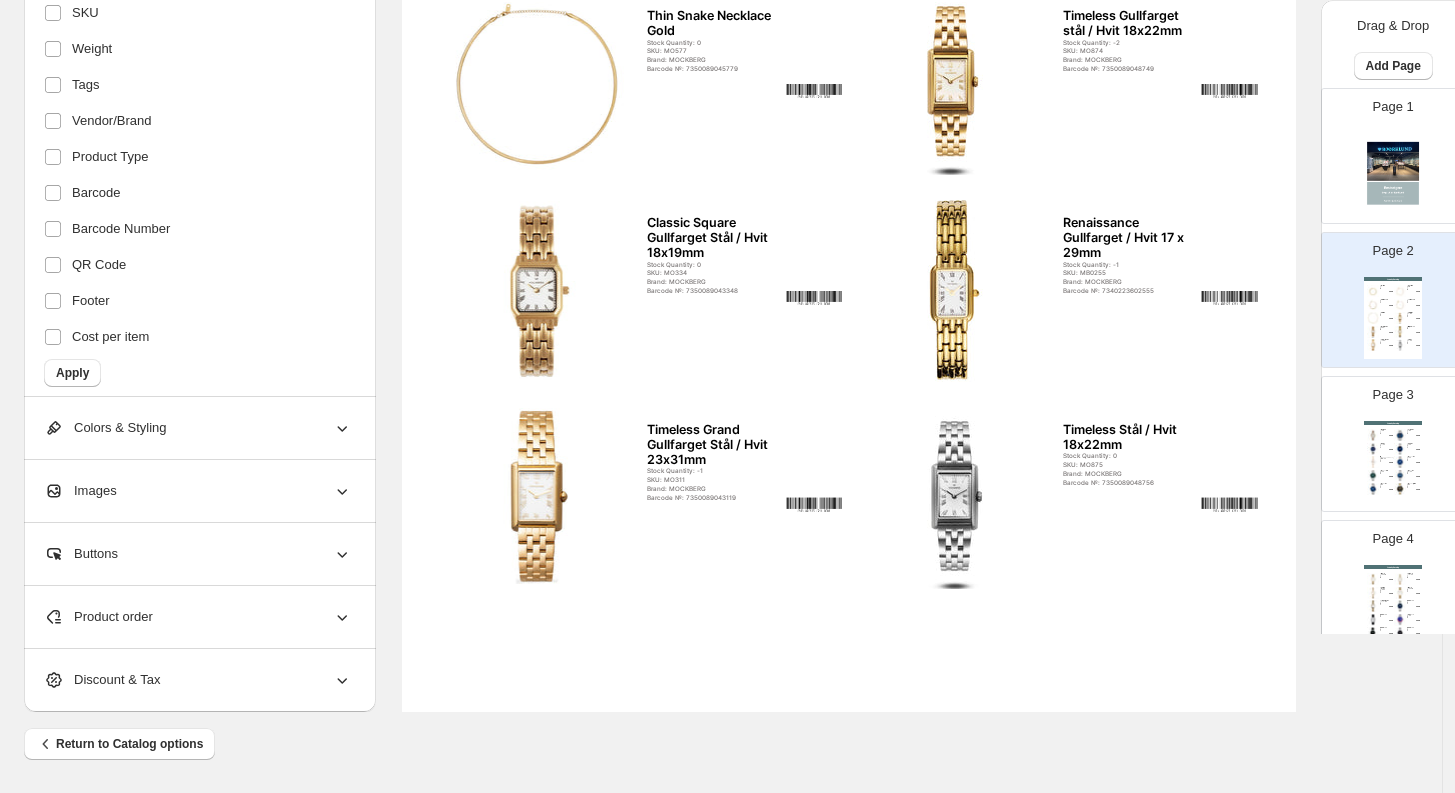 scroll, scrollTop: 0, scrollLeft: 0, axis: both 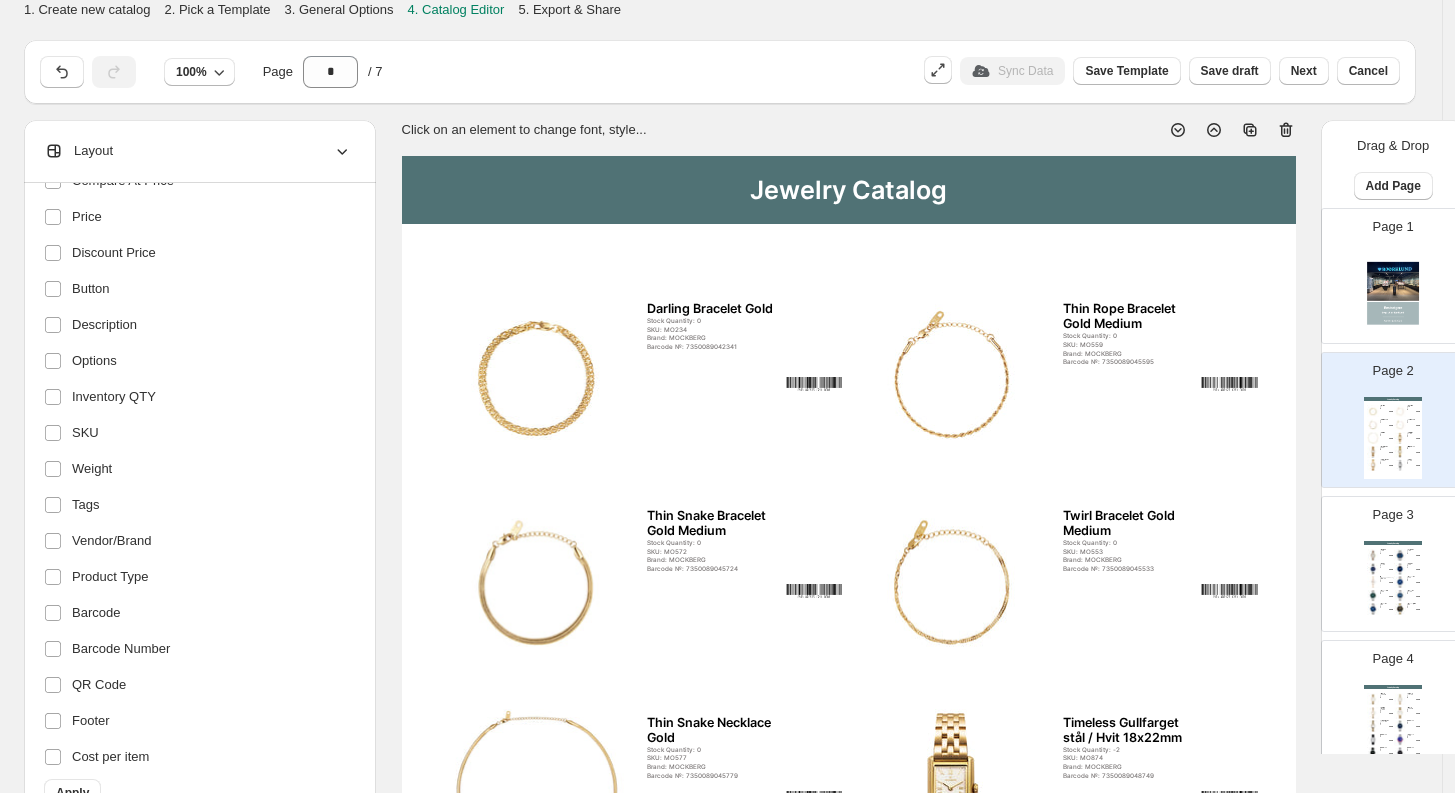 click on "Jewelry Catalog" at bounding box center [849, 190] 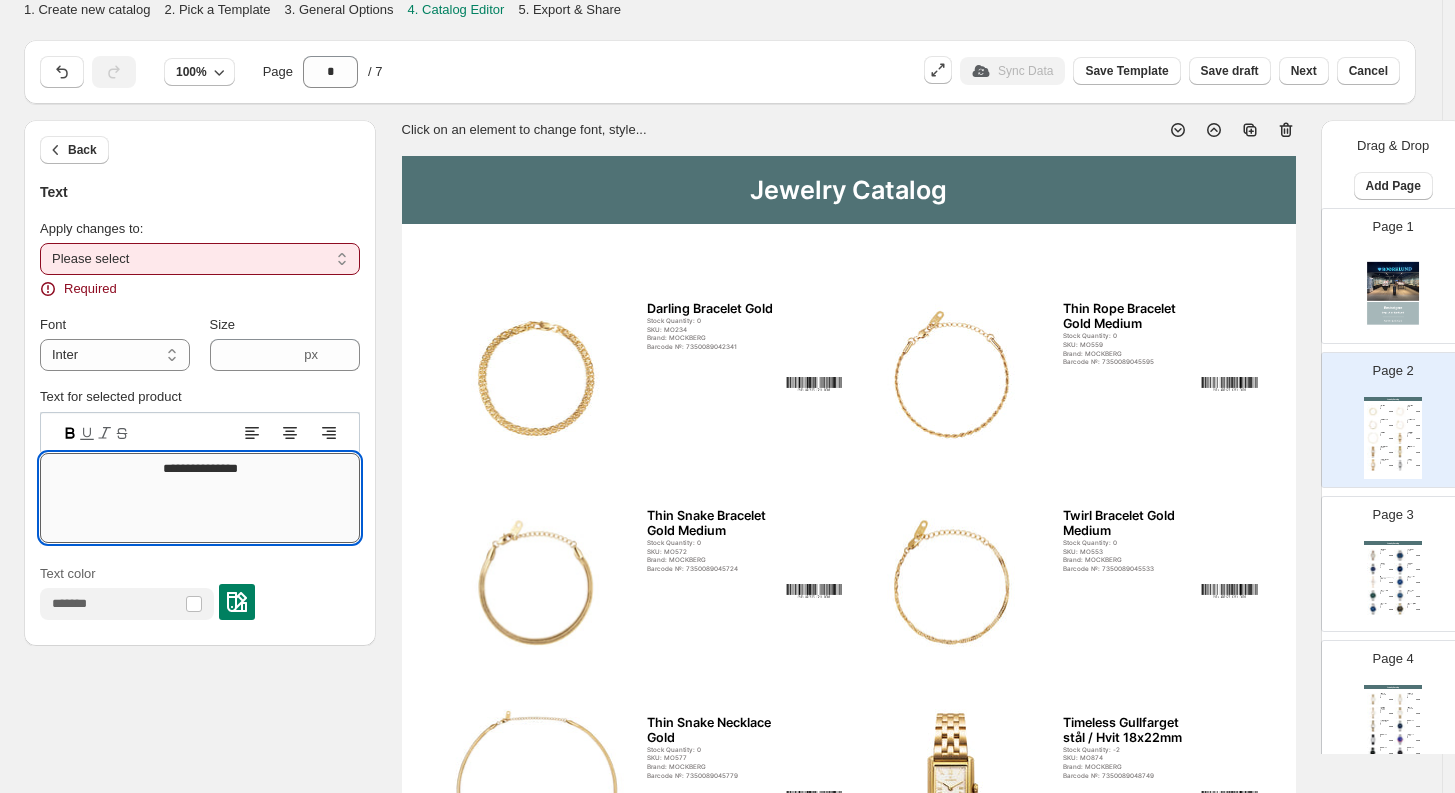 type on "**********" 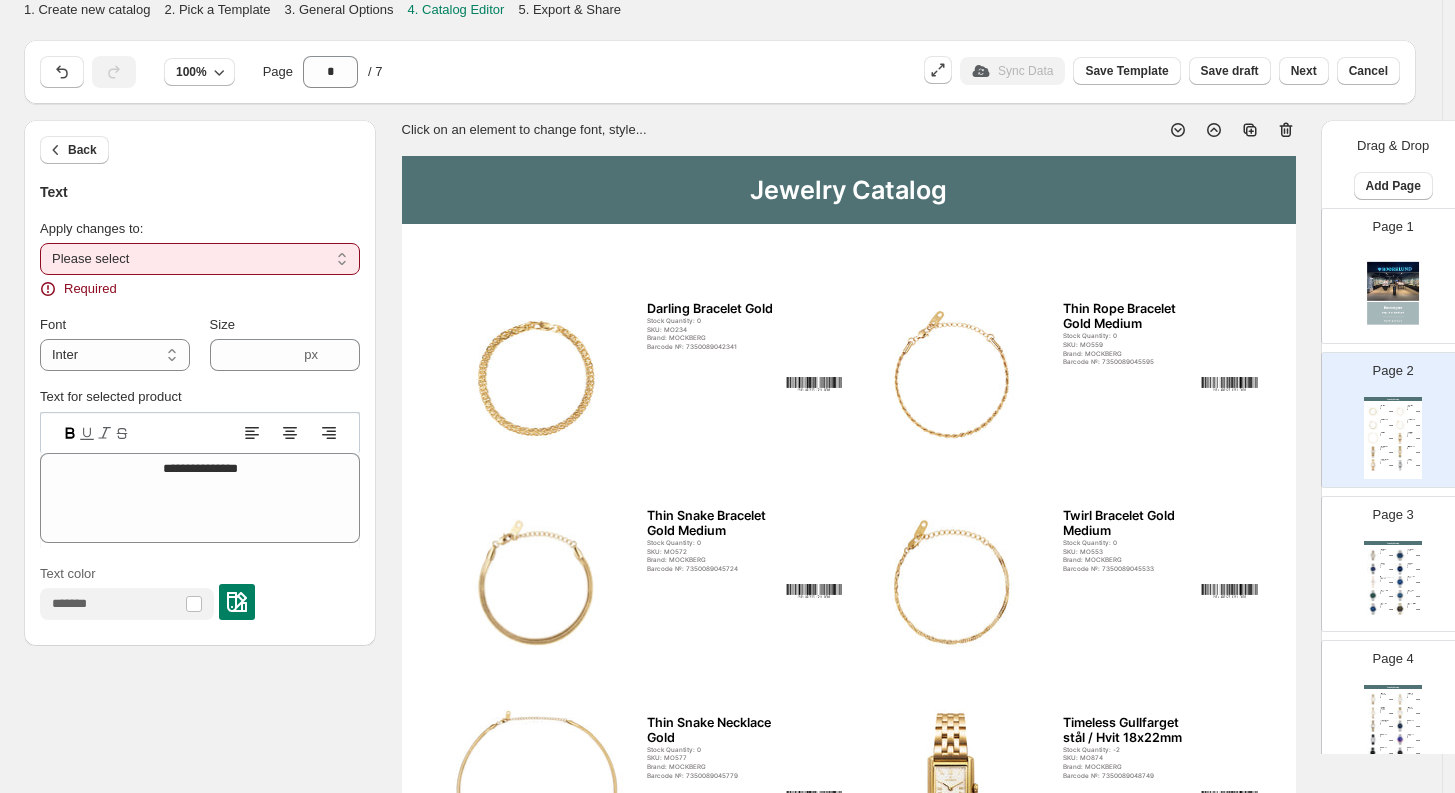 click on "**********" at bounding box center (200, 259) 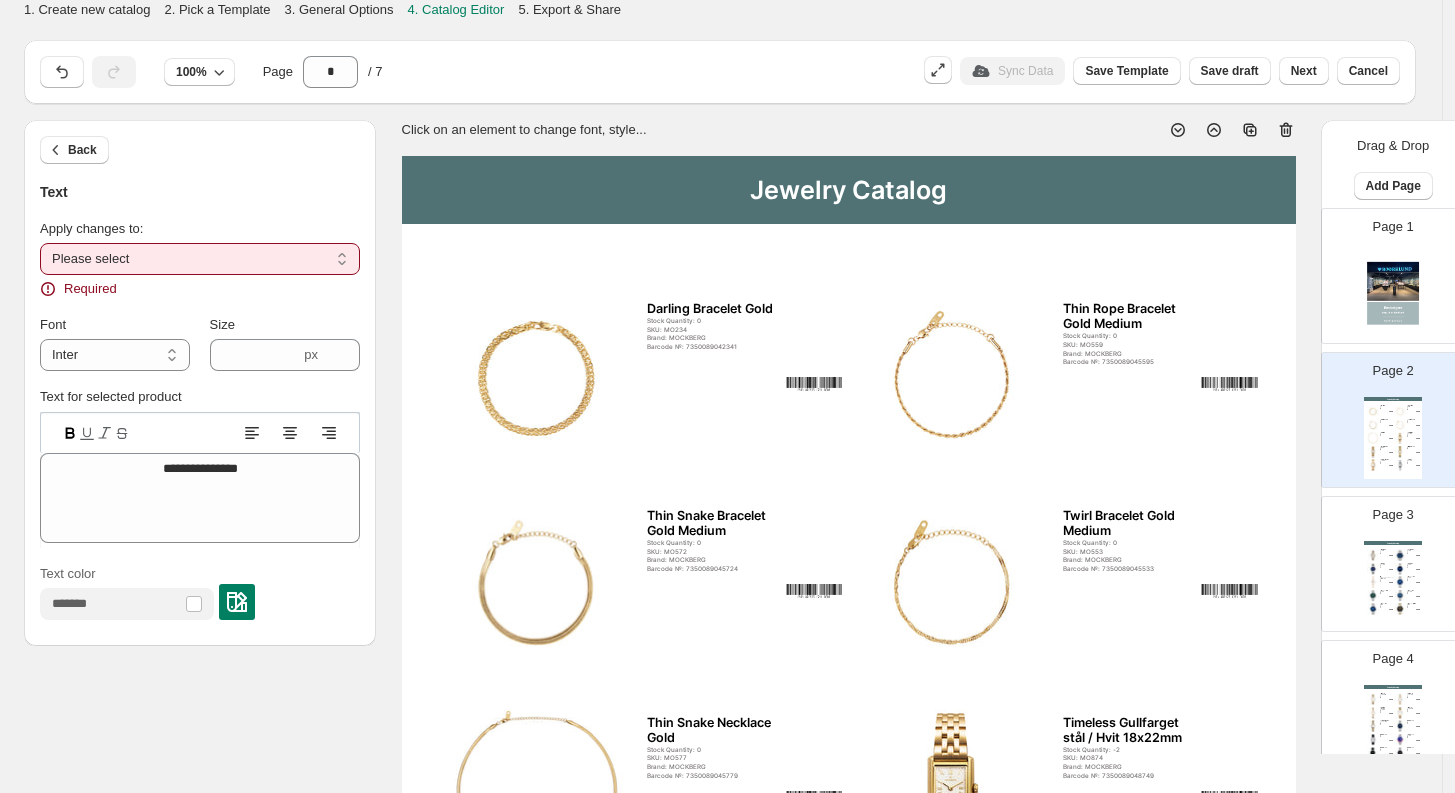 select on "**********" 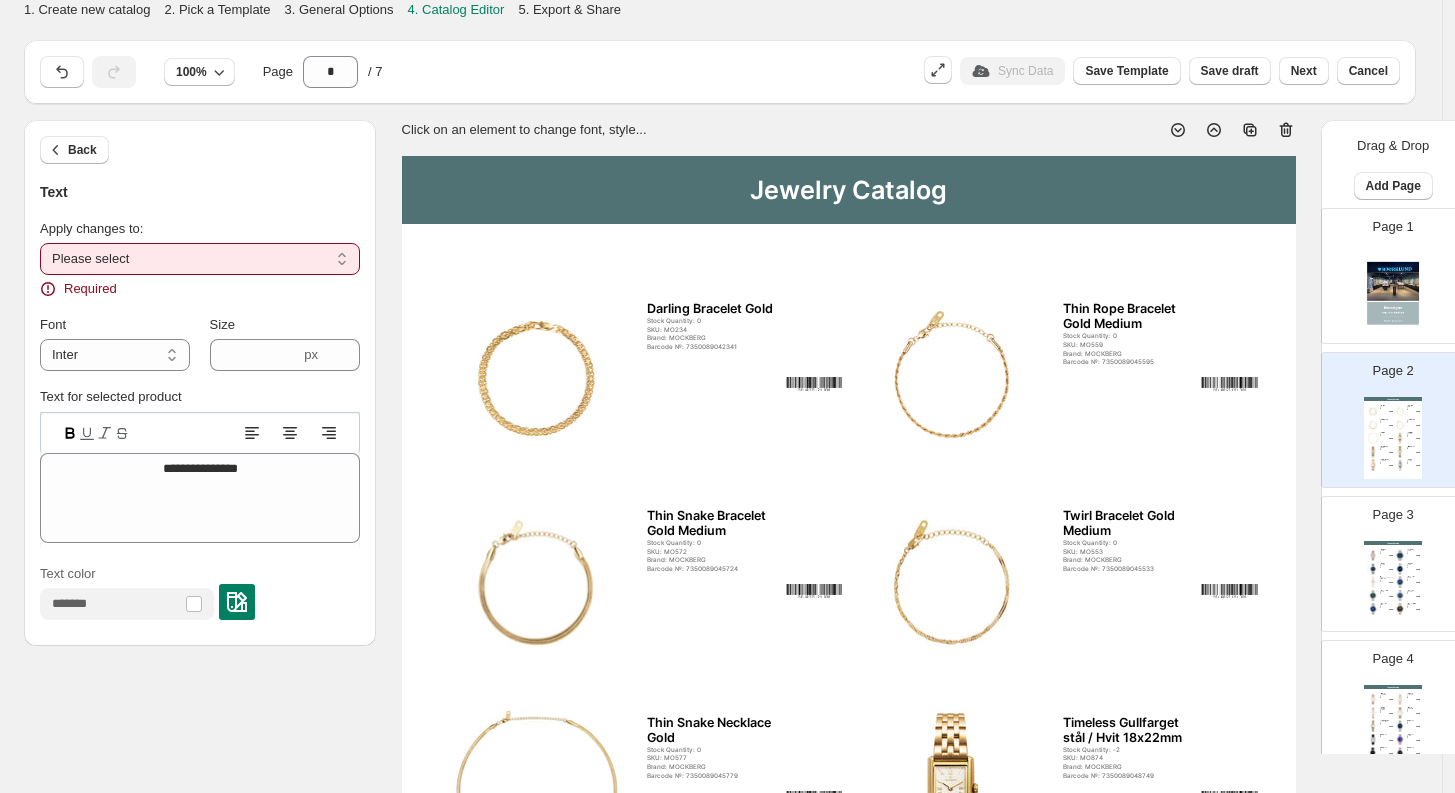 click on "**********" at bounding box center (200, 259) 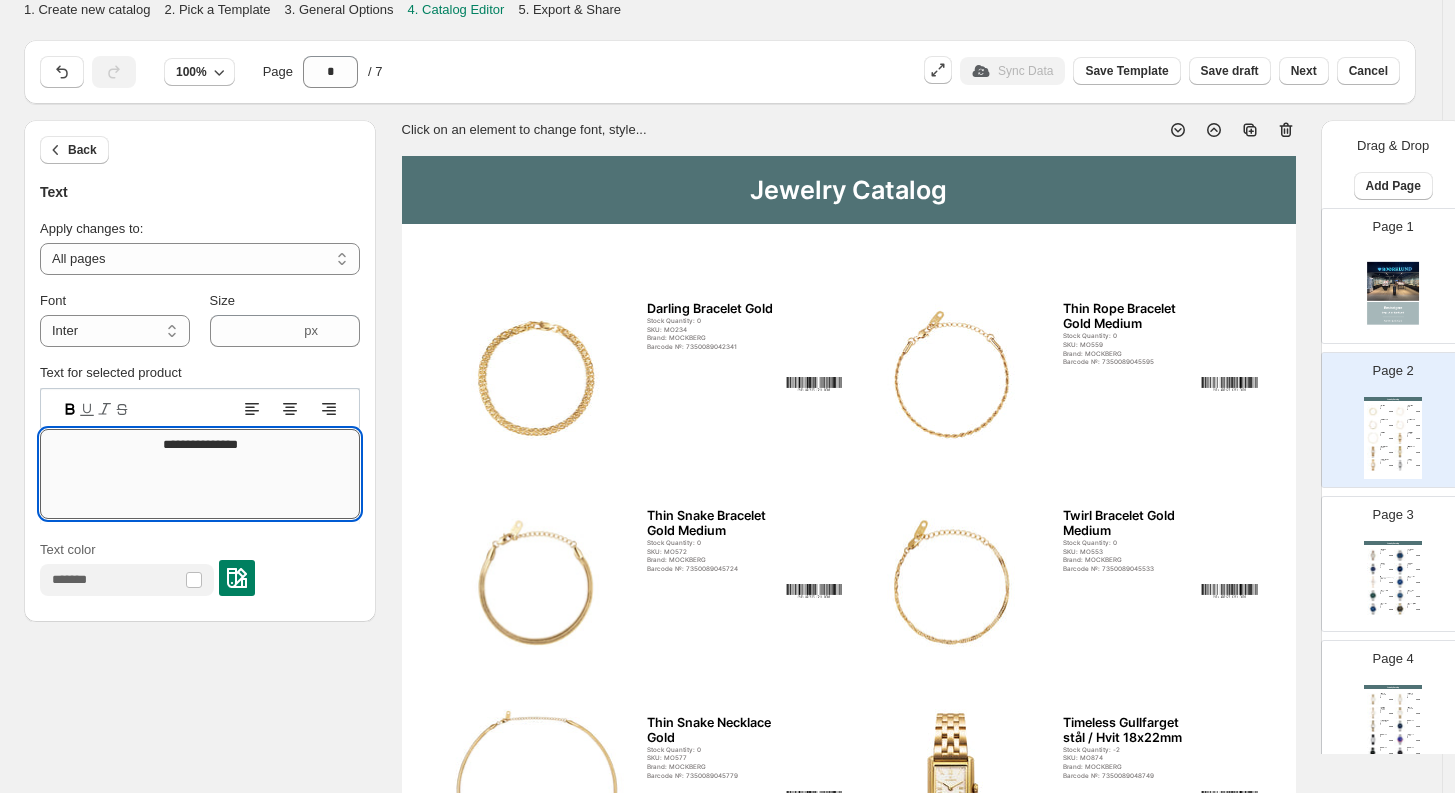 click on "**********" at bounding box center [200, 474] 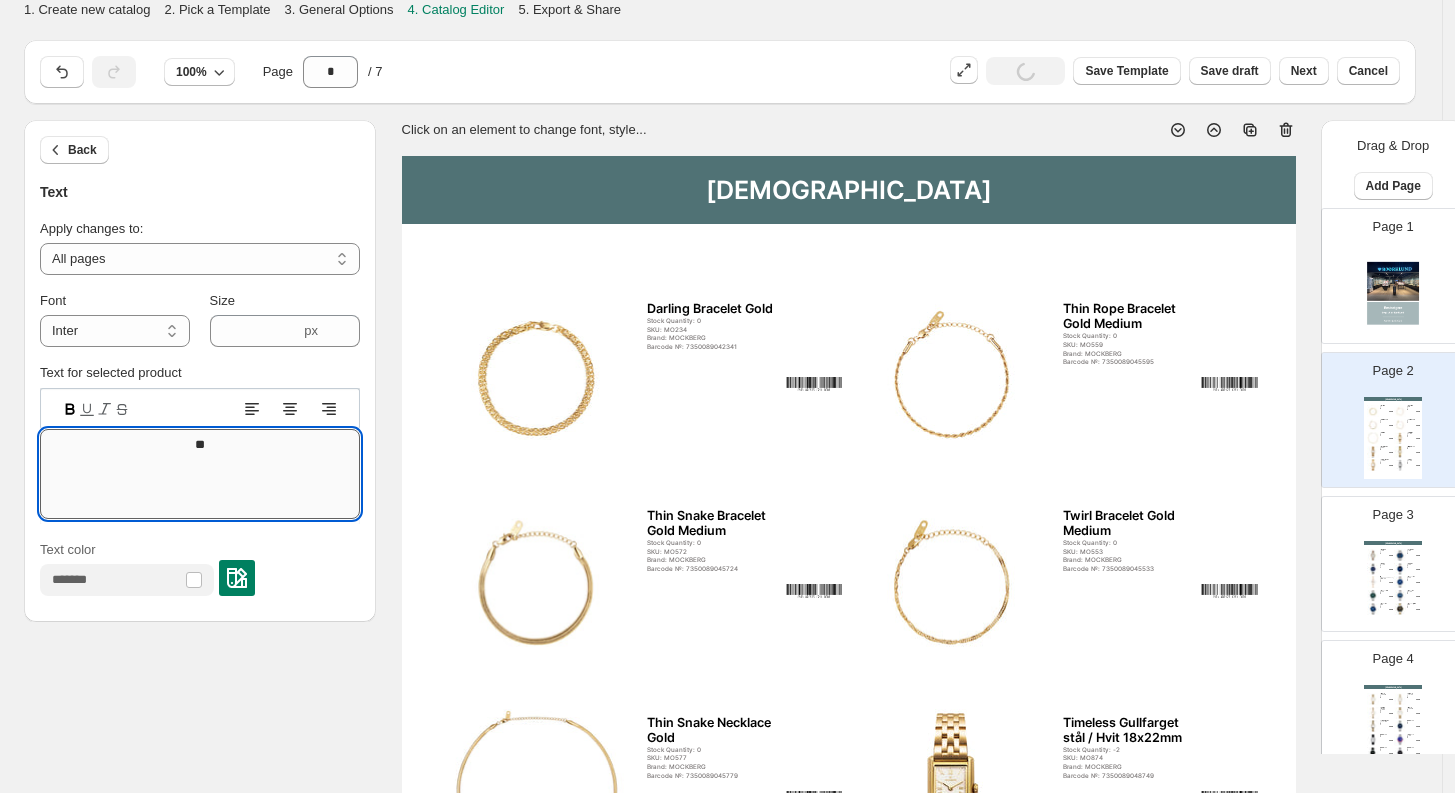 type on "*" 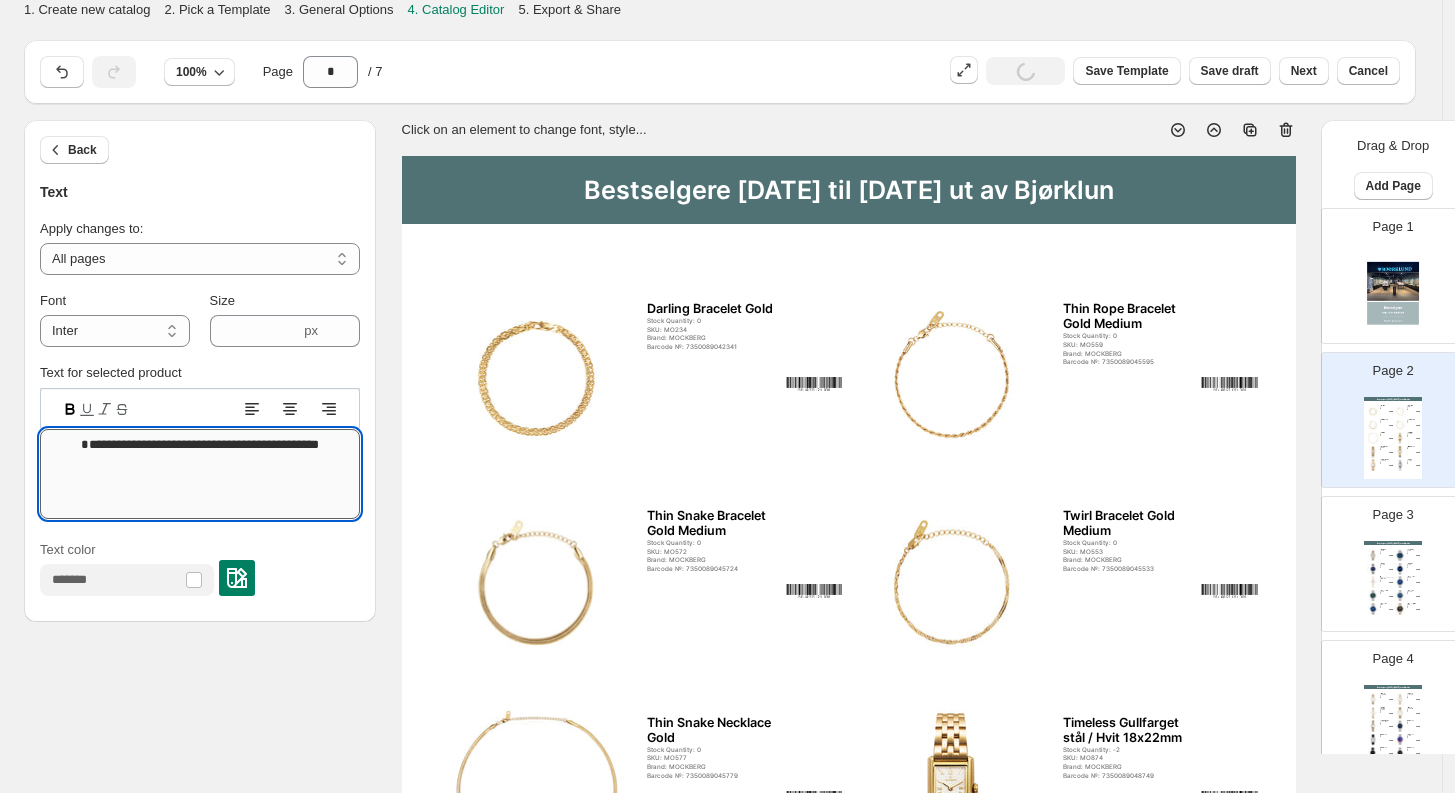 type on "**********" 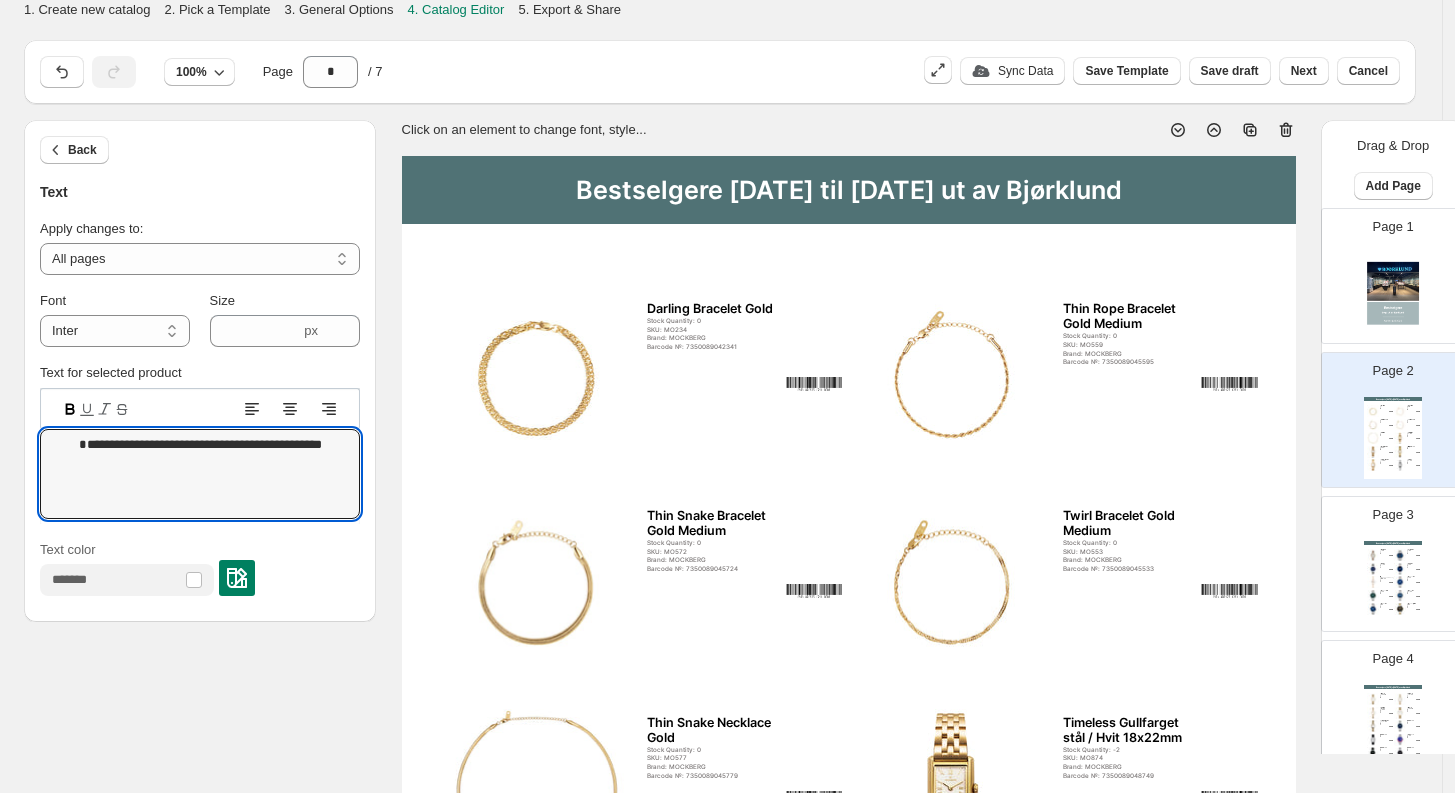 click at bounding box center [1400, 555] 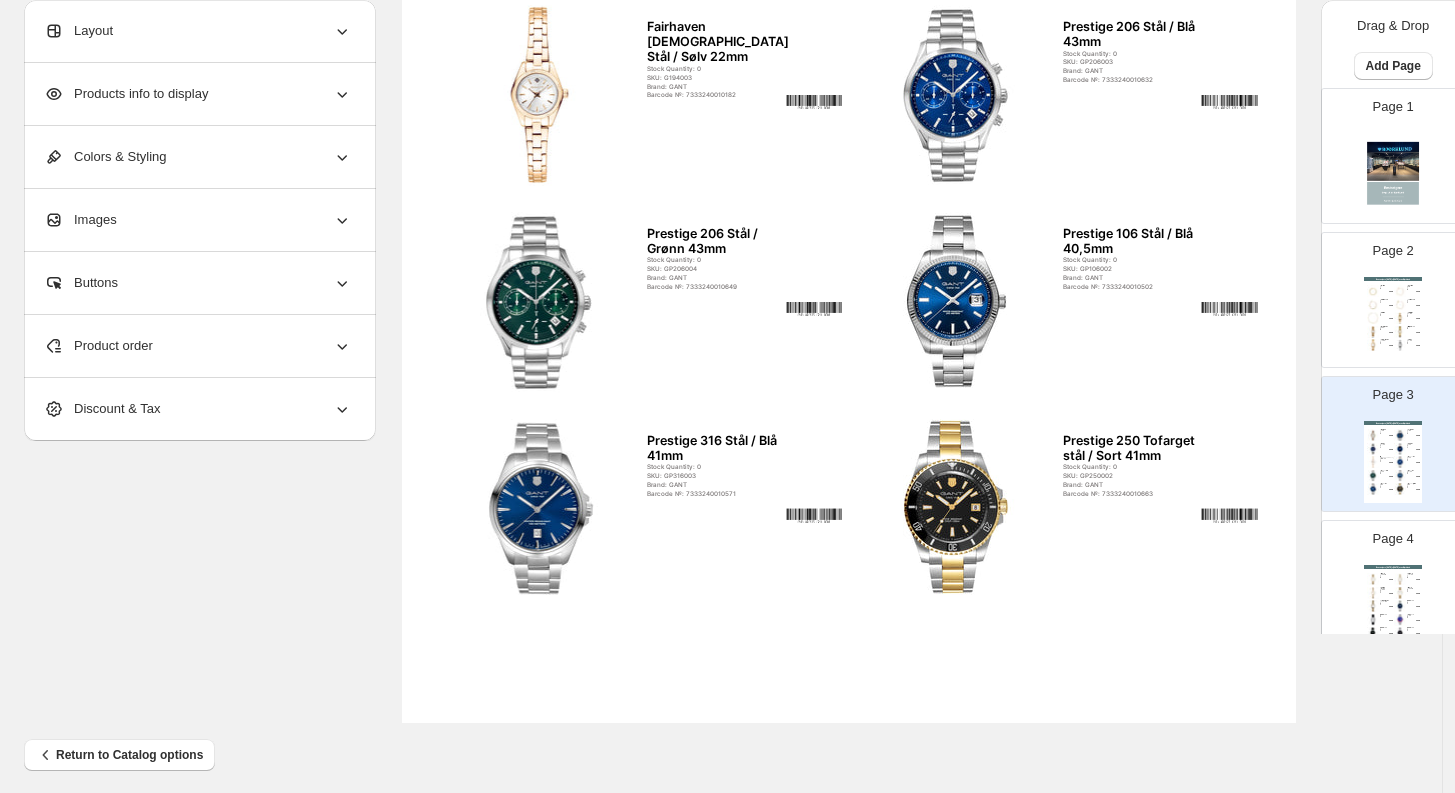 scroll, scrollTop: 707, scrollLeft: 0, axis: vertical 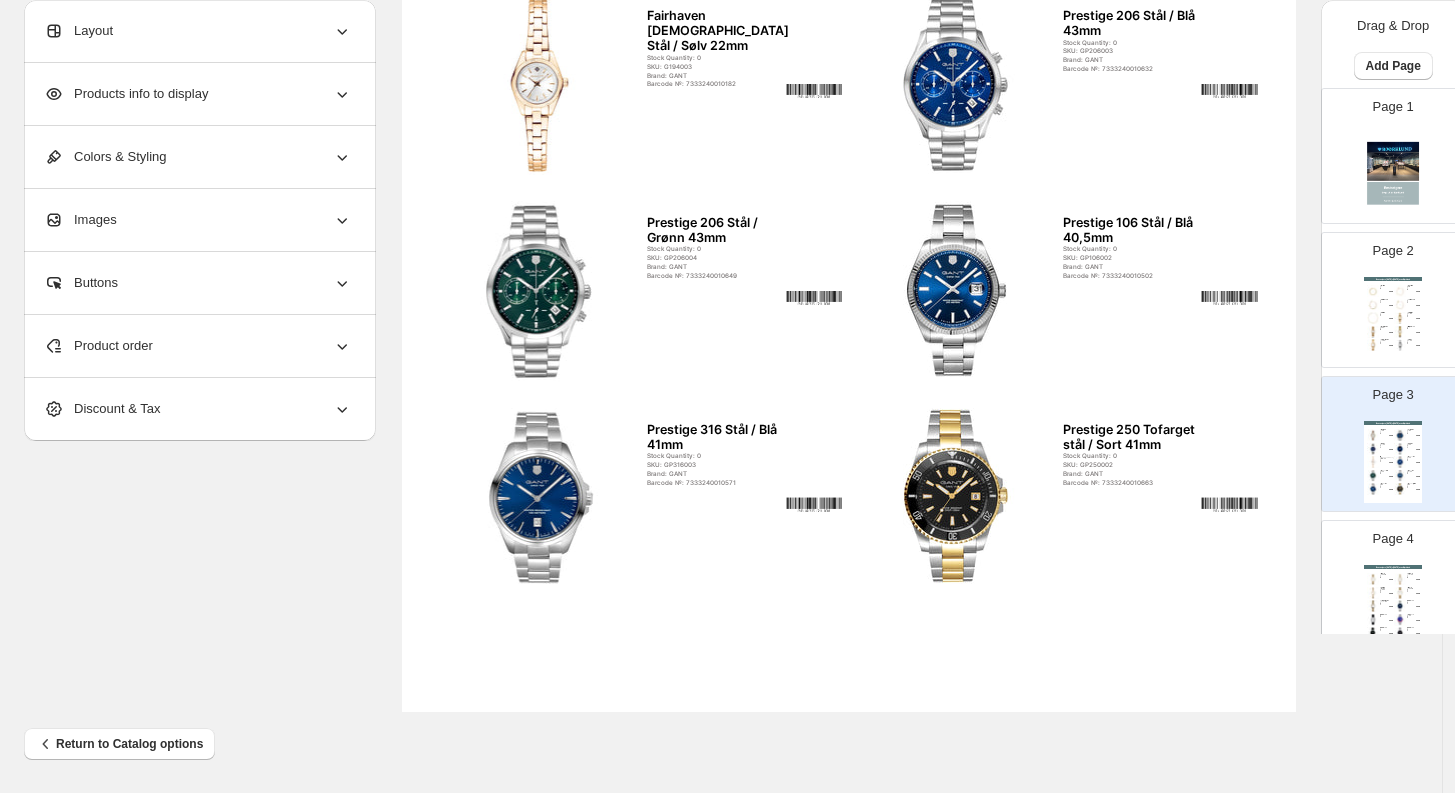 click on "Petite Evergold Gold 28mm White Stock Quantity:  -1 SKU:  DW00100350 Brand:  DANIEL WELLINGTON Barcode №:  7315030013474" at bounding box center (1386, 576) 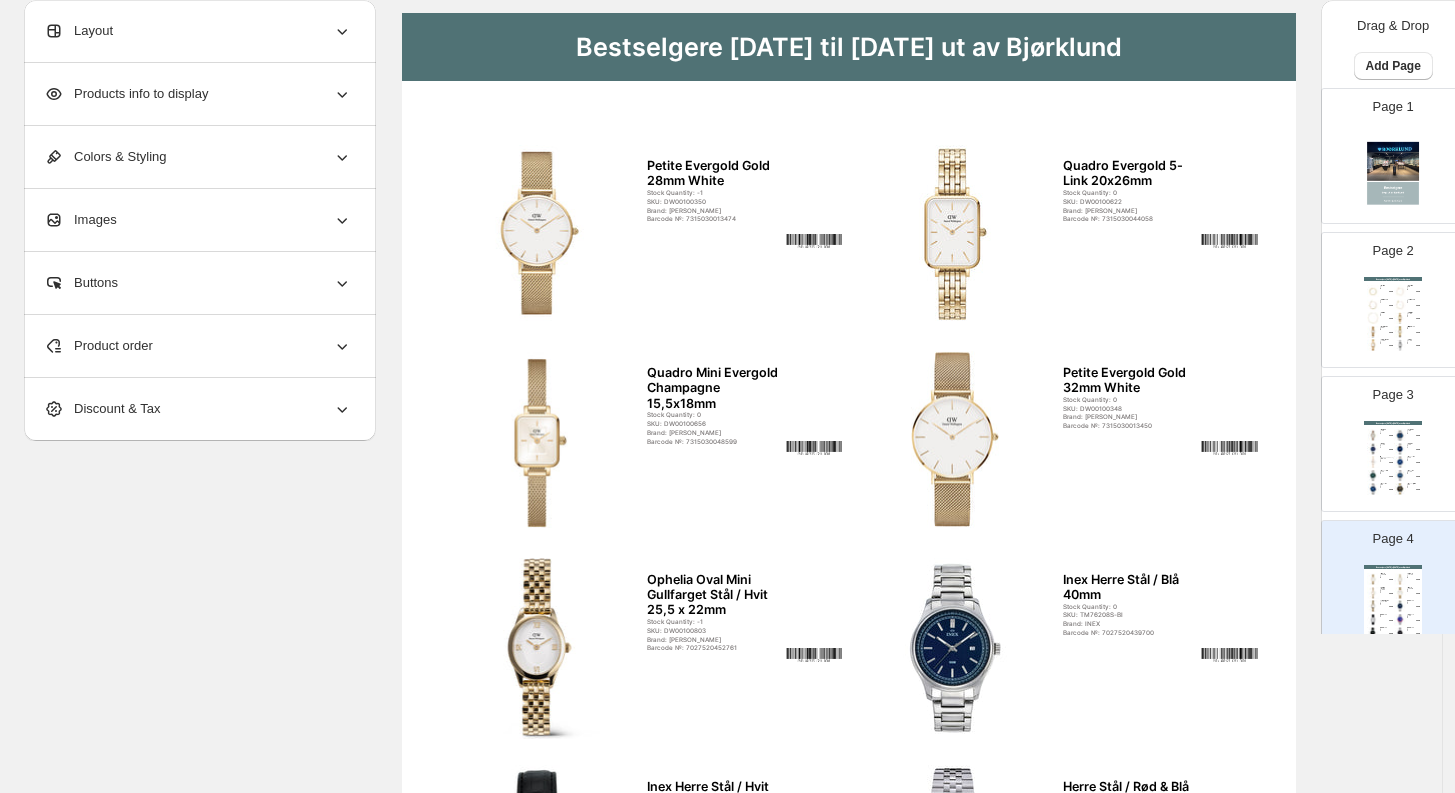 scroll, scrollTop: 132, scrollLeft: 0, axis: vertical 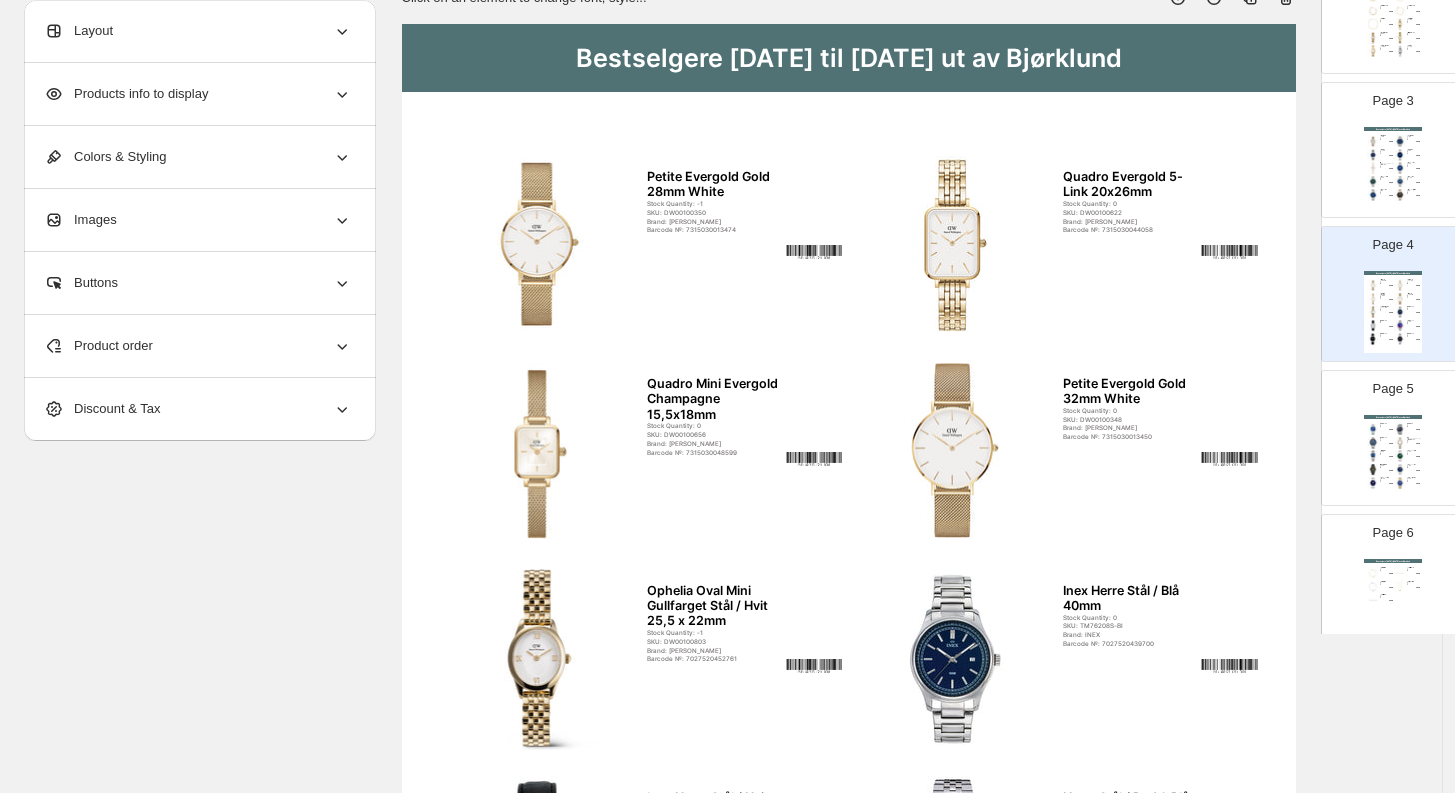 click at bounding box center [1400, 456] 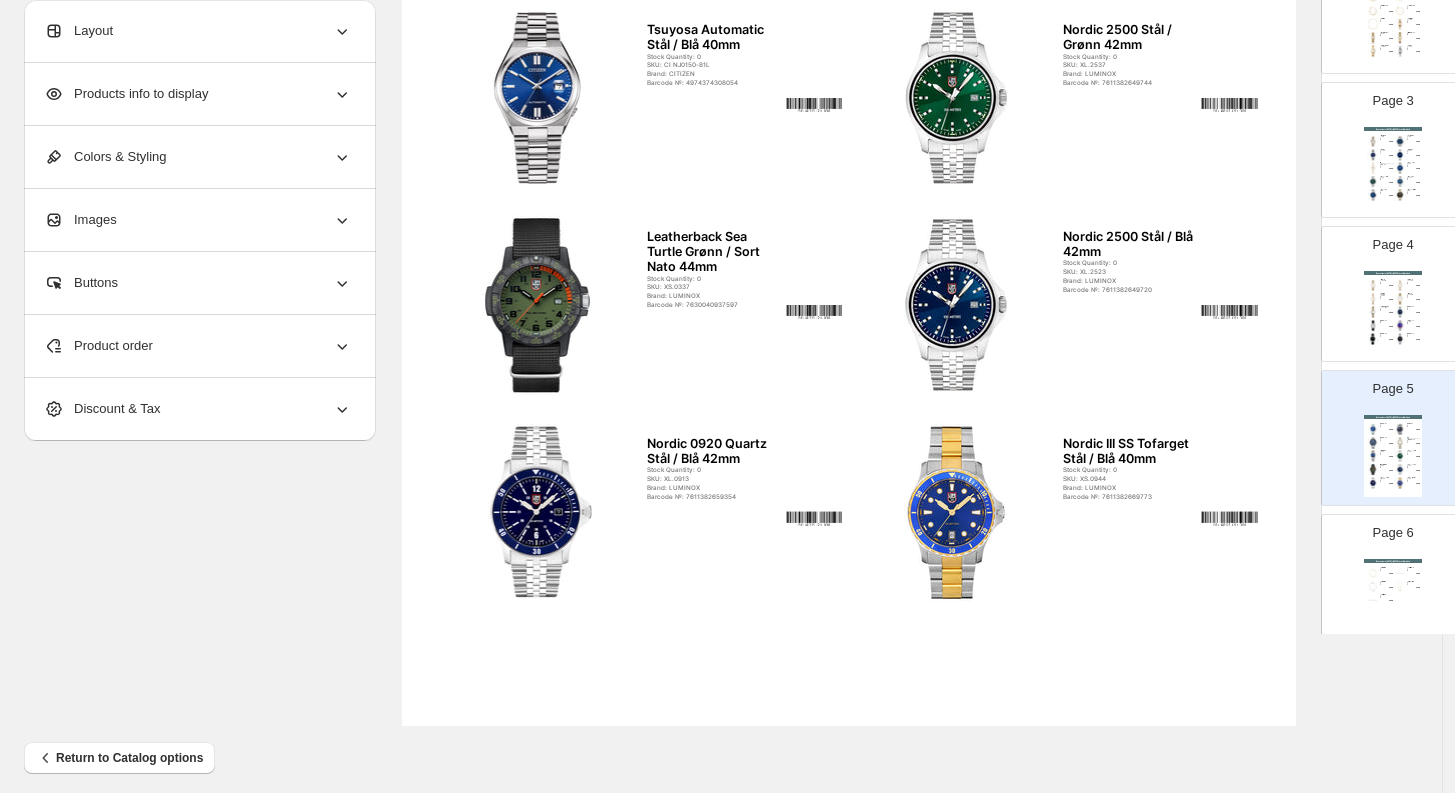 scroll, scrollTop: 696, scrollLeft: 0, axis: vertical 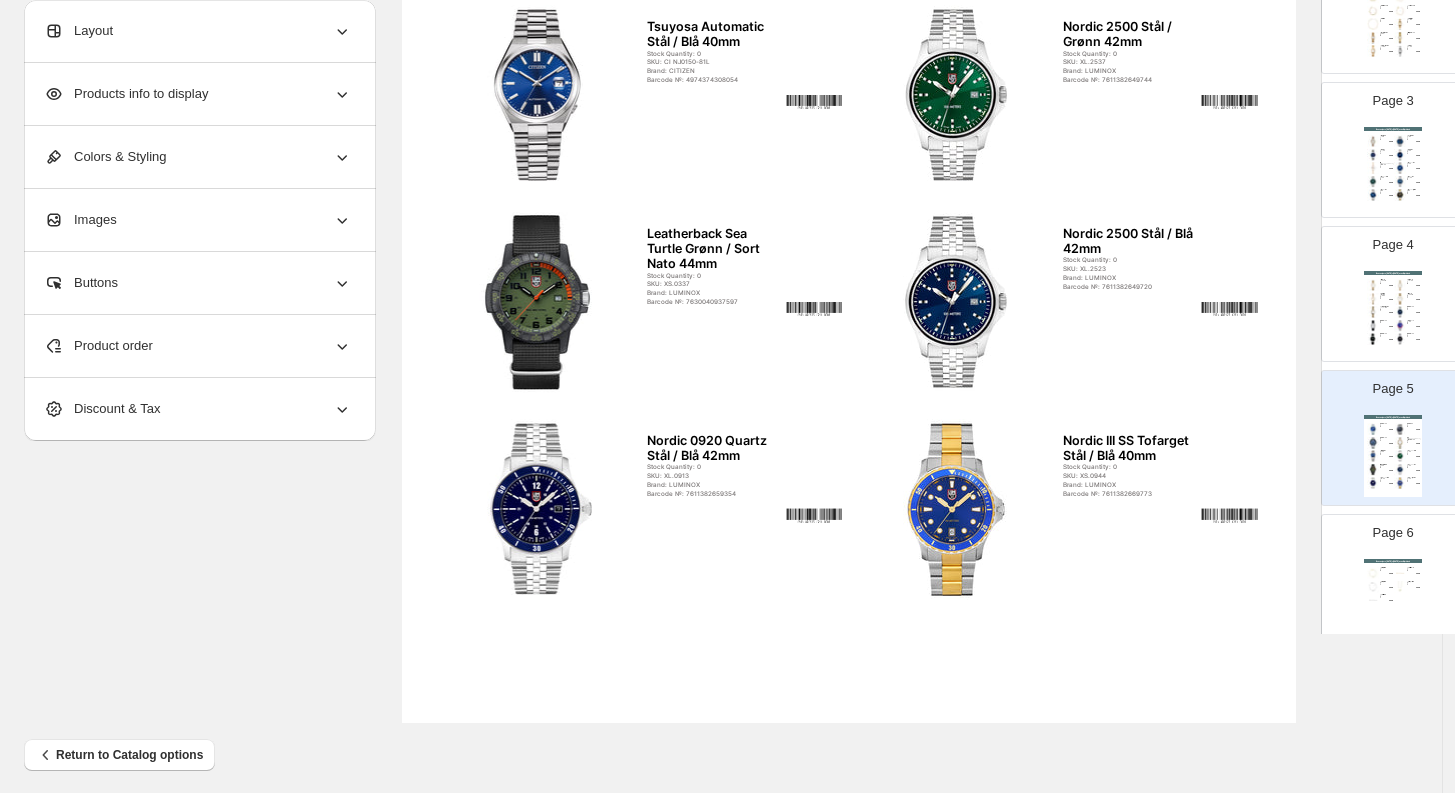 click on "Bestselgere april til juni 2025 ut av Bjørklund" at bounding box center [1393, 561] 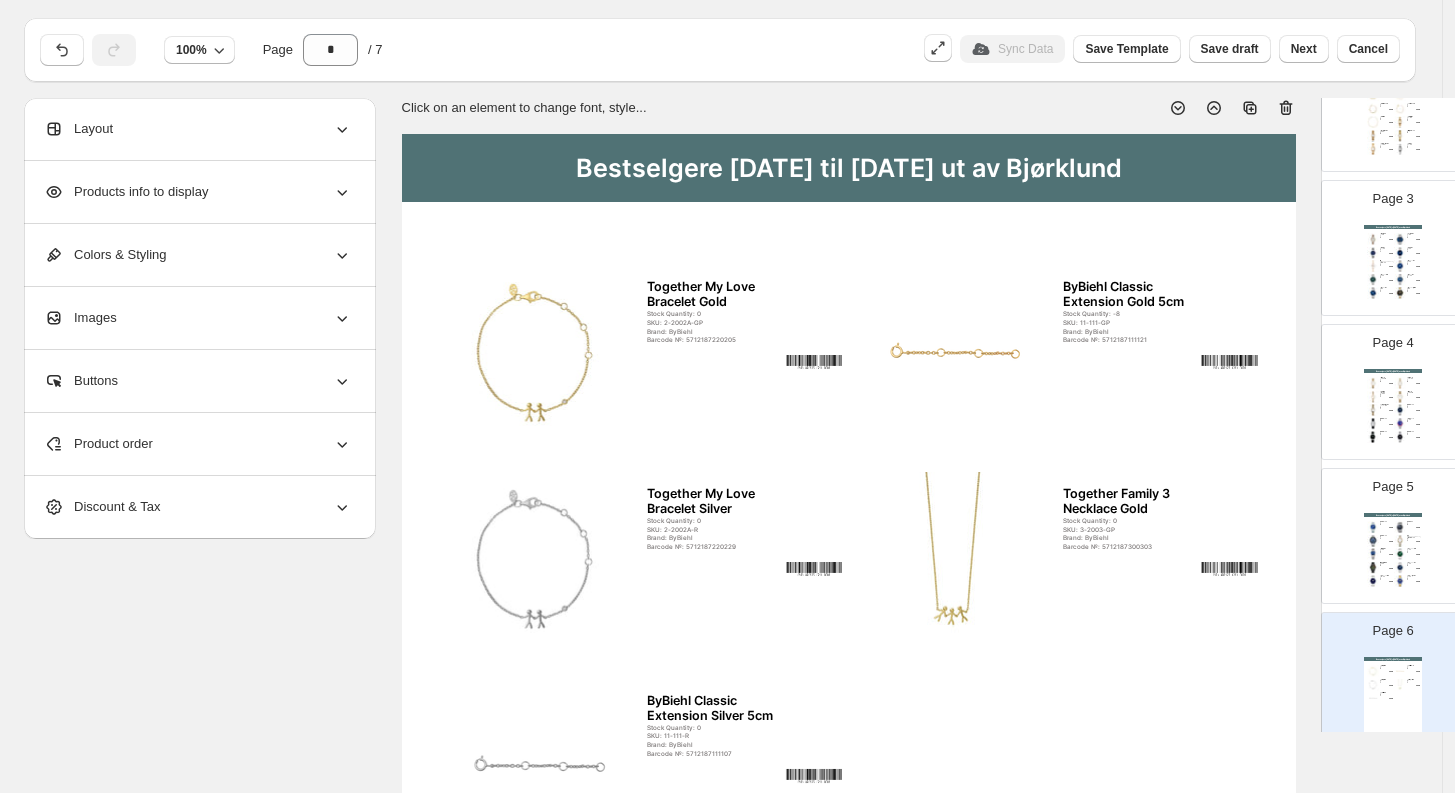 scroll, scrollTop: 21, scrollLeft: 0, axis: vertical 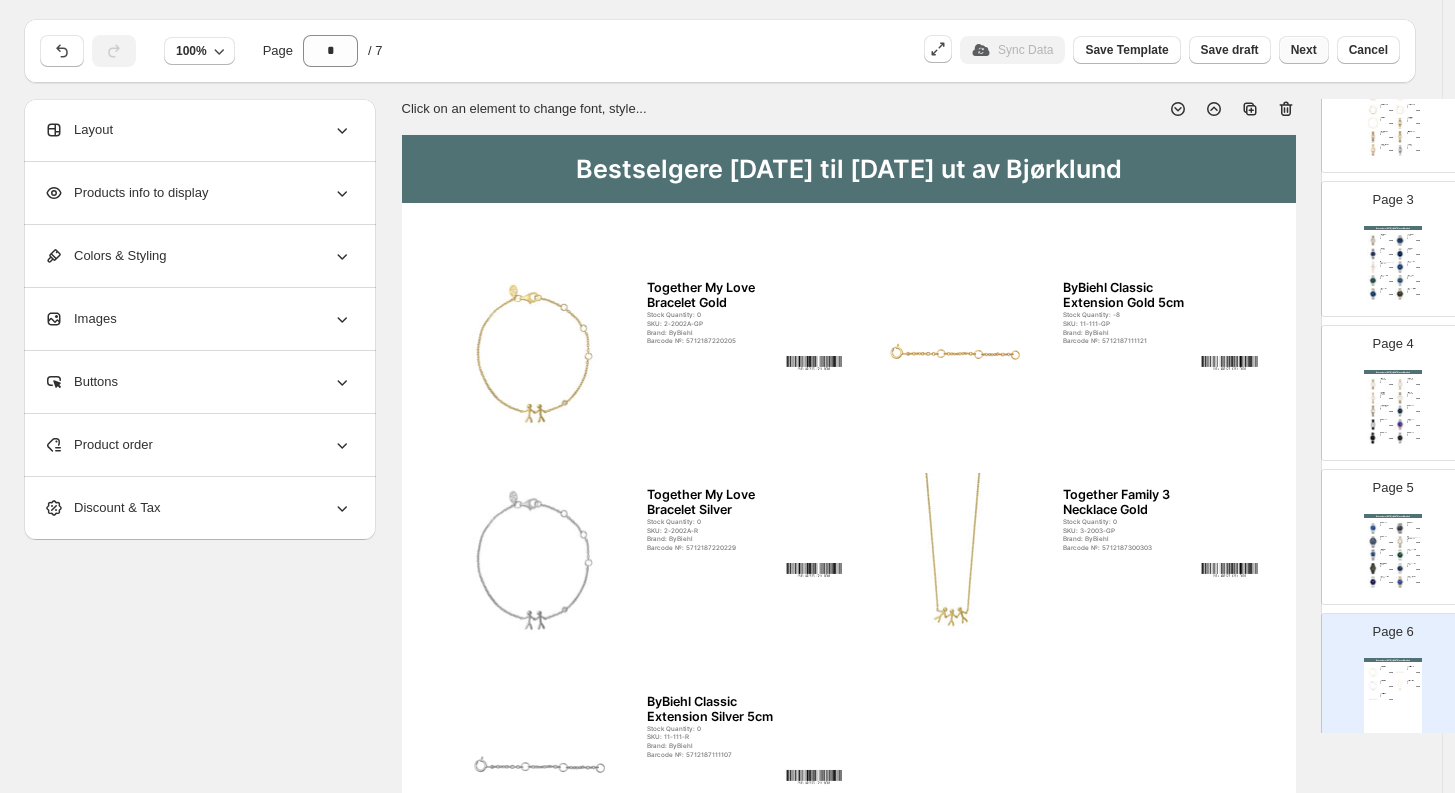 click on "Next" at bounding box center [1304, 50] 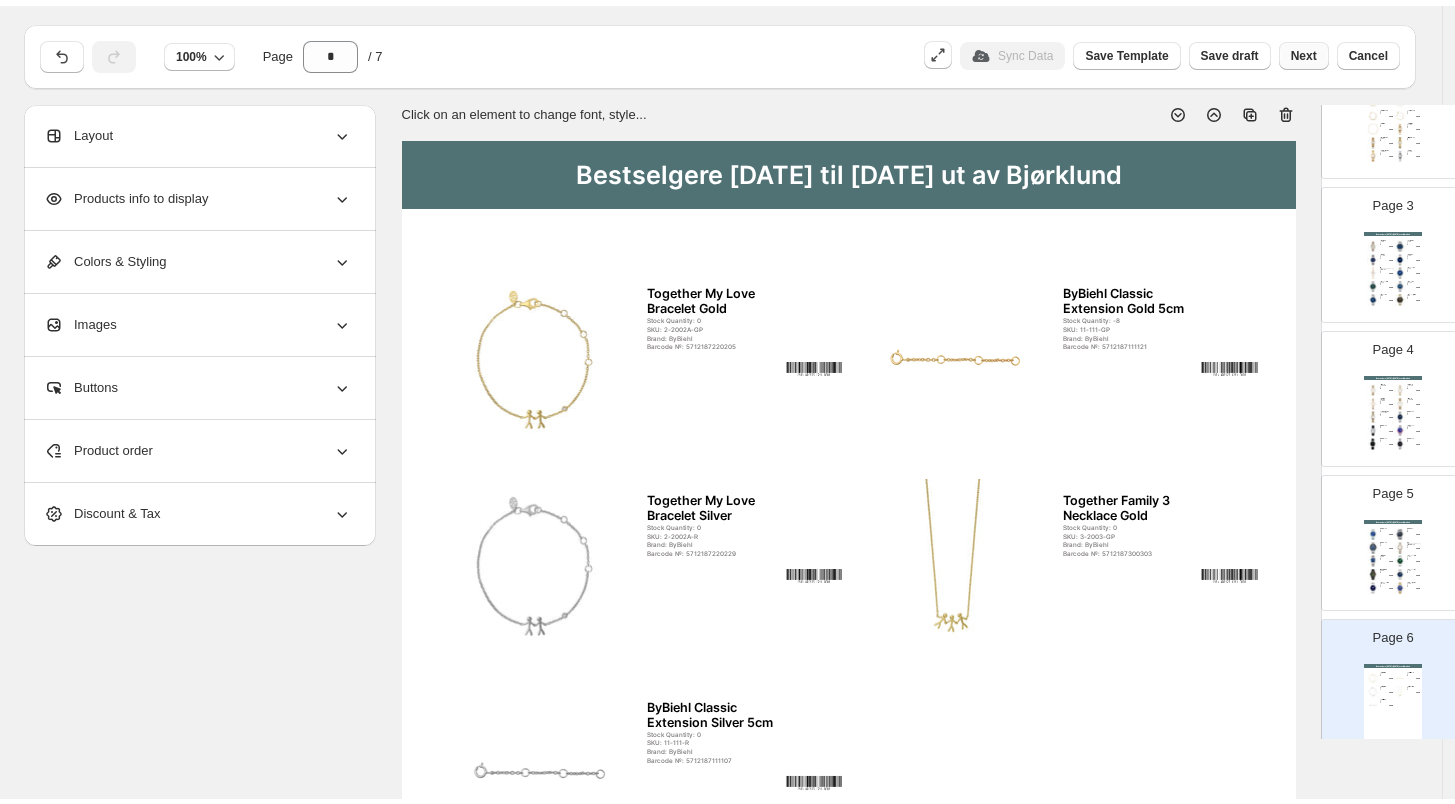 scroll, scrollTop: 0, scrollLeft: 0, axis: both 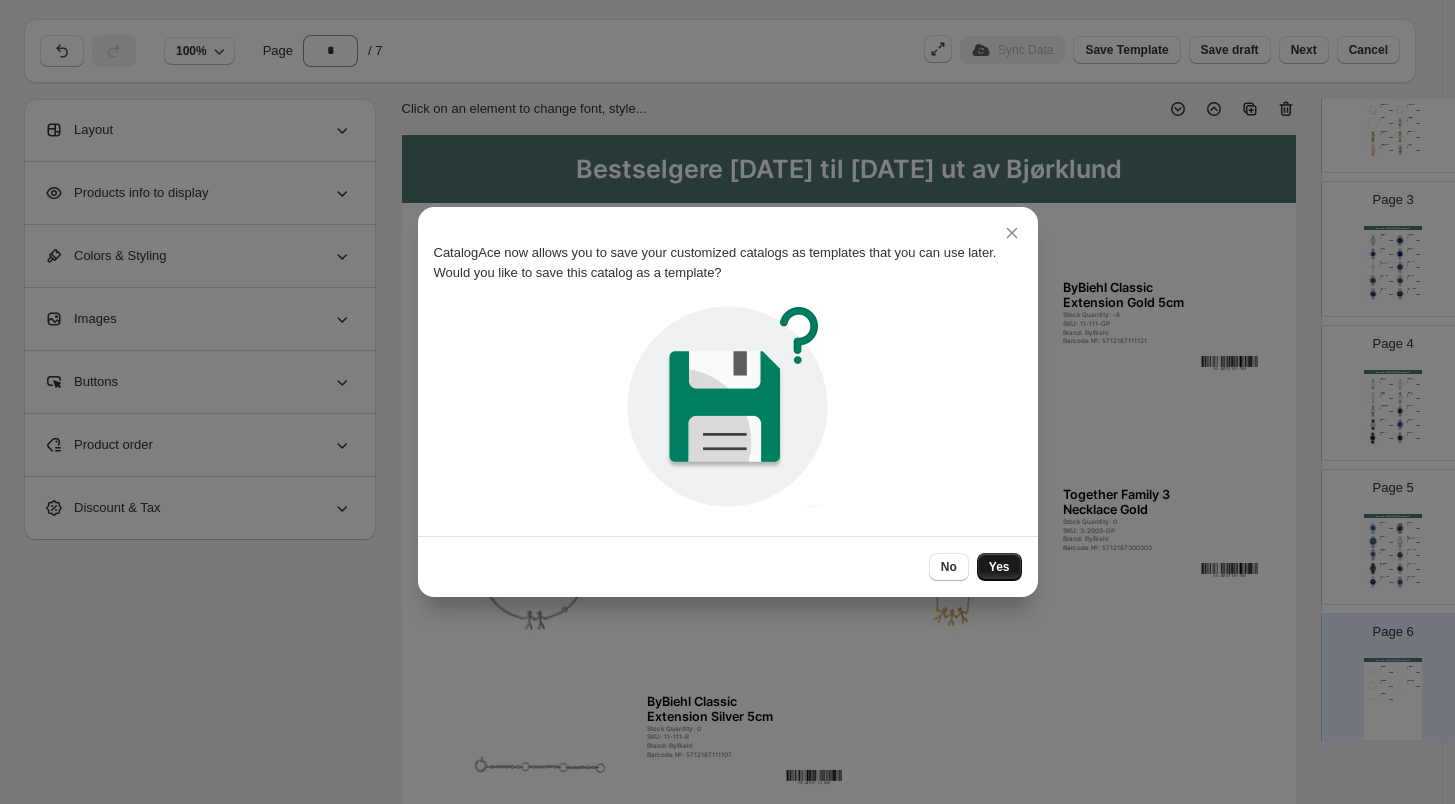 click on "Yes" at bounding box center [999, 567] 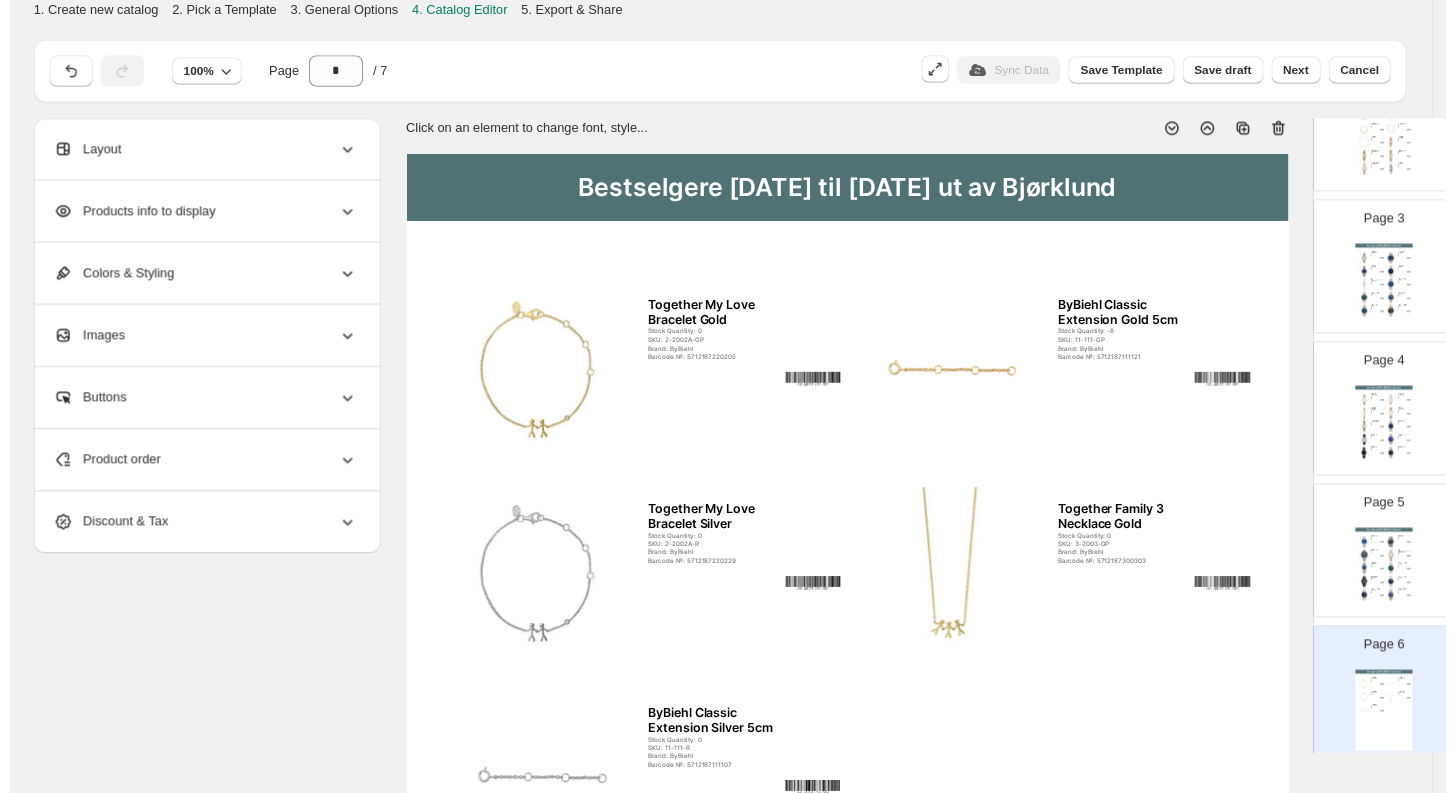 scroll, scrollTop: 21, scrollLeft: 0, axis: vertical 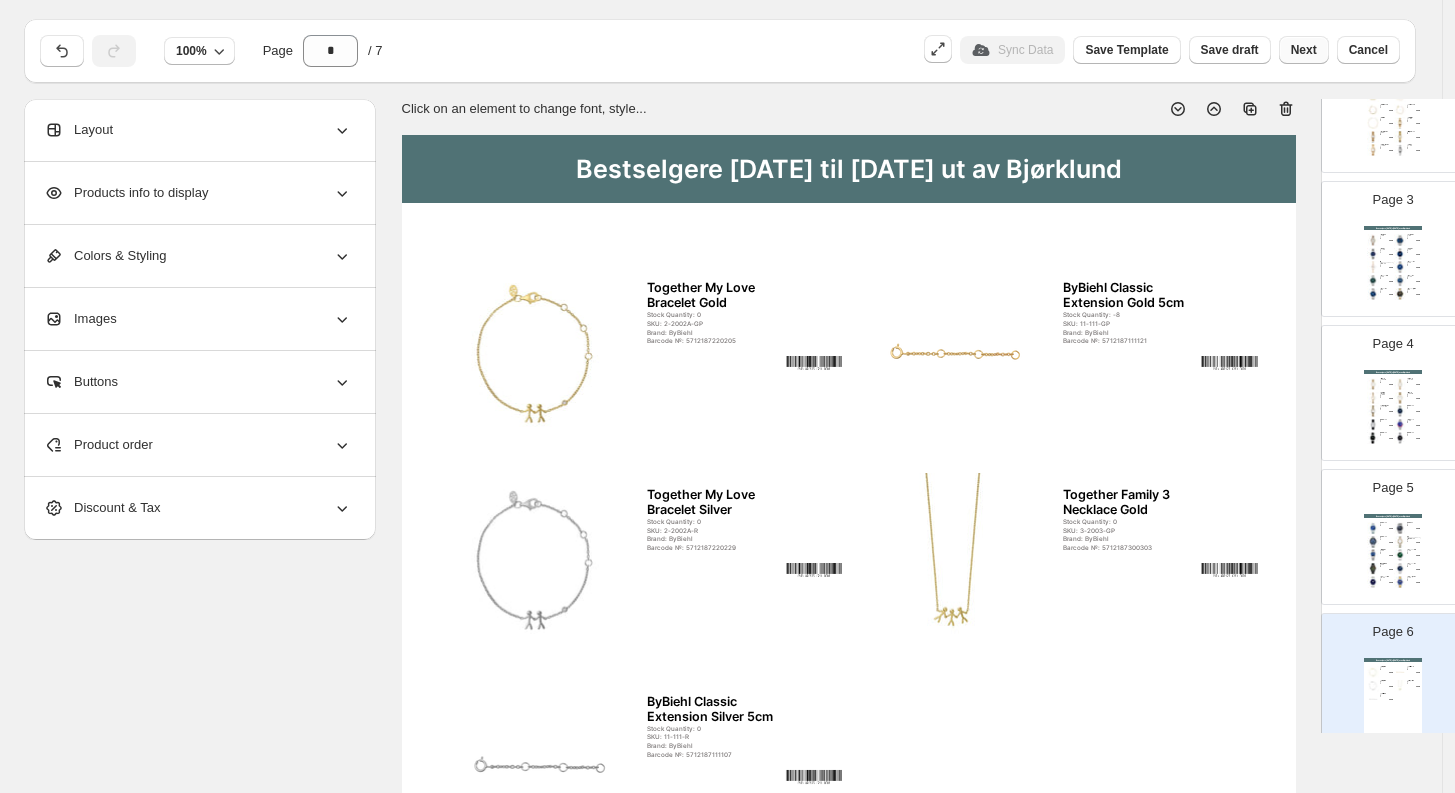 click on "Next" at bounding box center (1304, 50) 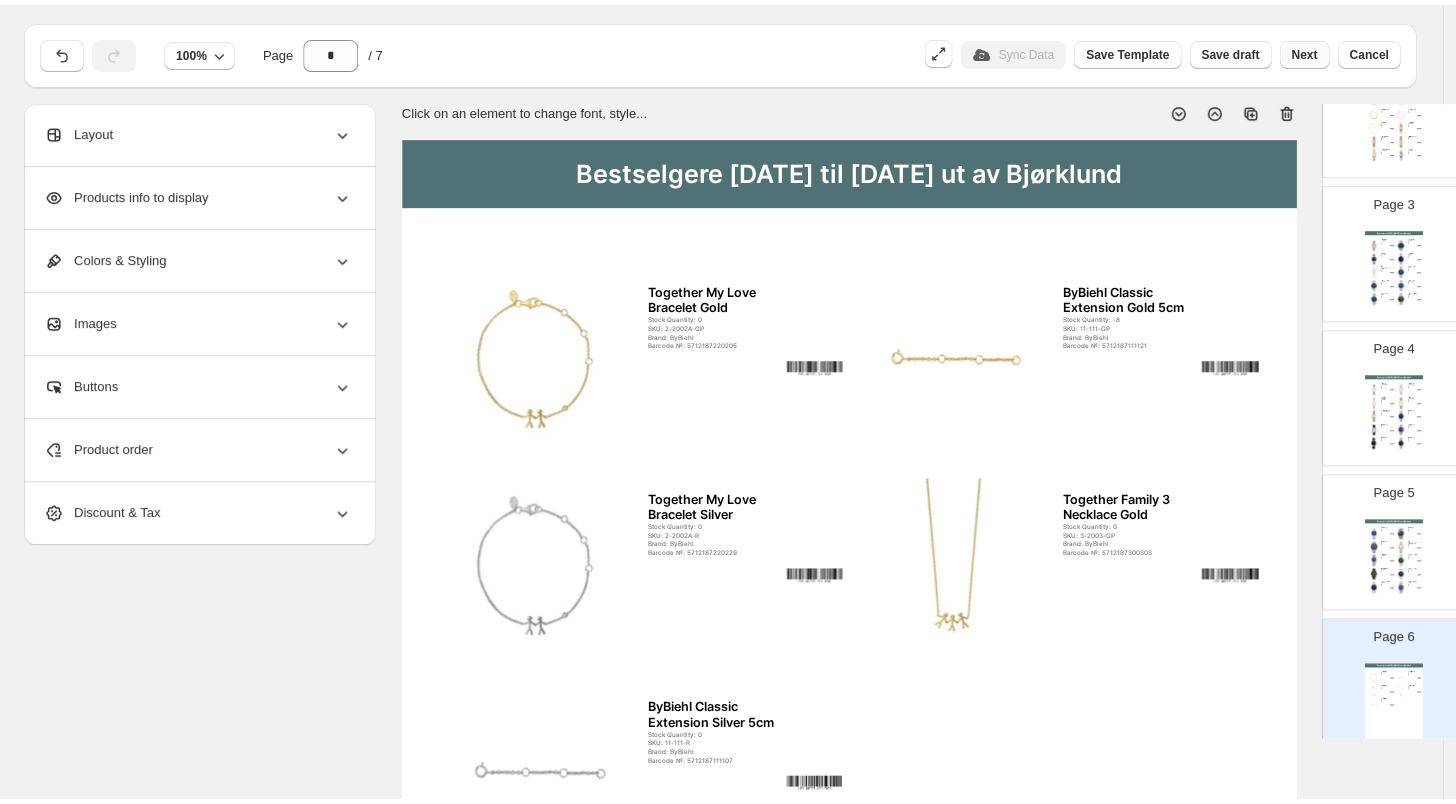 scroll, scrollTop: 0, scrollLeft: 0, axis: both 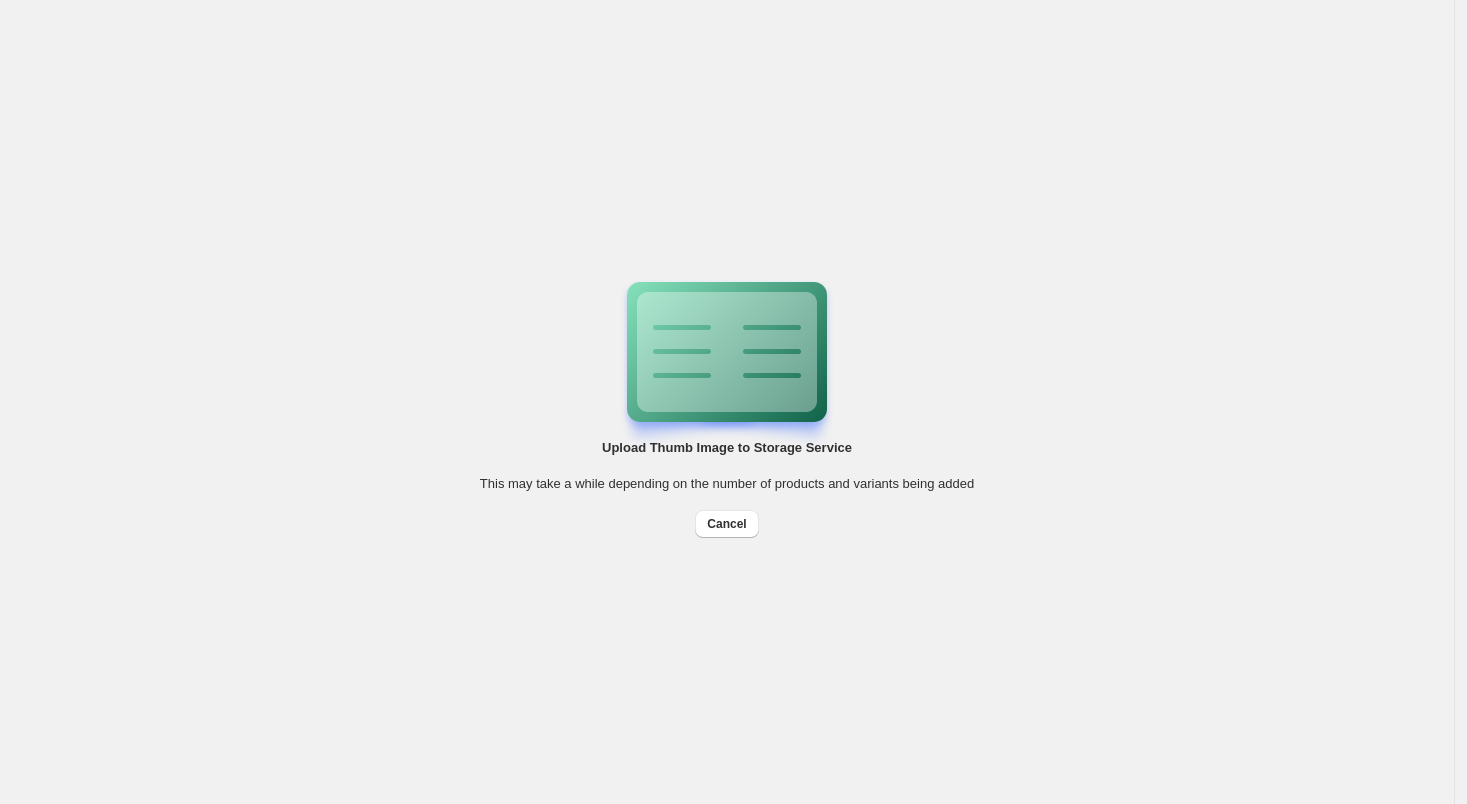 select on "**" 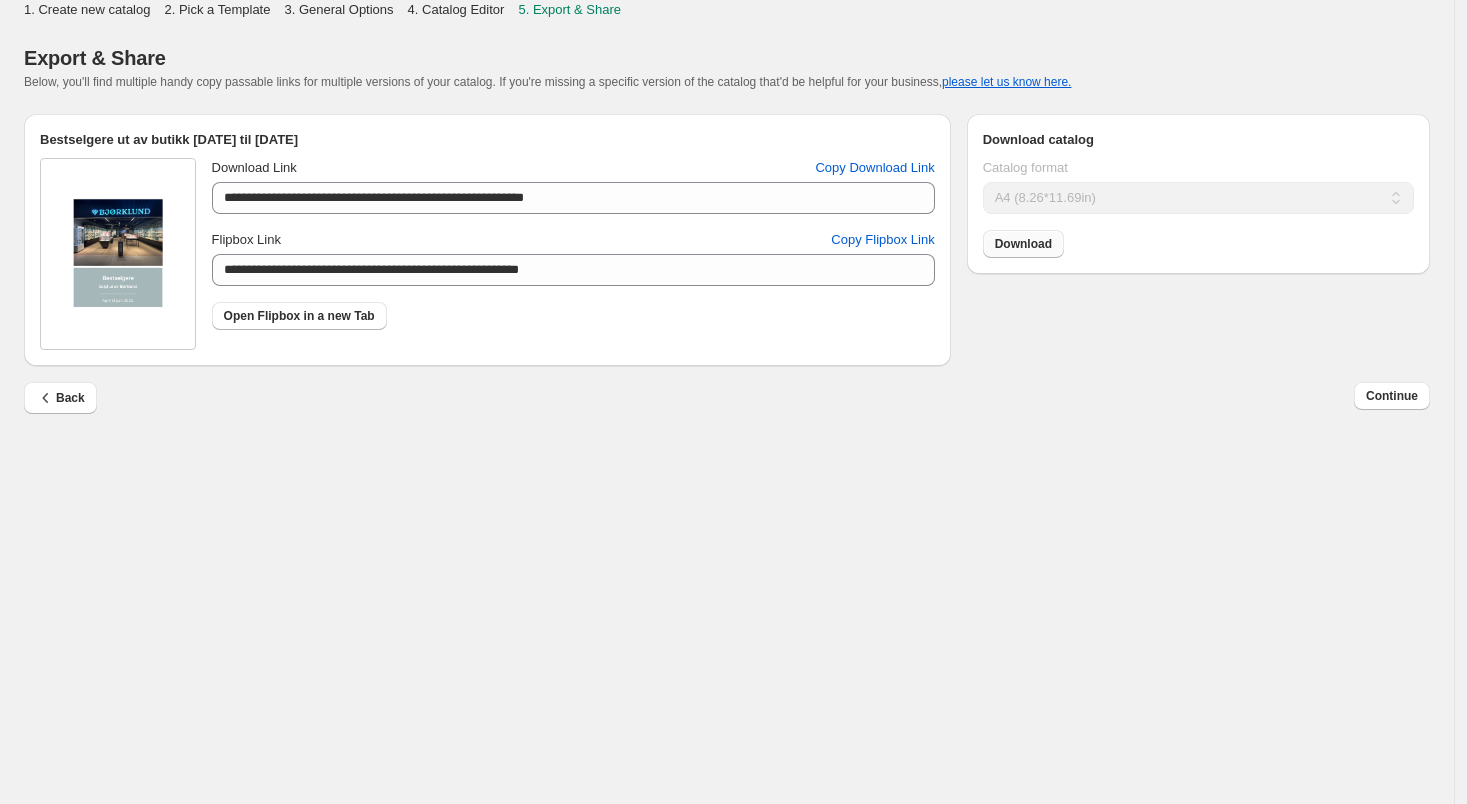 click on "Download" at bounding box center (1023, 244) 